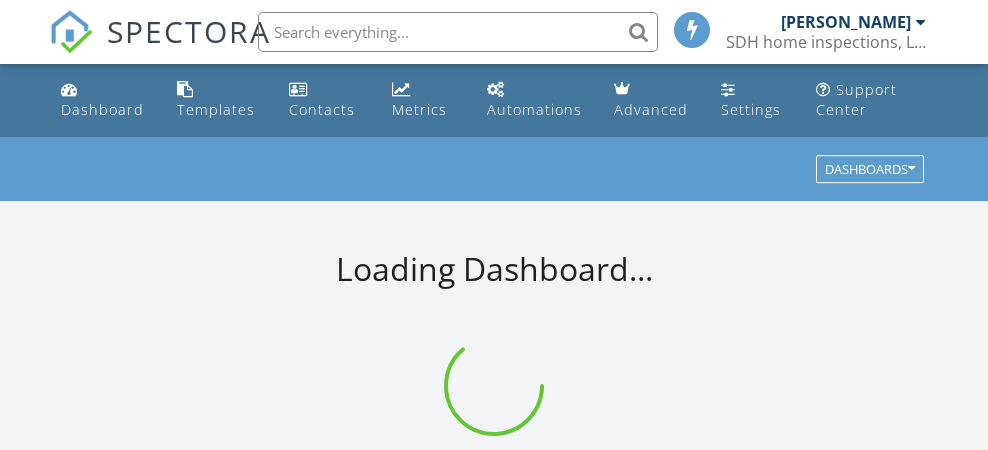 scroll, scrollTop: 0, scrollLeft: 0, axis: both 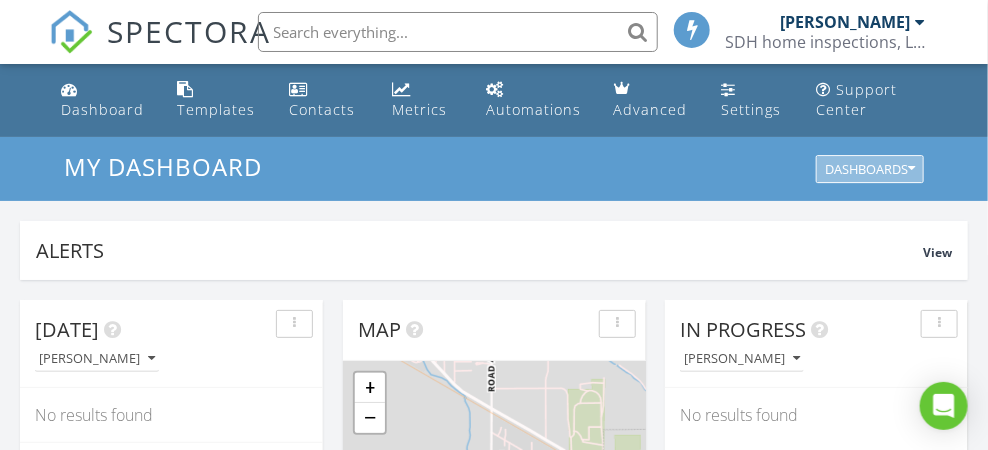 click on "Dashboards" at bounding box center (870, 170) 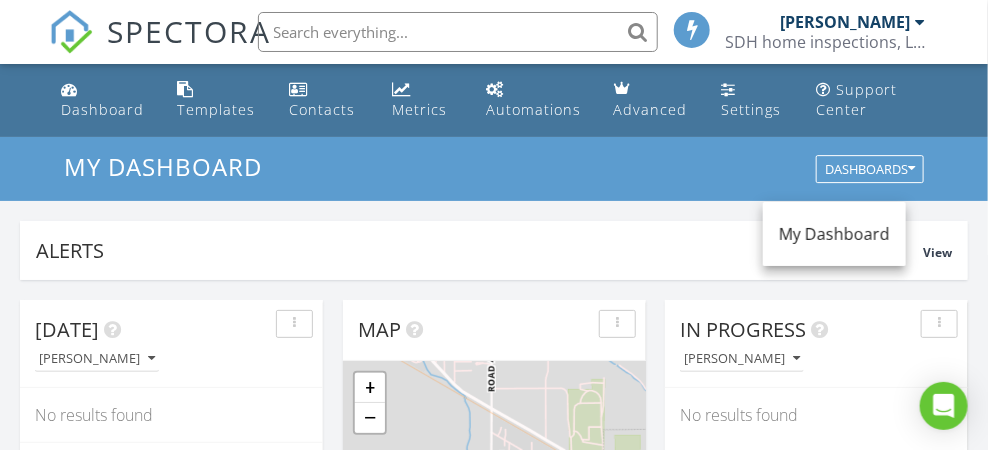 click on "My Dashboard" at bounding box center [834, 234] 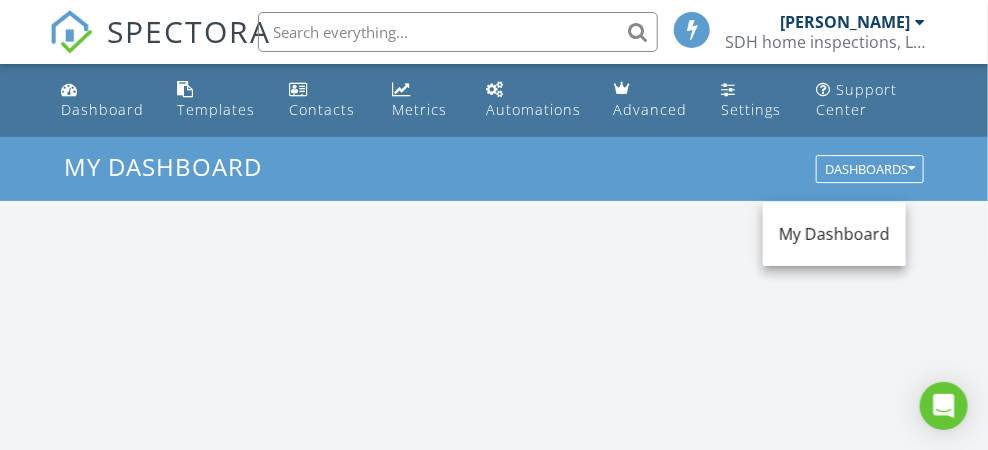 scroll, scrollTop: 9, scrollLeft: 9, axis: both 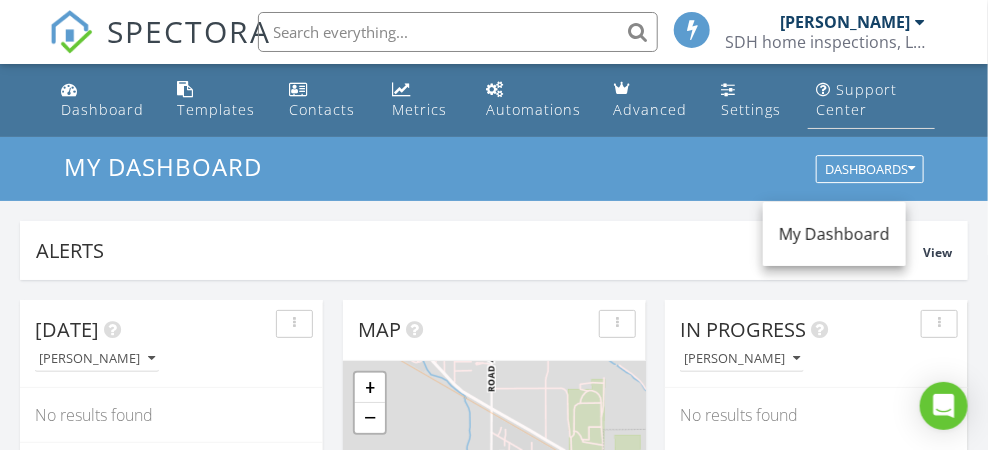 click on "Support Center" at bounding box center (856, 99) 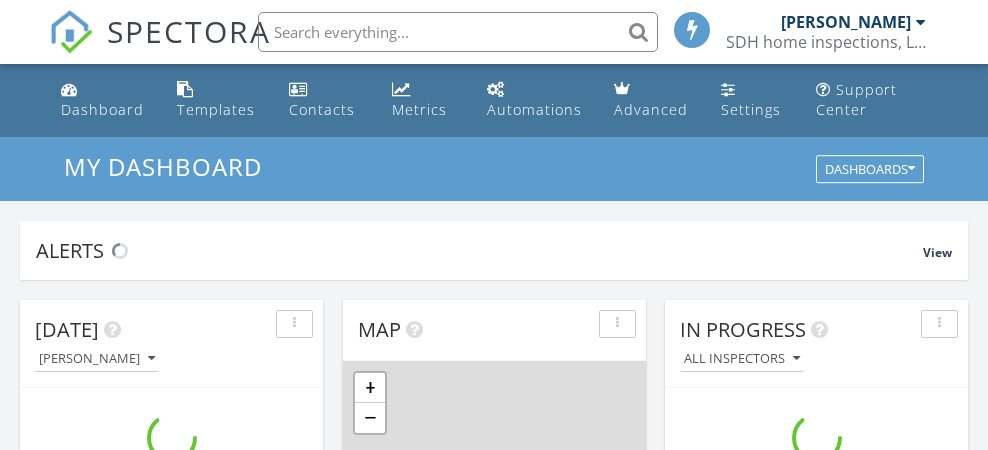 scroll, scrollTop: 0, scrollLeft: 0, axis: both 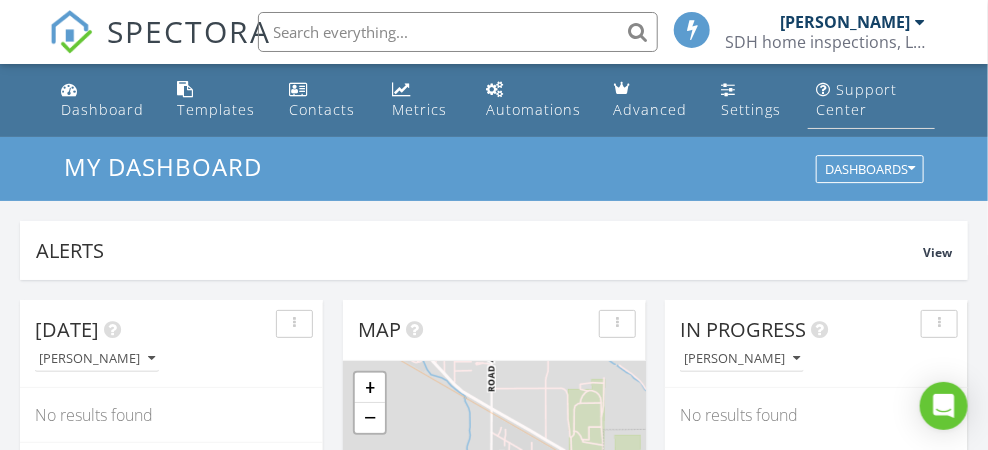 click on "Support Center" at bounding box center (856, 99) 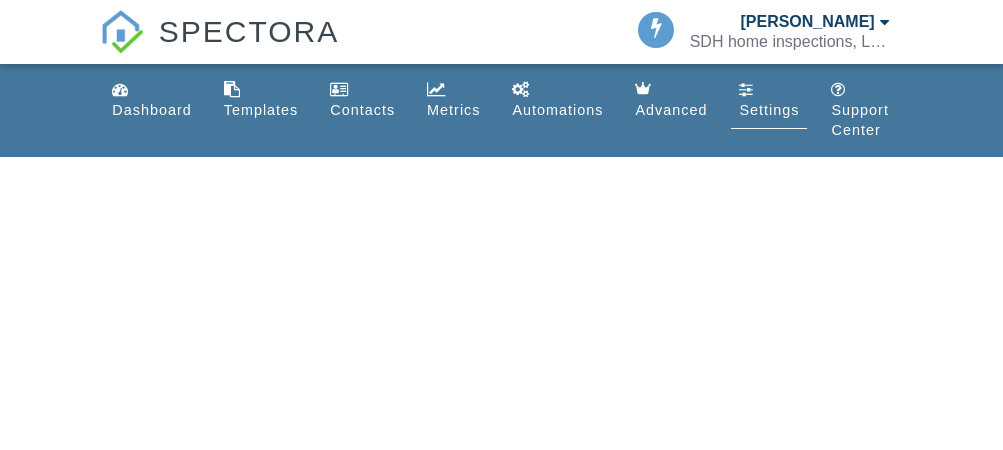 scroll, scrollTop: 0, scrollLeft: 0, axis: both 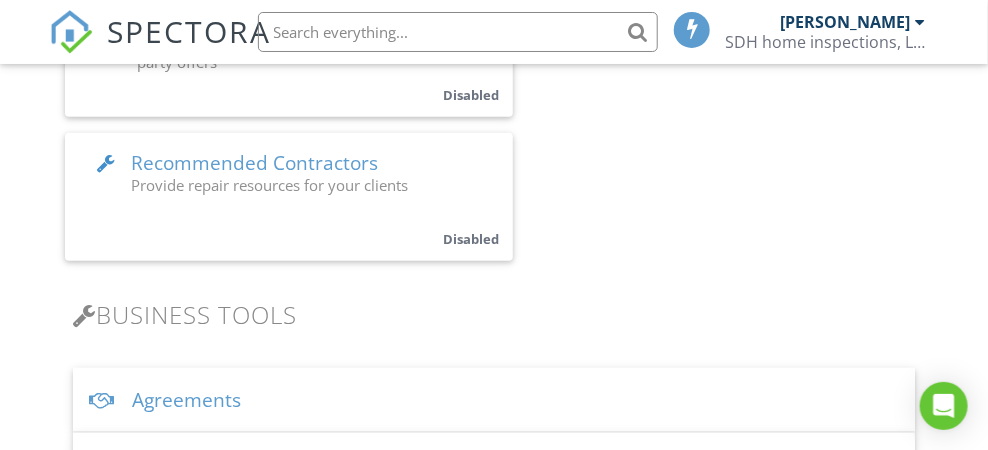 click on "Recommended Contractors" at bounding box center (254, 163) 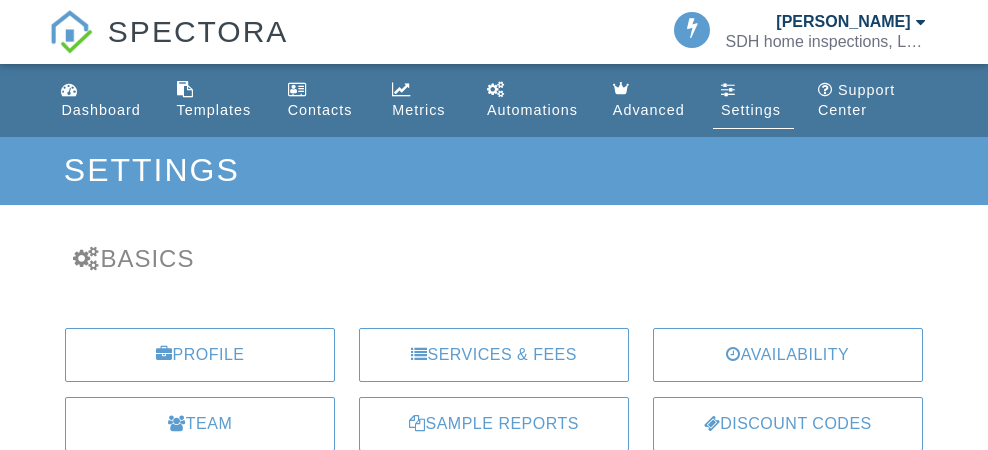 scroll, scrollTop: 0, scrollLeft: 0, axis: both 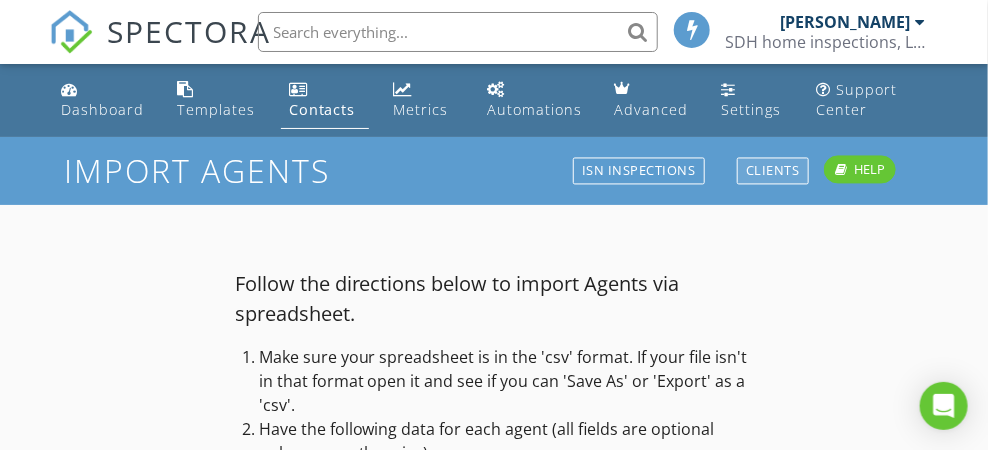 click on "Clients" at bounding box center [773, 171] 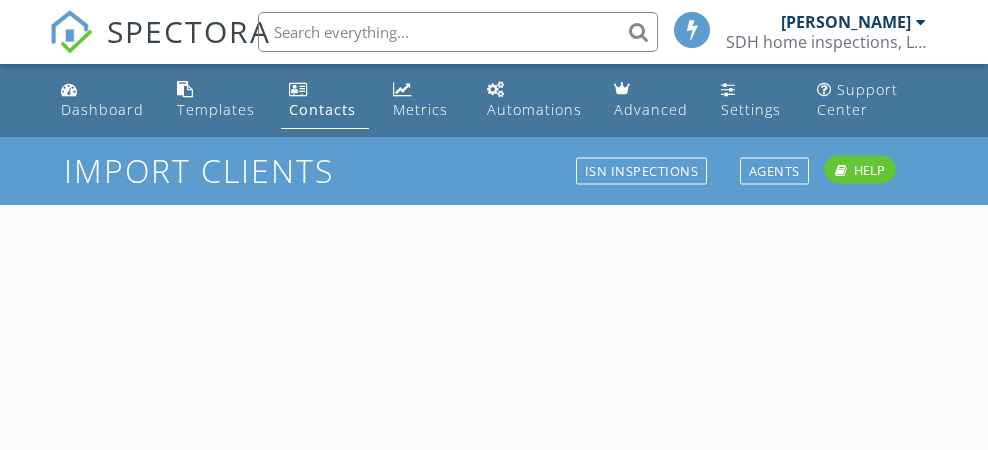 scroll, scrollTop: 0, scrollLeft: 0, axis: both 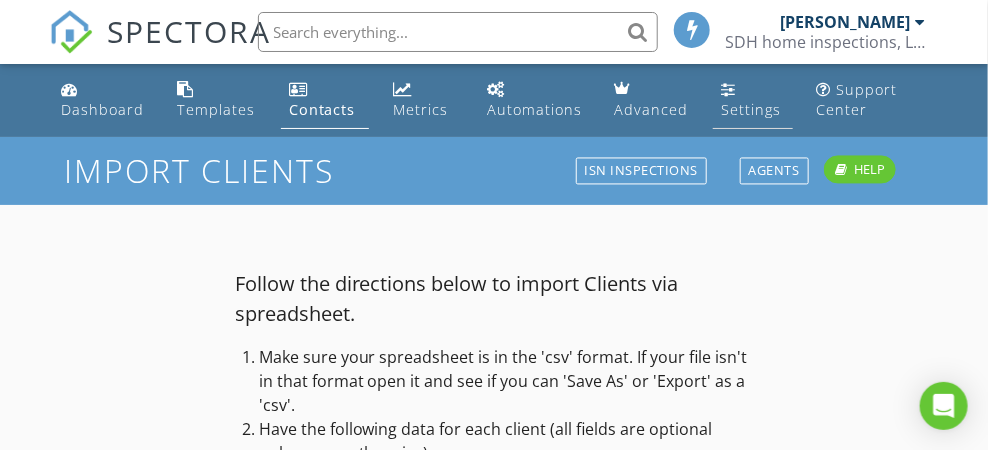 click on "Settings" at bounding box center [751, 109] 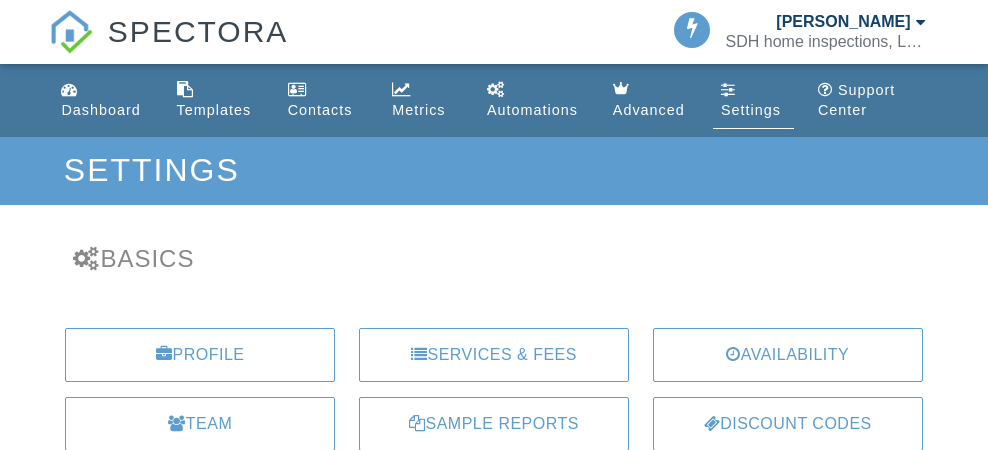 scroll, scrollTop: 0, scrollLeft: 0, axis: both 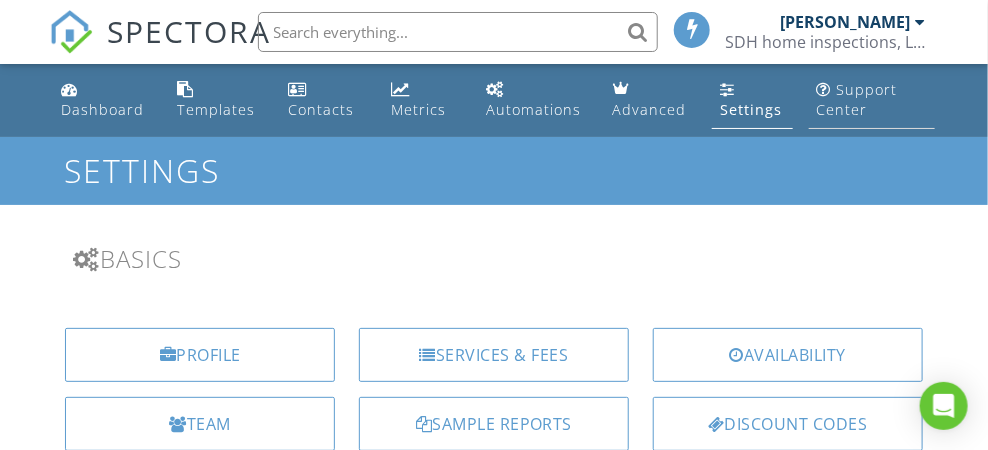 click on "Support Center" at bounding box center (857, 99) 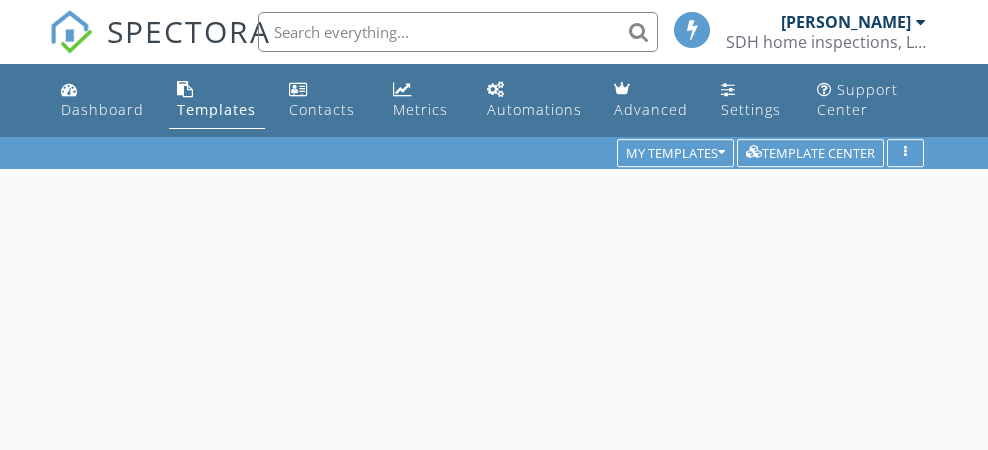 scroll, scrollTop: 0, scrollLeft: 0, axis: both 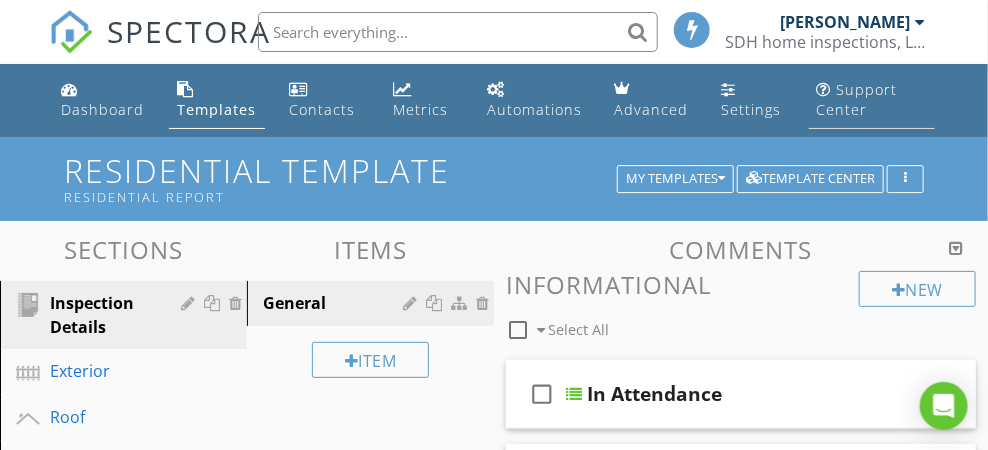 click on "Support Center" at bounding box center [857, 99] 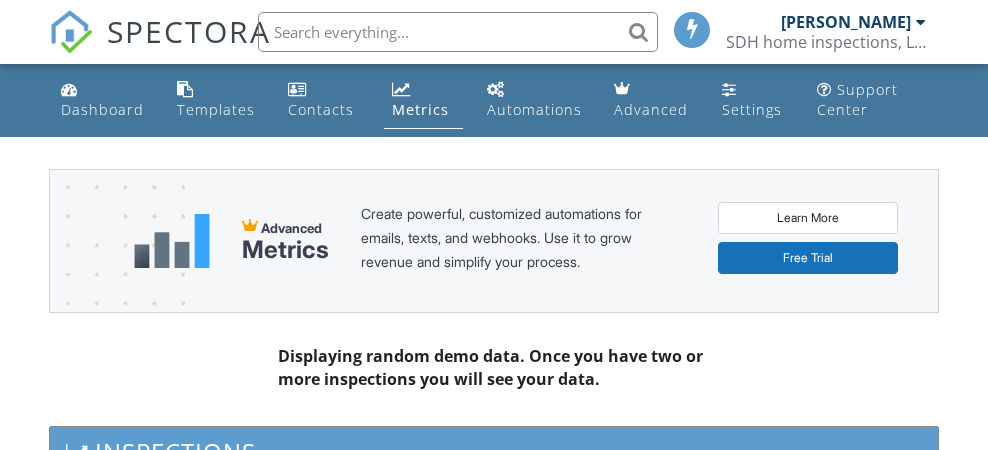 scroll, scrollTop: 0, scrollLeft: 0, axis: both 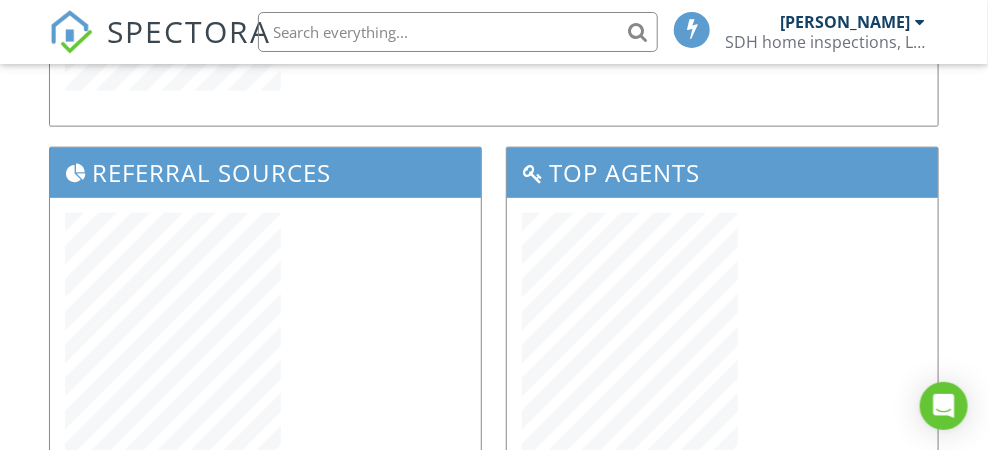 click on "Inspection Locations" at bounding box center [493, 1015] 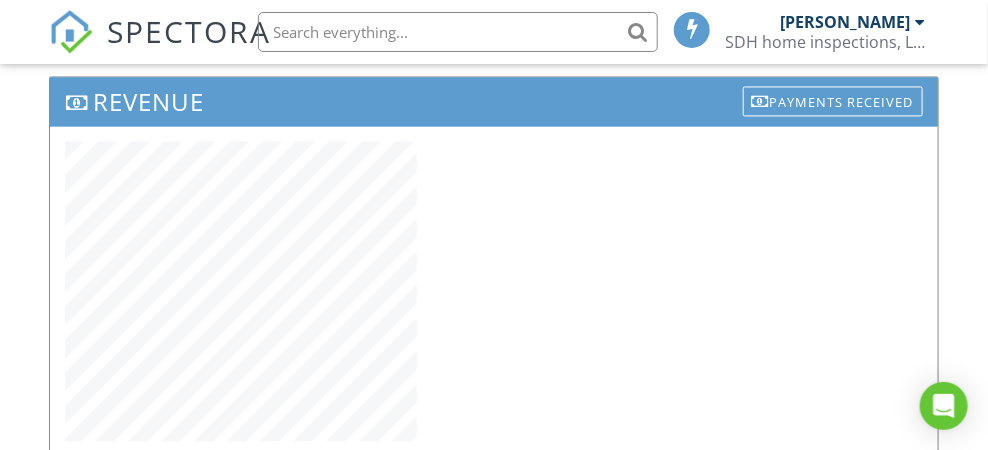 scroll, scrollTop: 1200, scrollLeft: 0, axis: vertical 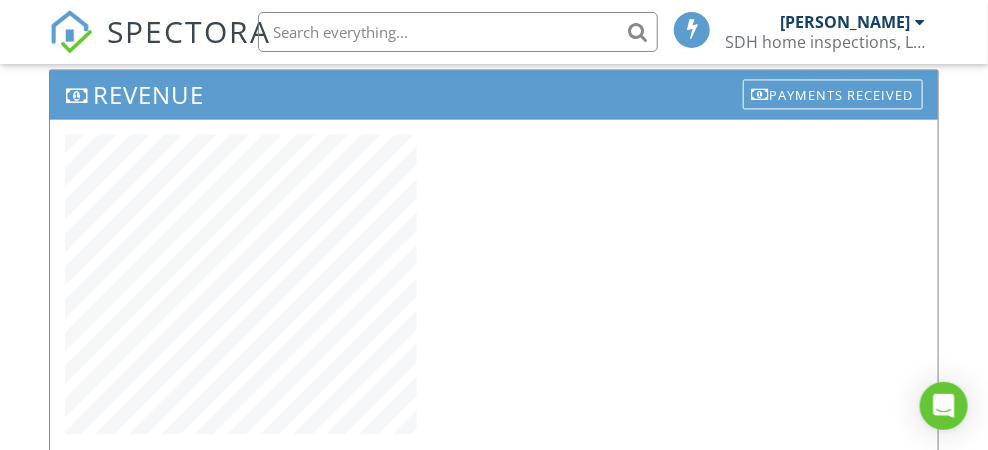 click on "Online Scheduler Revenue" at bounding box center (722, 936) 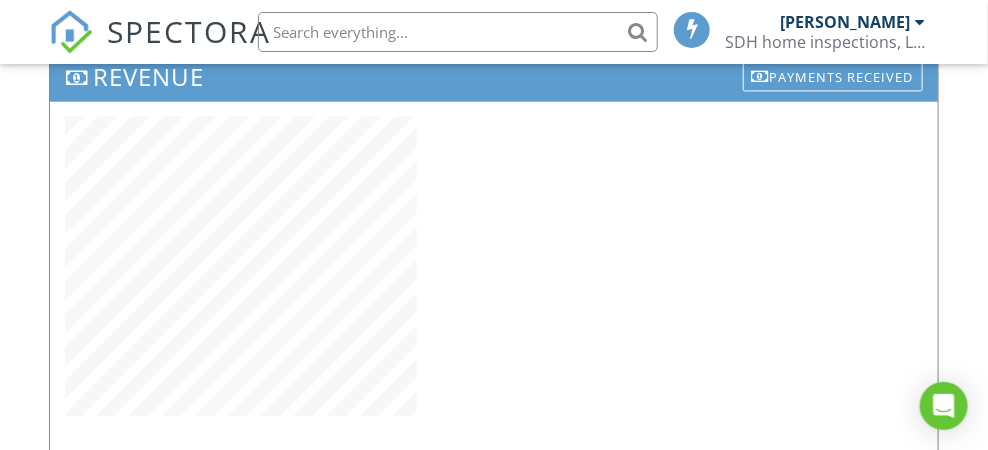 scroll, scrollTop: 0, scrollLeft: 0, axis: both 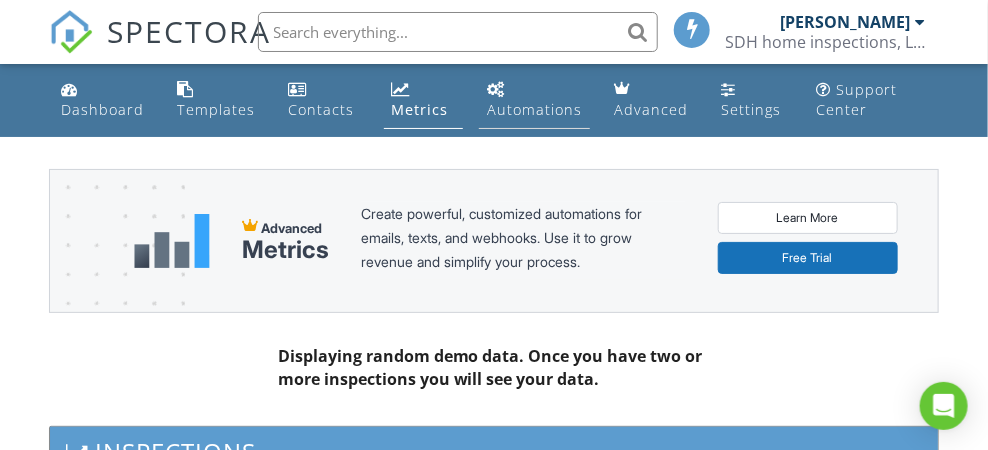 click on "Automations" at bounding box center [534, 109] 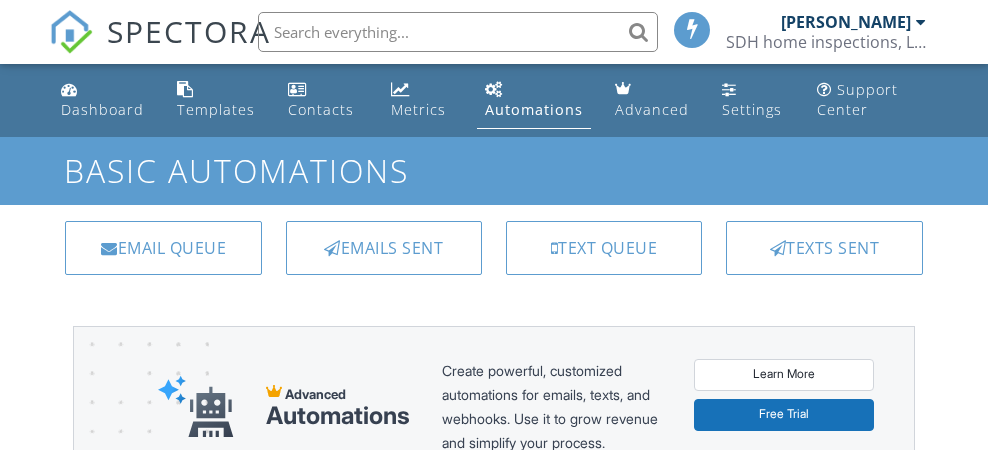 scroll, scrollTop: 0, scrollLeft: 0, axis: both 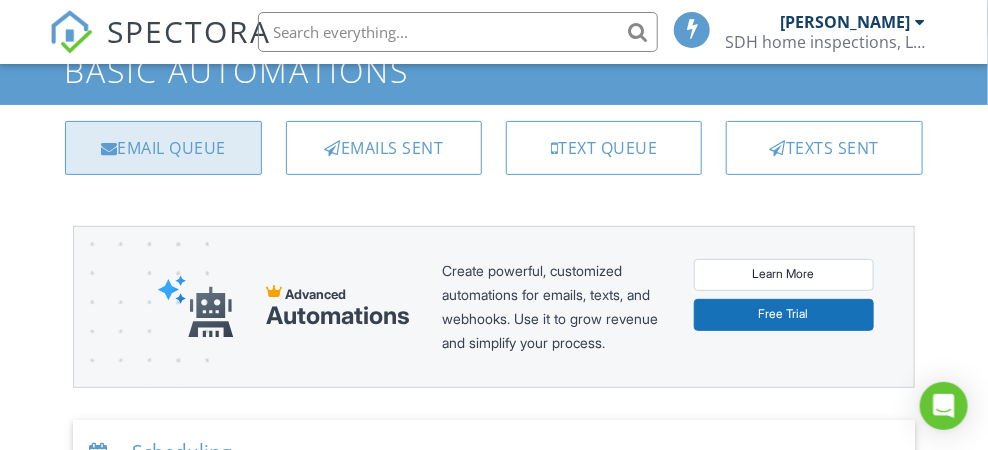 click on "Email Queue" at bounding box center (163, 148) 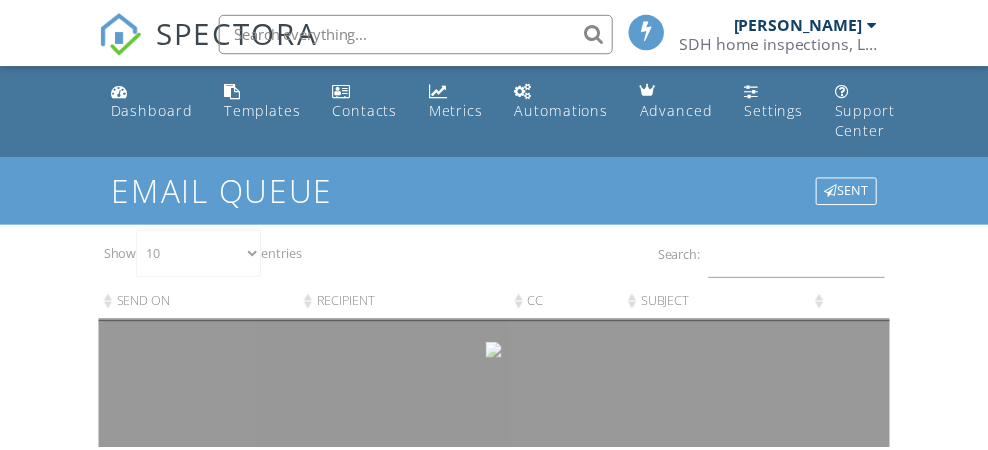 scroll, scrollTop: 0, scrollLeft: 0, axis: both 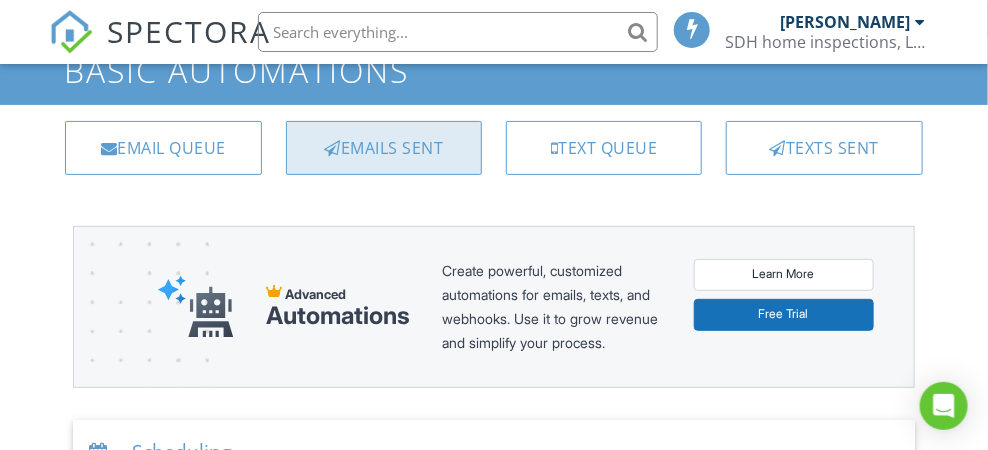 click on "Emails Sent" at bounding box center (384, 148) 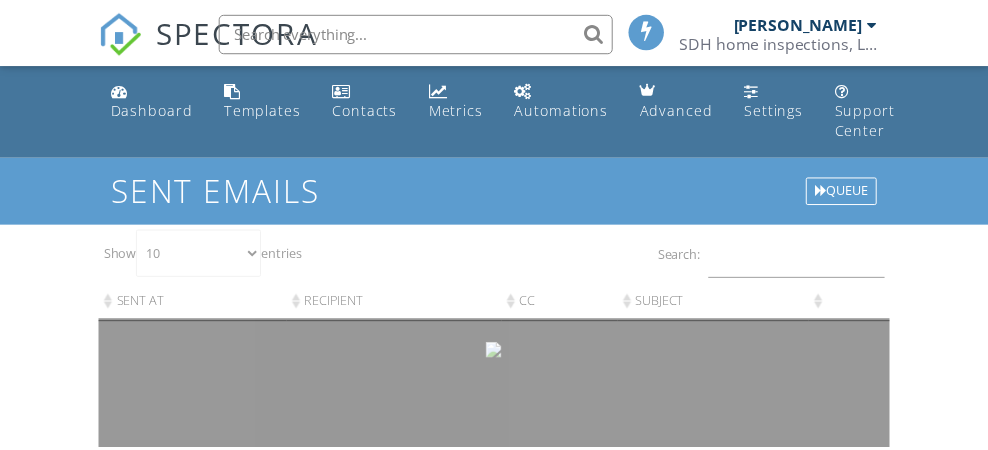 scroll, scrollTop: 0, scrollLeft: 0, axis: both 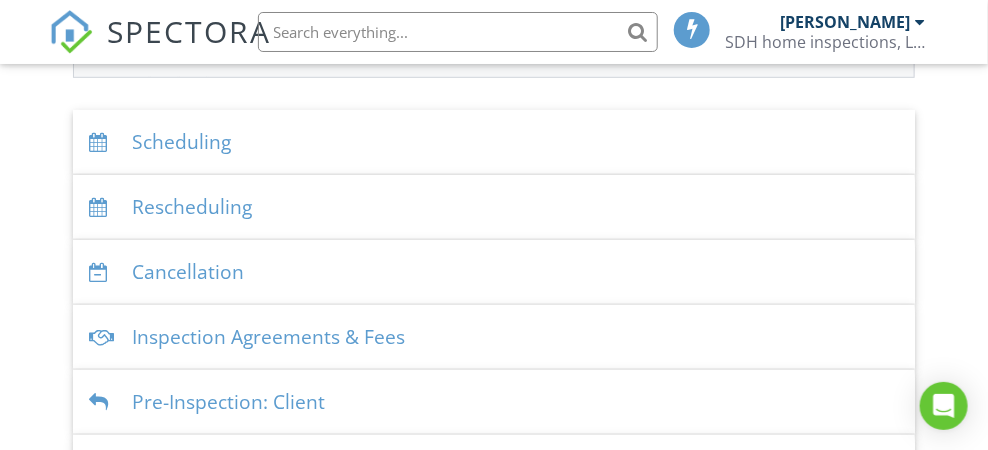 click on "Scheduling" at bounding box center [493, 142] 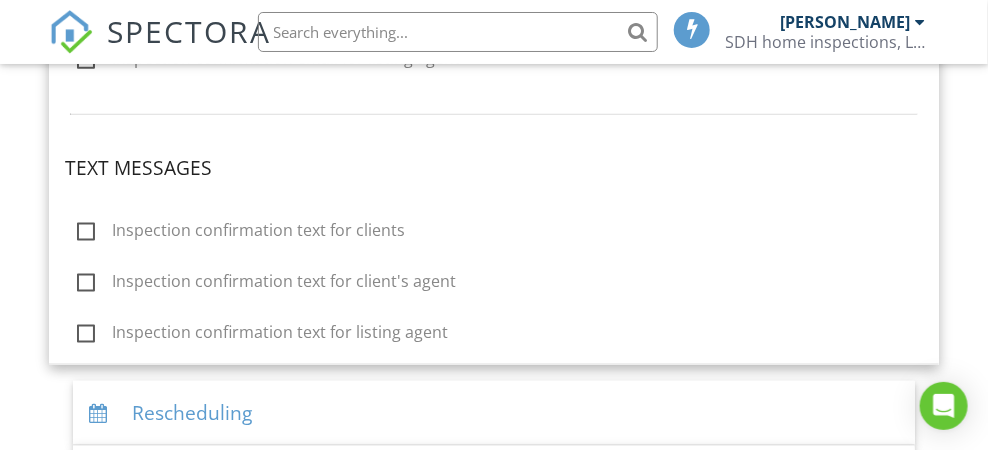 scroll, scrollTop: 610, scrollLeft: 0, axis: vertical 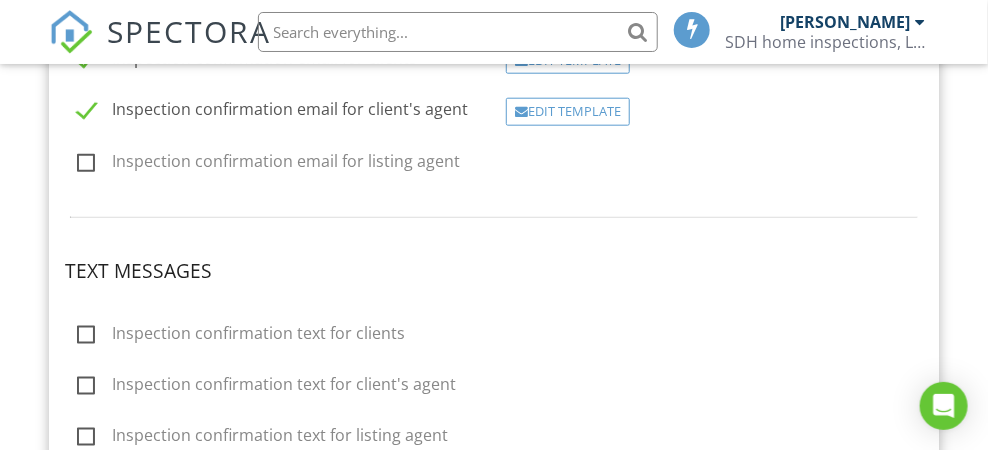 click on "Inspection confirmation email for listing agent" at bounding box center (268, 164) 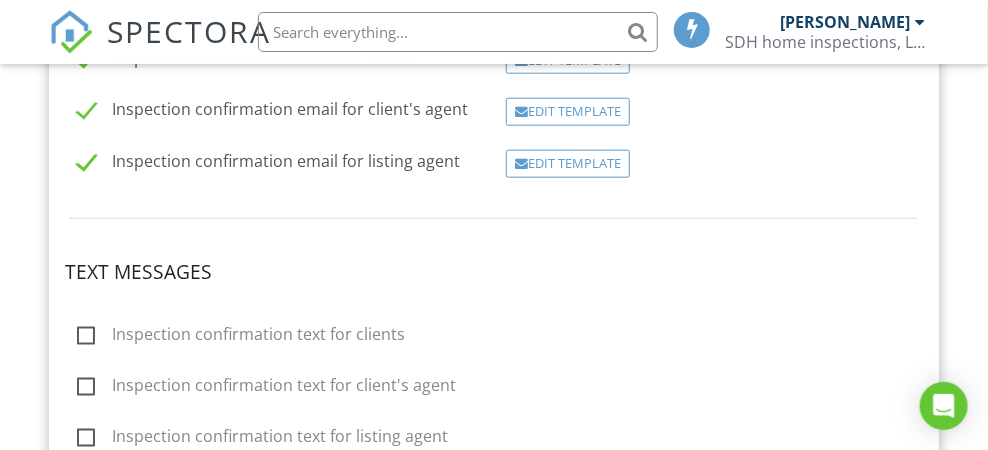 click on "Inspection confirmation email for listing agent" at bounding box center [268, 164] 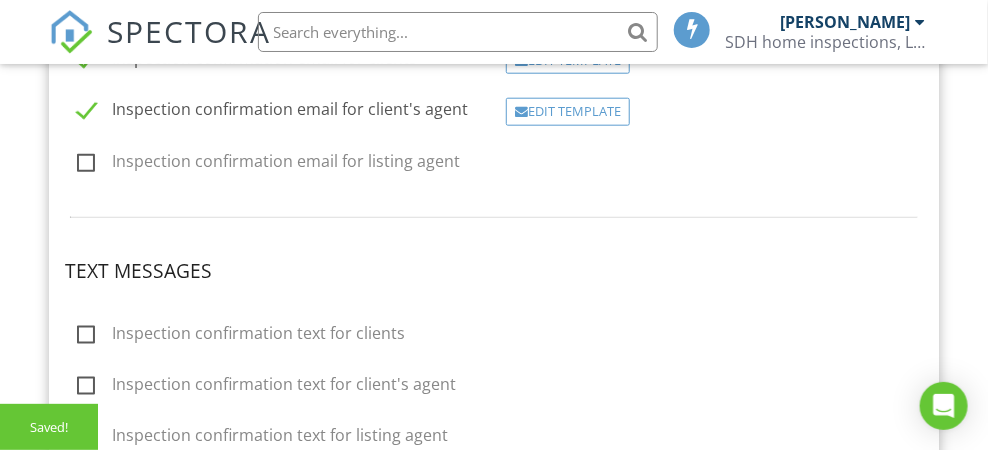 click on "Inspection confirmation email for listing agent" at bounding box center [268, 164] 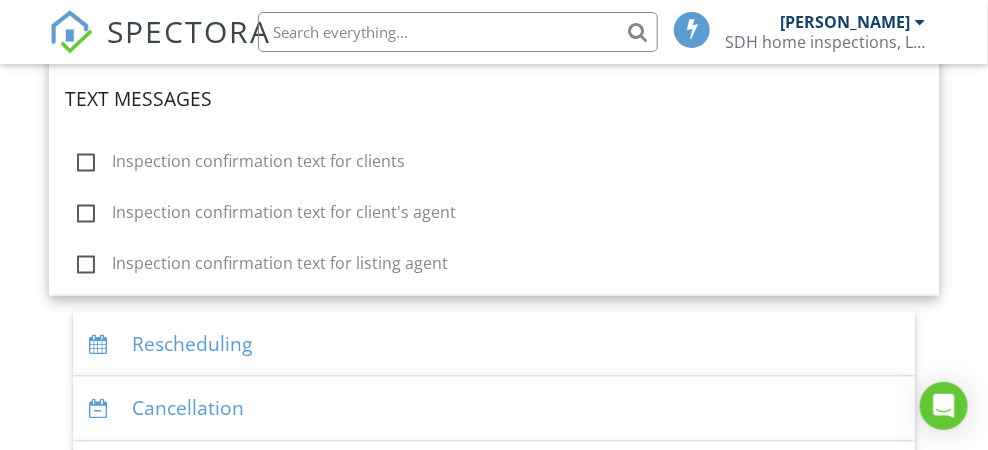 scroll, scrollTop: 810, scrollLeft: 0, axis: vertical 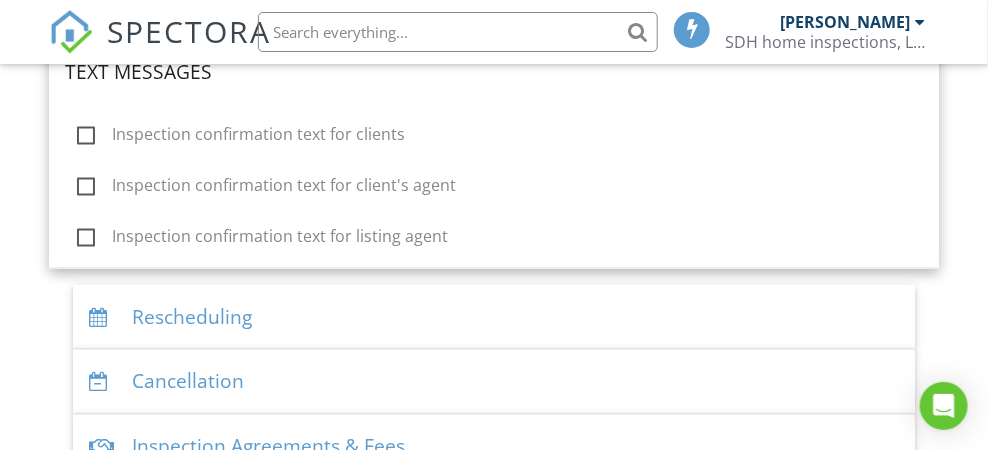 click on "Inspection confirmation text for clients" at bounding box center (241, 137) 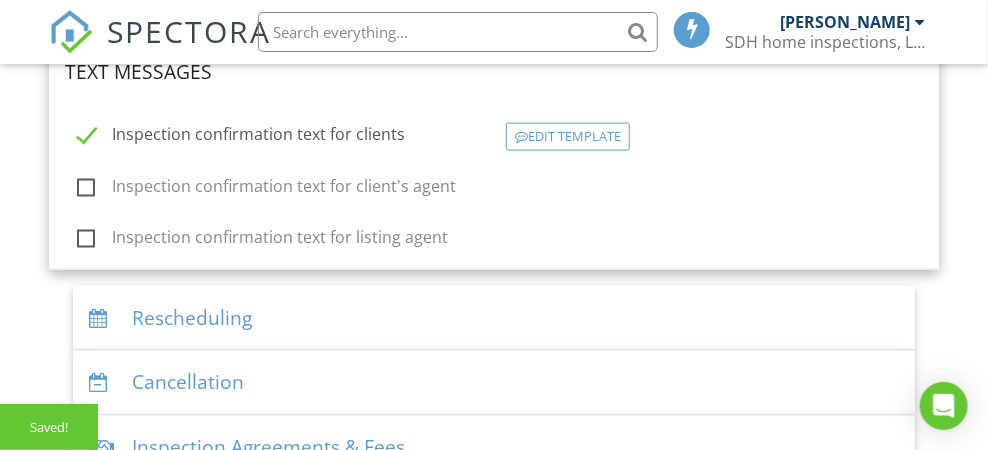 click on "Inspection confirmation text for client's agent" at bounding box center (266, 189) 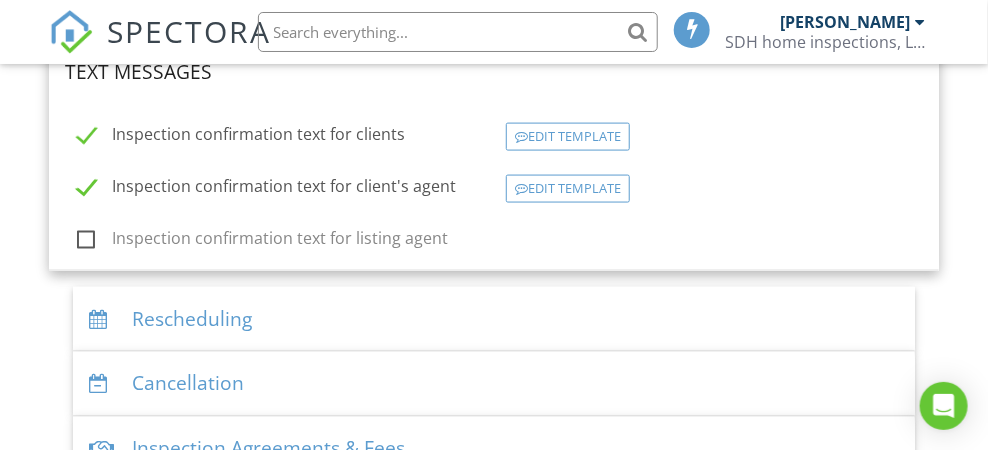 click on "Inspection confirmation text for listing agent" at bounding box center (262, 241) 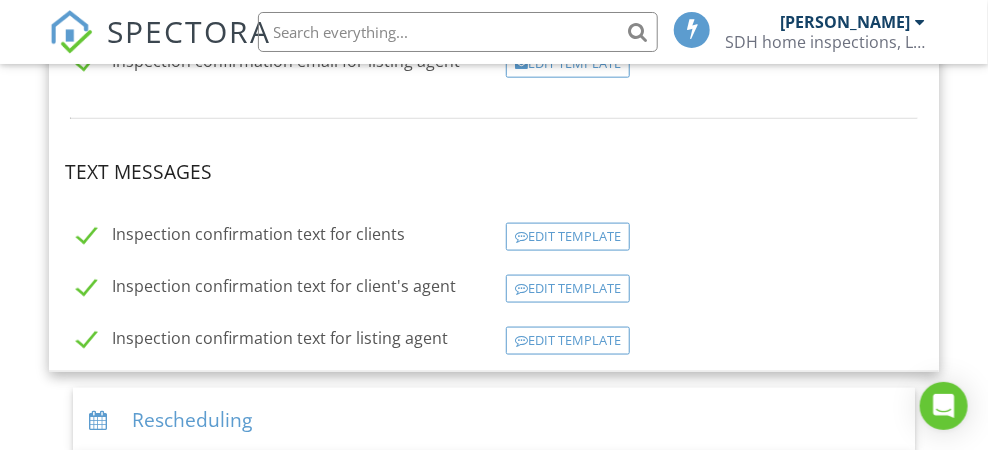 scroll, scrollTop: 610, scrollLeft: 0, axis: vertical 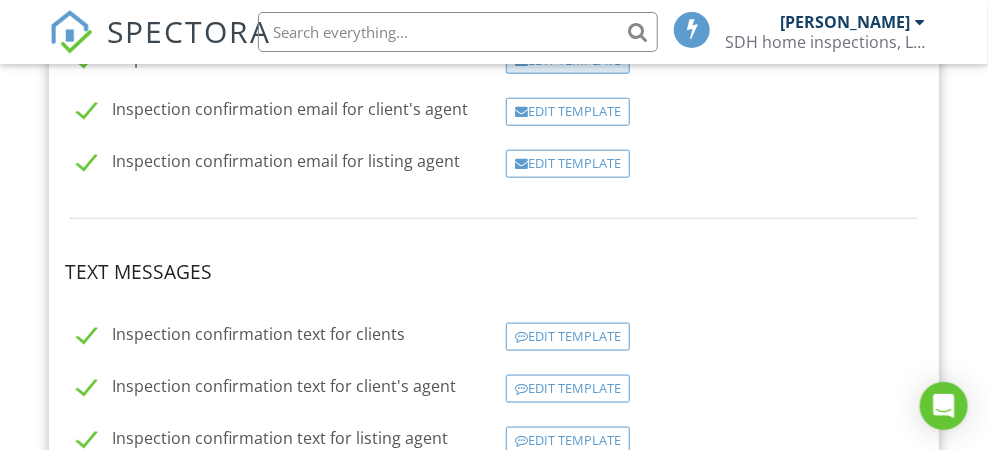 click on "Edit Template" at bounding box center (568, 61) 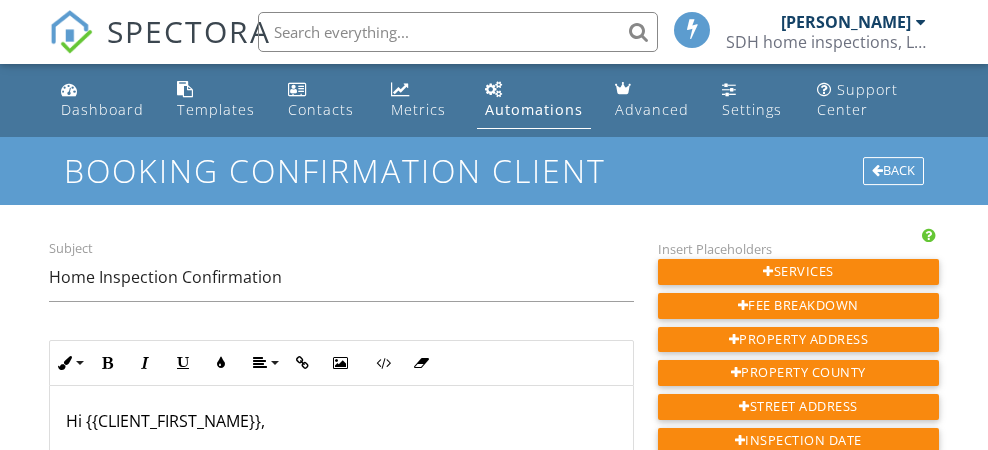 scroll, scrollTop: 0, scrollLeft: 0, axis: both 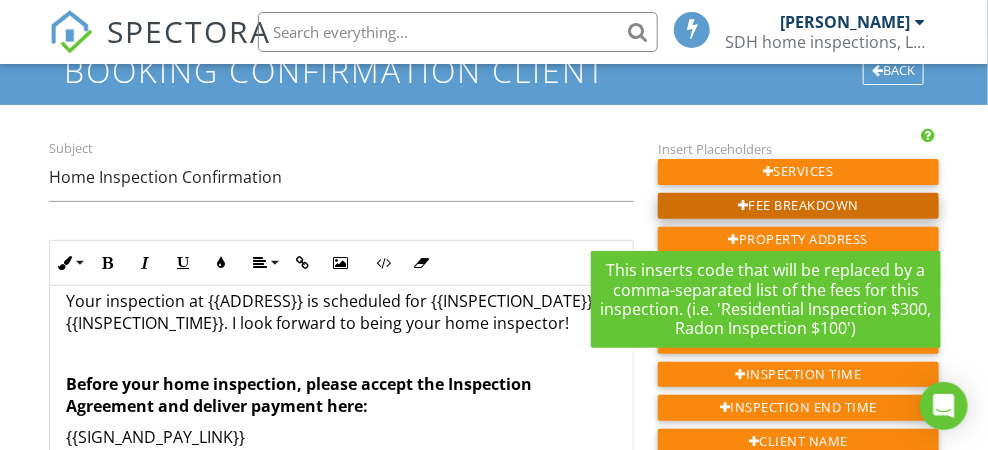click on "Fee Breakdown" at bounding box center (798, 206) 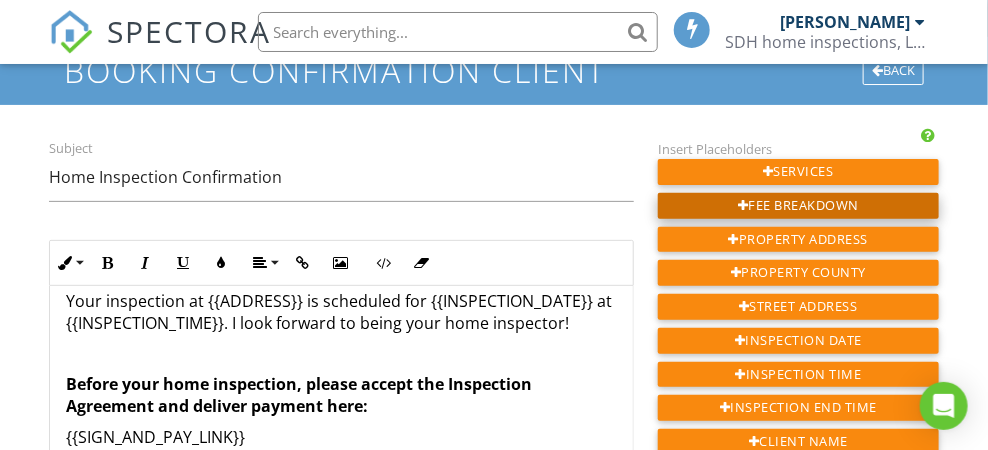 click at bounding box center [743, 206] 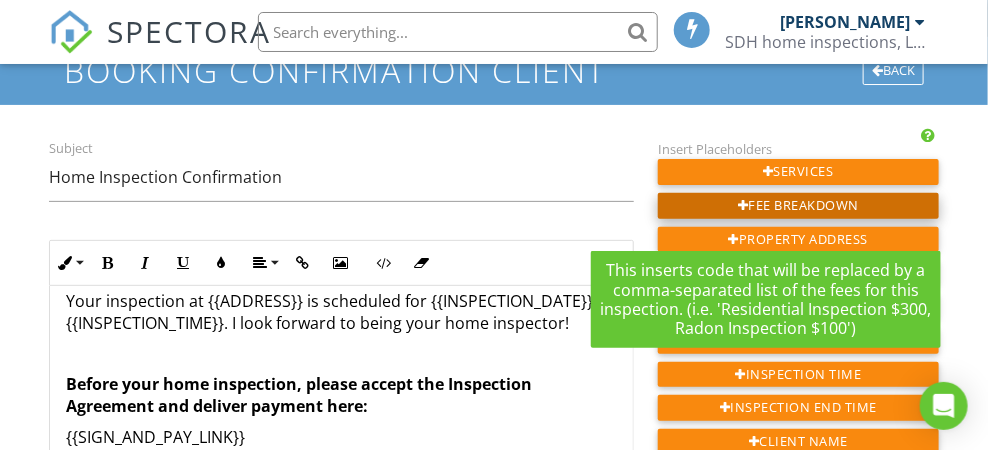 click at bounding box center (743, 206) 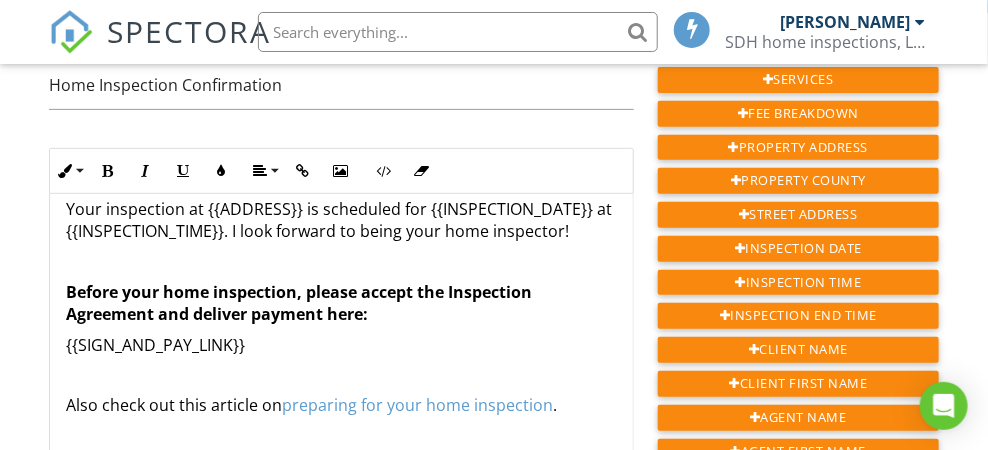 scroll, scrollTop: 200, scrollLeft: 0, axis: vertical 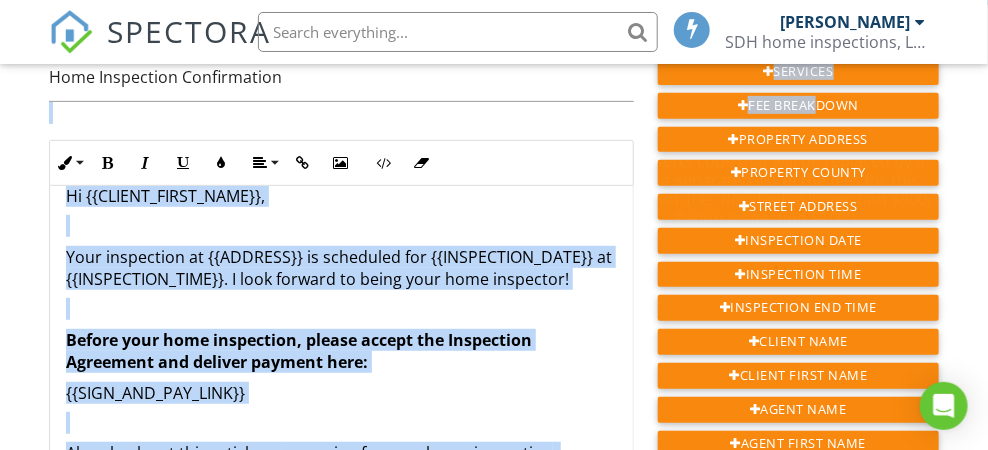 drag, startPoint x: 777, startPoint y: 121, endPoint x: 602, endPoint y: 161, distance: 179.51323 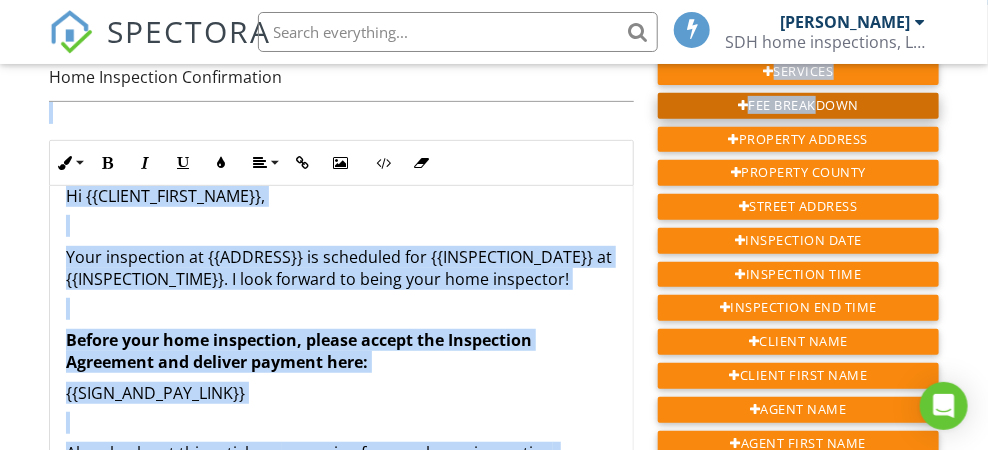 click on "Fee Breakdown" at bounding box center (798, 106) 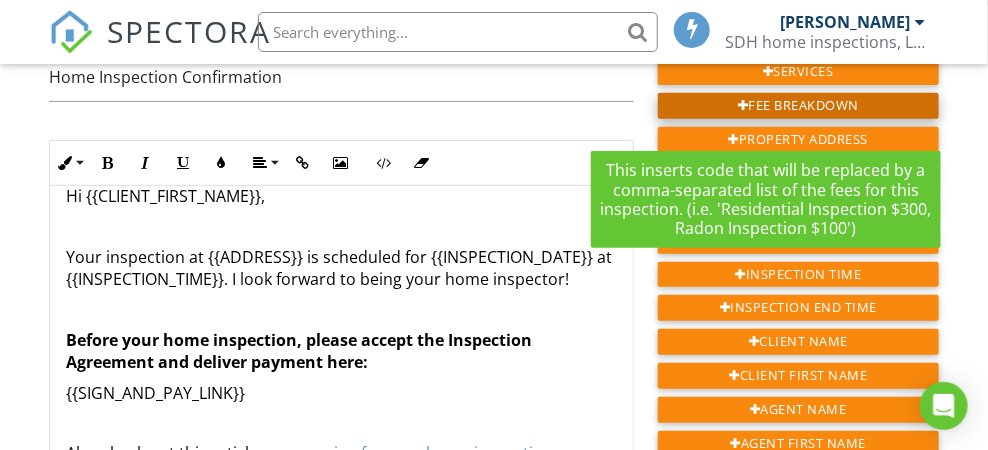click on "Fee Breakdown" at bounding box center [798, 106] 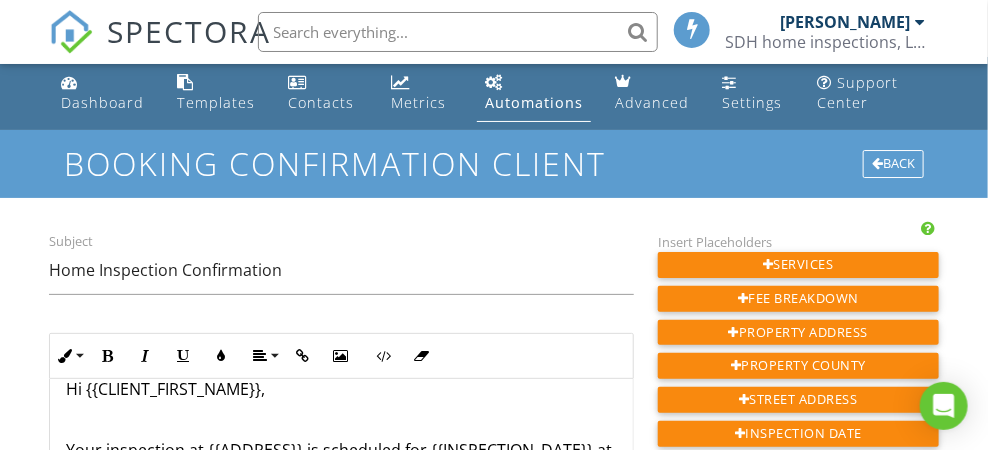 scroll, scrollTop: 0, scrollLeft: 0, axis: both 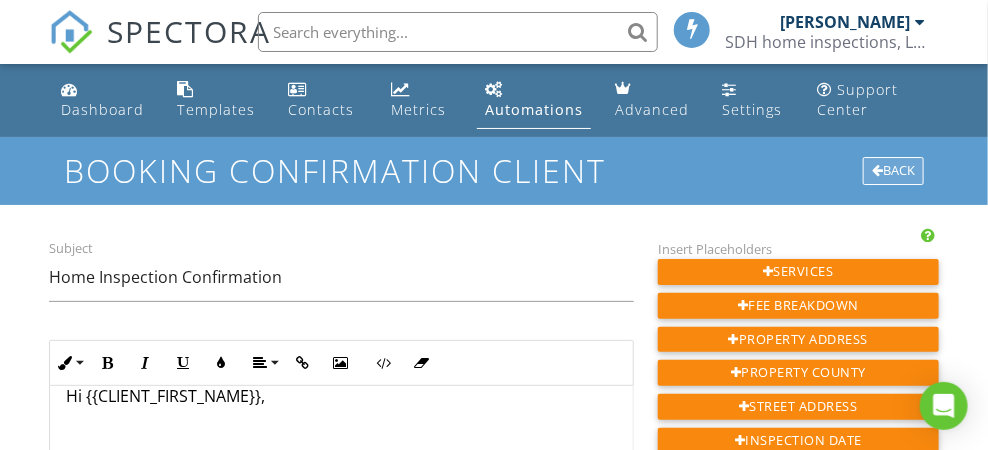 click on "Back" at bounding box center [893, 171] 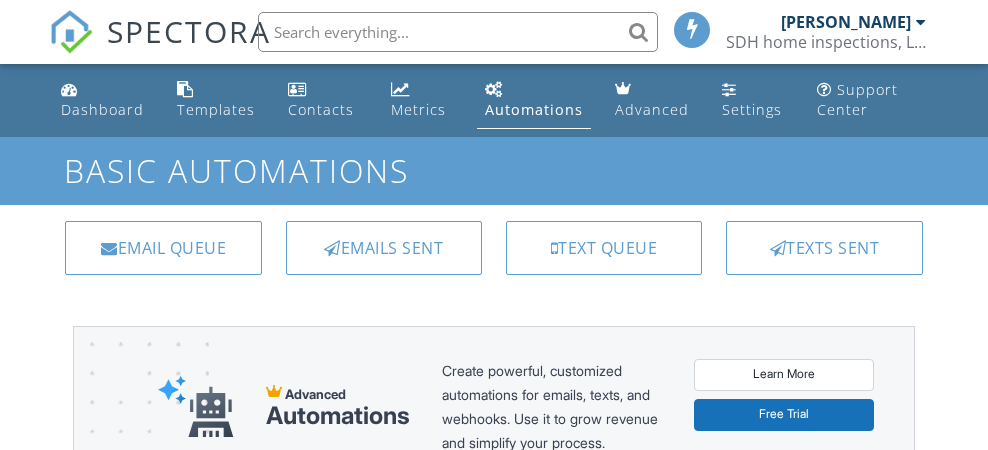 scroll, scrollTop: 0, scrollLeft: 0, axis: both 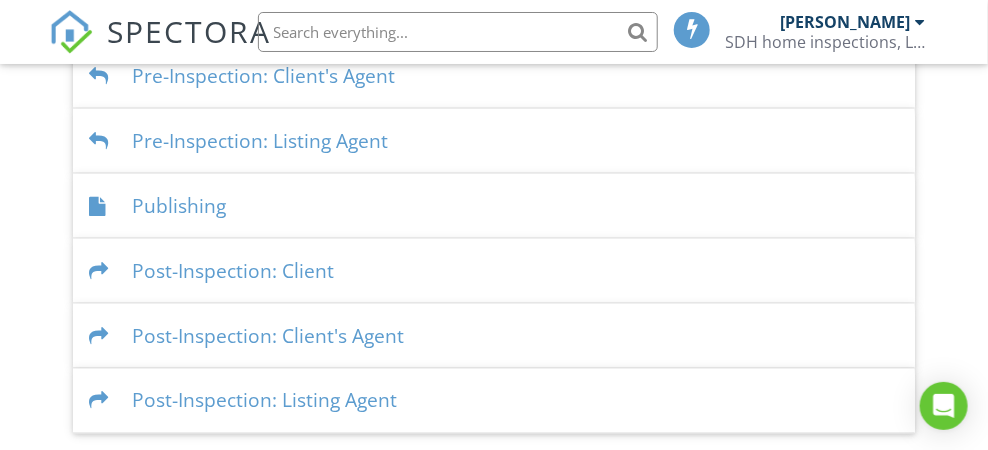 click on "Publishing" at bounding box center [493, 206] 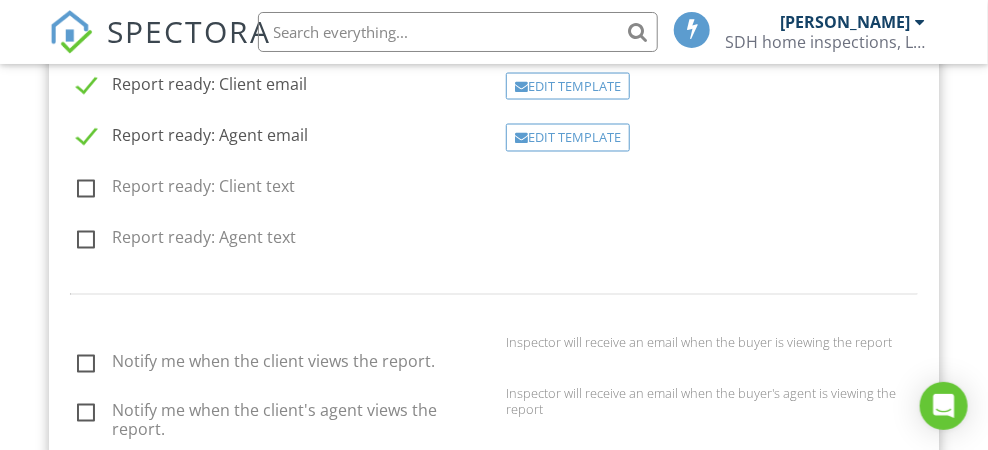 scroll, scrollTop: 1010, scrollLeft: 0, axis: vertical 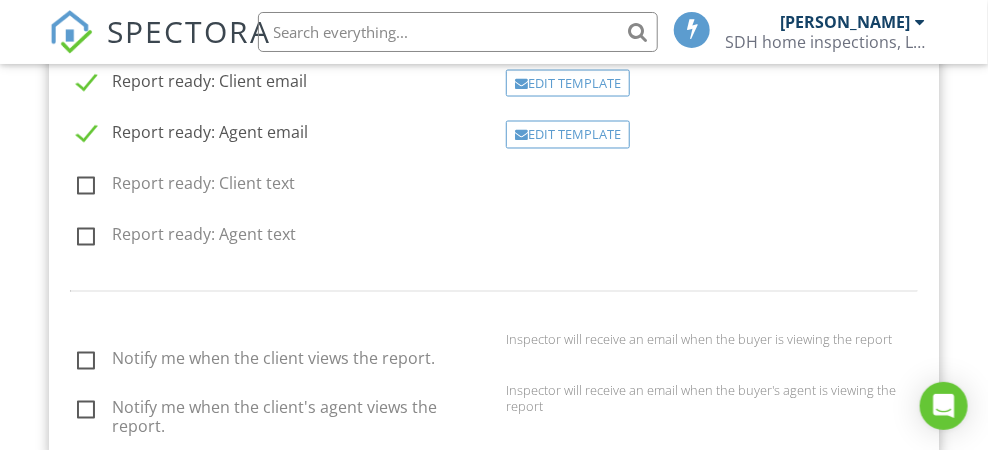 click on "Report ready: Client text" 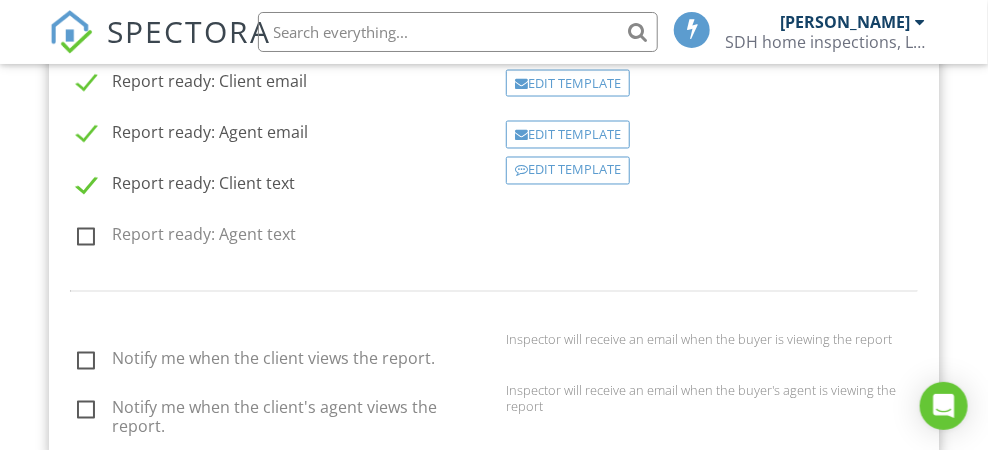 click on "Report ready: Agent text" 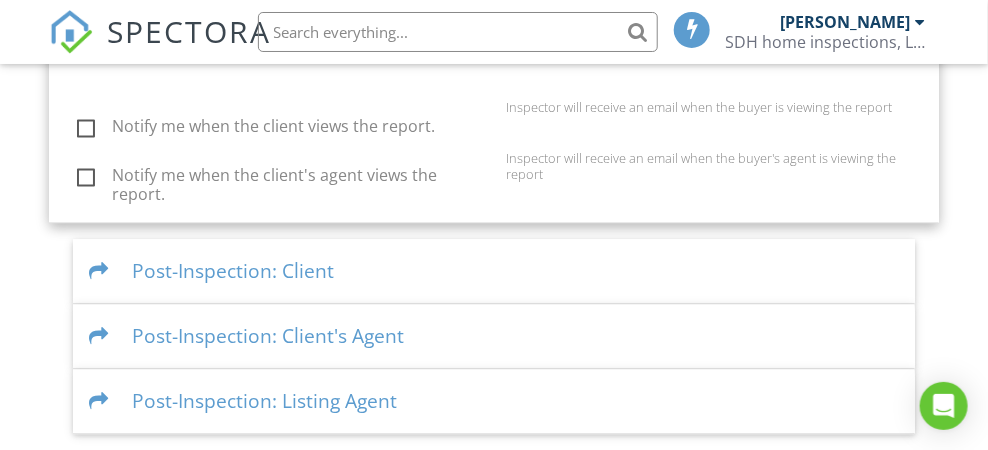 scroll, scrollTop: 1310, scrollLeft: 0, axis: vertical 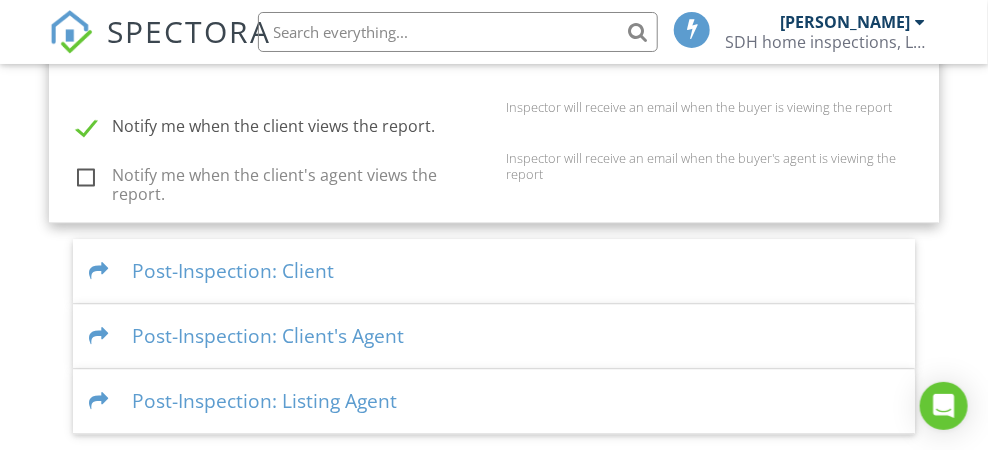 click on "Notify me when the client's agent views the report." 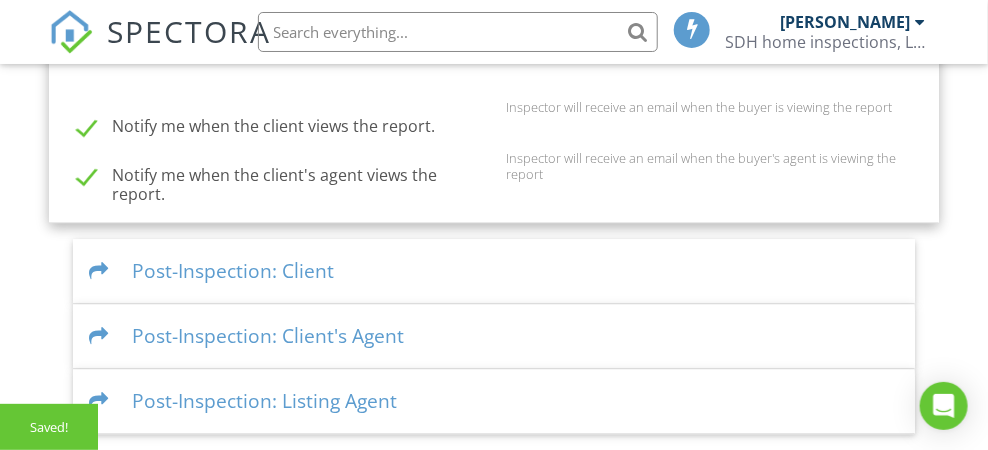 click on "Post-Inspection: Client" 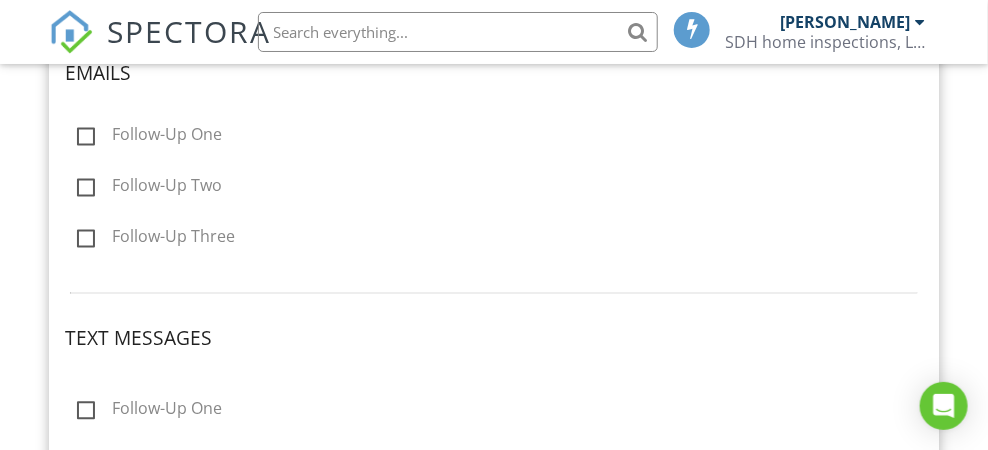 scroll, scrollTop: 1047, scrollLeft: 0, axis: vertical 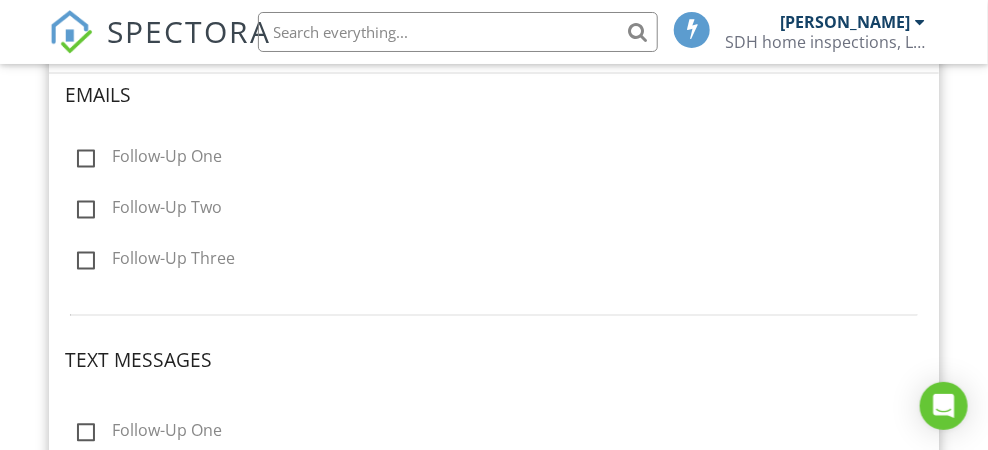 click on "Follow-Up One" 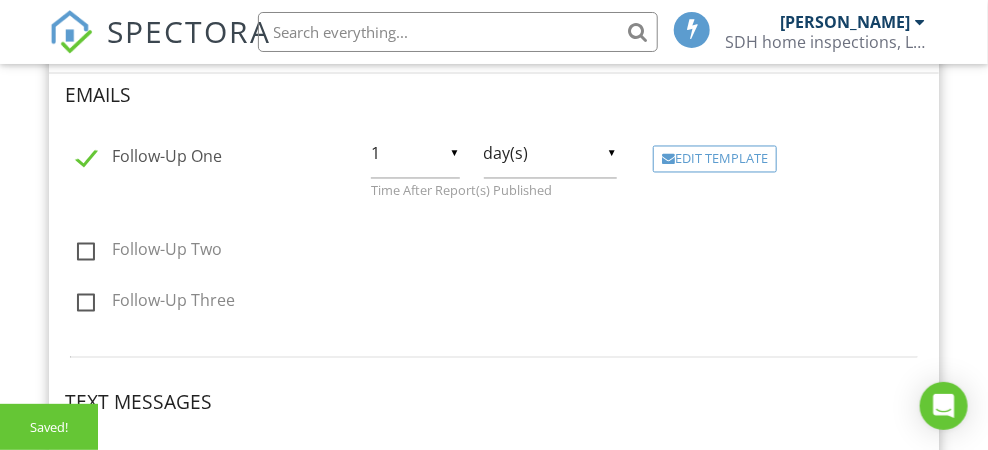 click on "Follow-Up One" 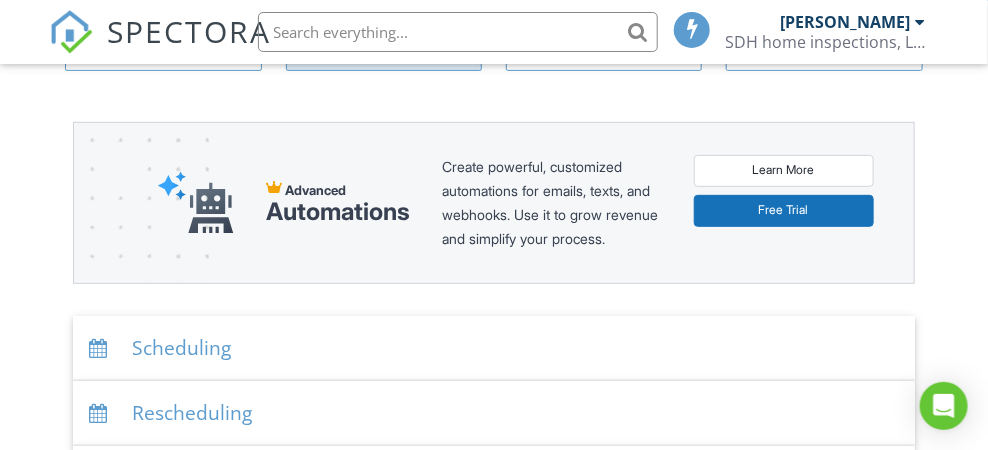 scroll, scrollTop: 0, scrollLeft: 0, axis: both 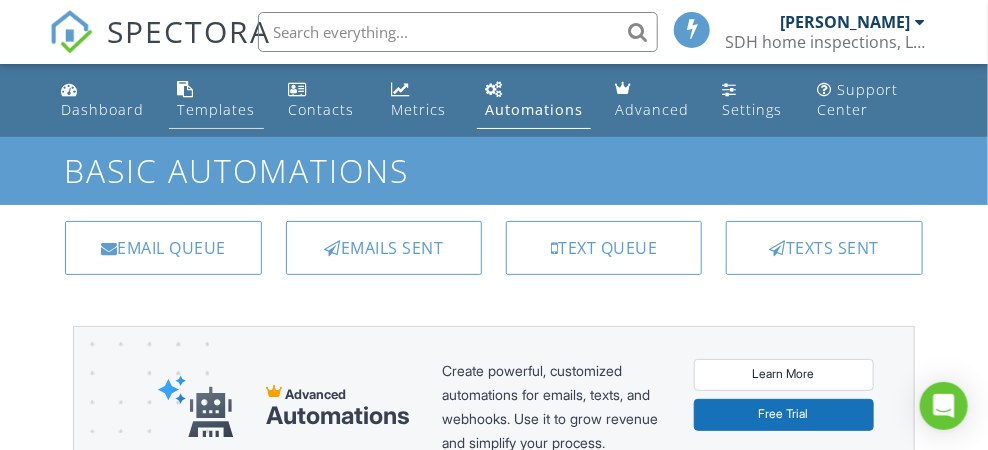 click on "Templates" 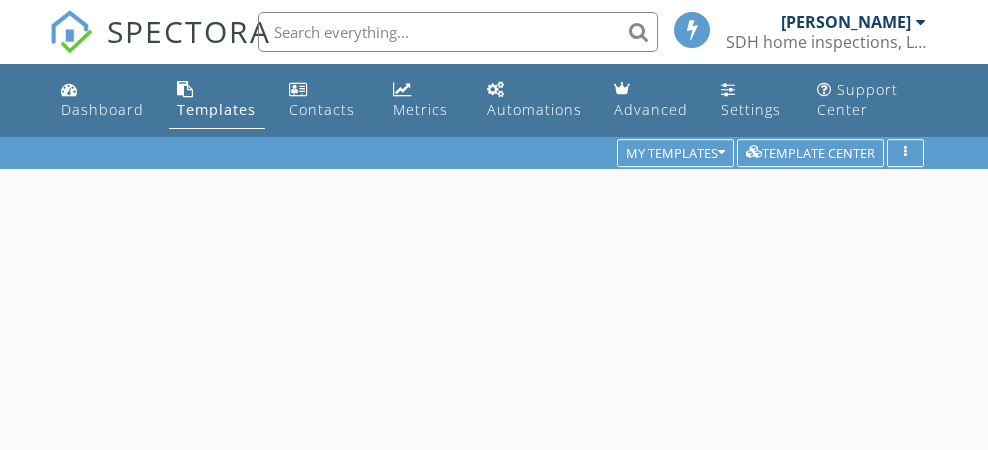 scroll, scrollTop: 0, scrollLeft: 0, axis: both 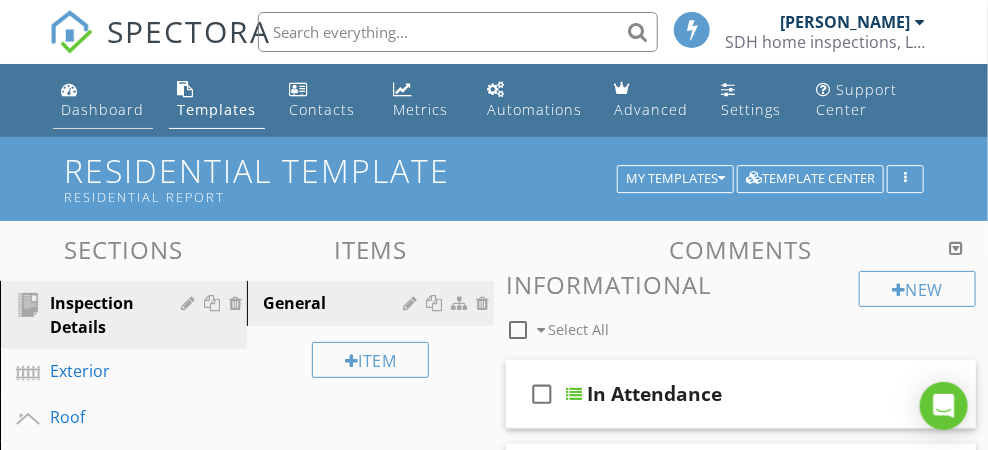 click on "Dashboard" at bounding box center (102, 109) 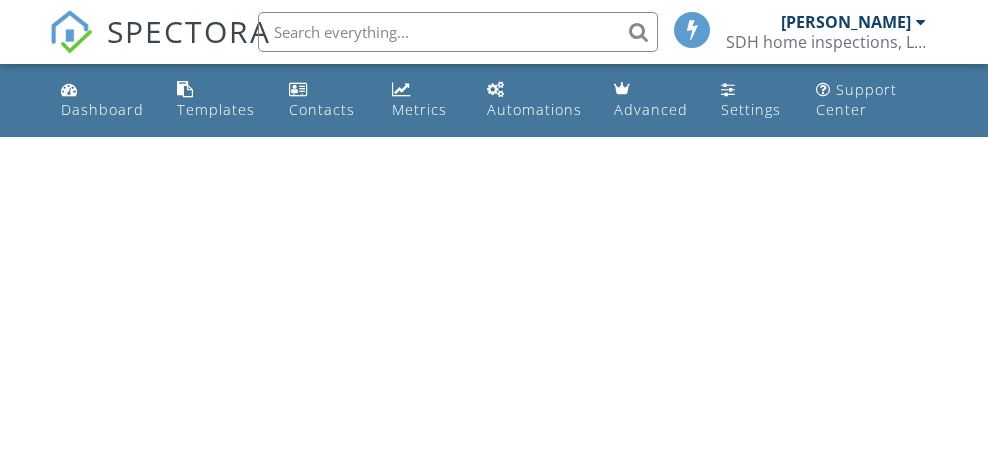 scroll, scrollTop: 0, scrollLeft: 0, axis: both 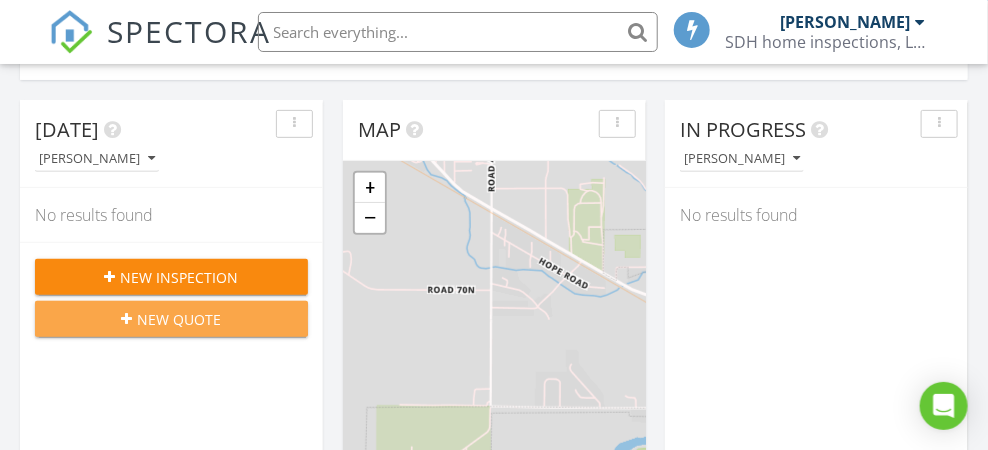 click on "New Quote" at bounding box center (180, 319) 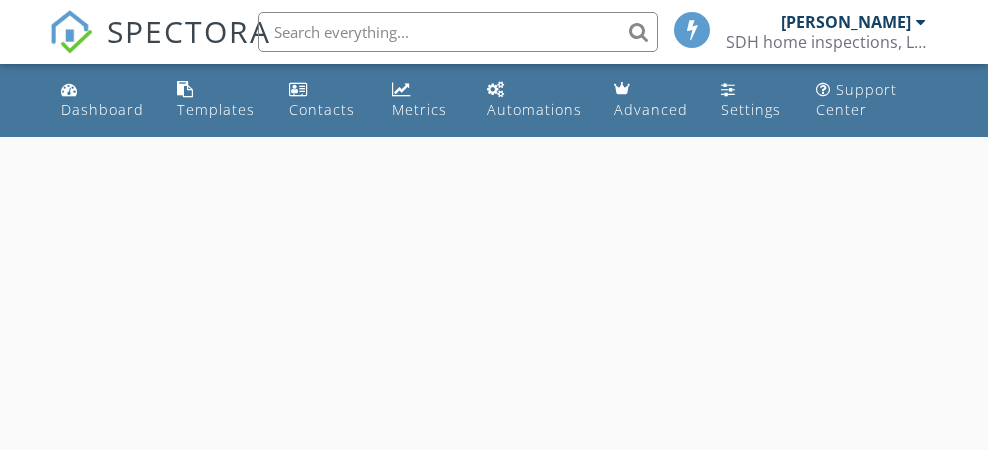 scroll, scrollTop: 0, scrollLeft: 0, axis: both 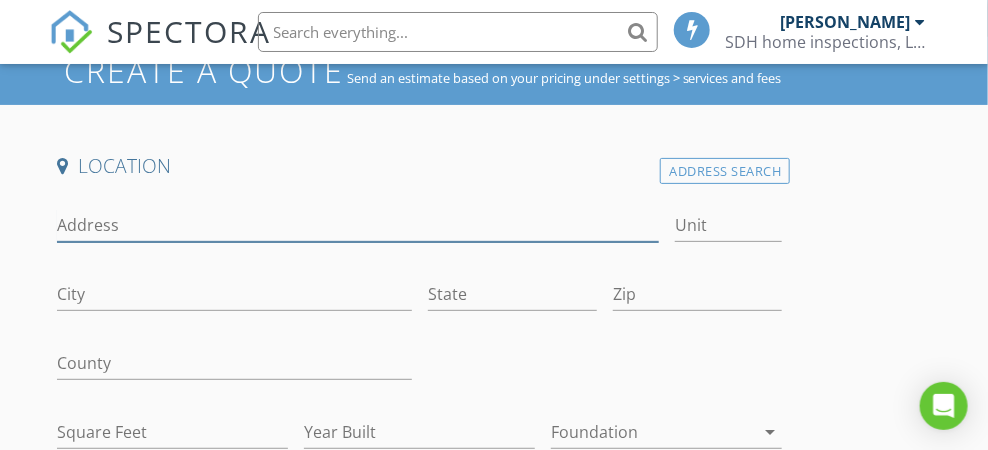 click on "Address" at bounding box center [357, 225] 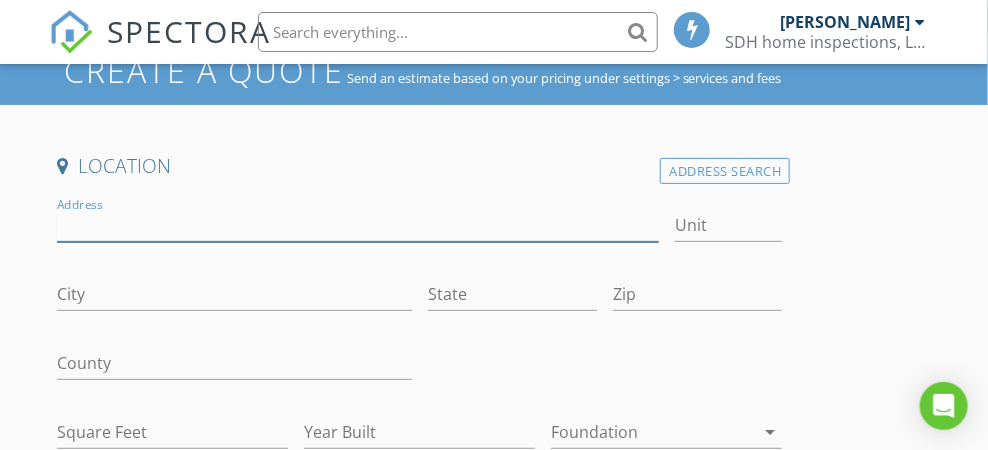 type on "500 East 22nd Avenue, Torrington, WY, USA" 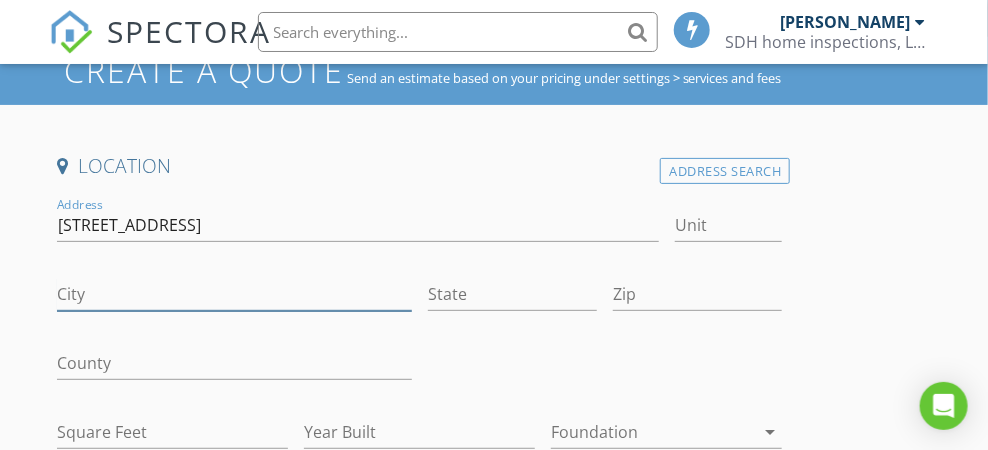 type on "Torrington" 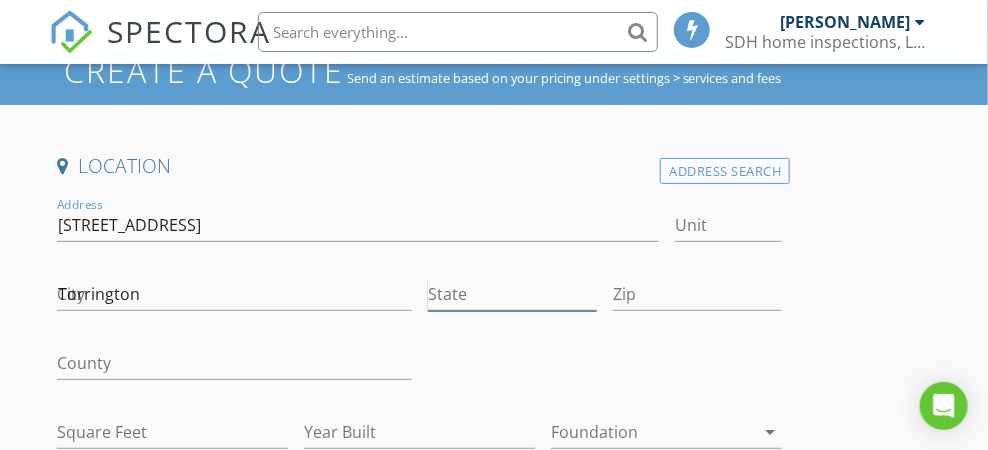 type on "WY" 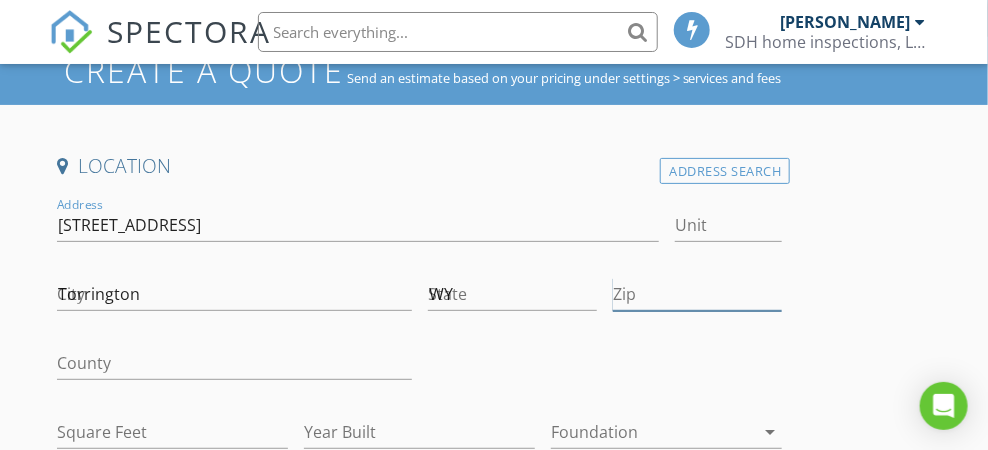 type on "82240" 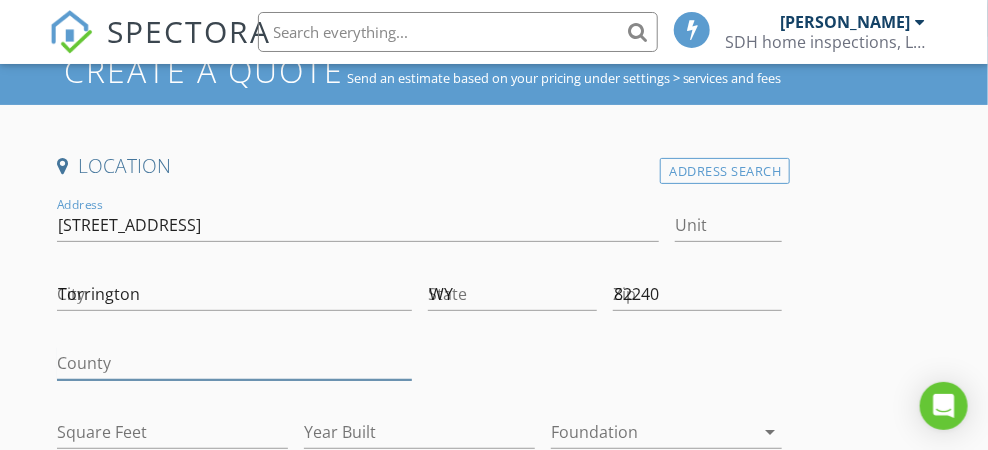 type on "WY" 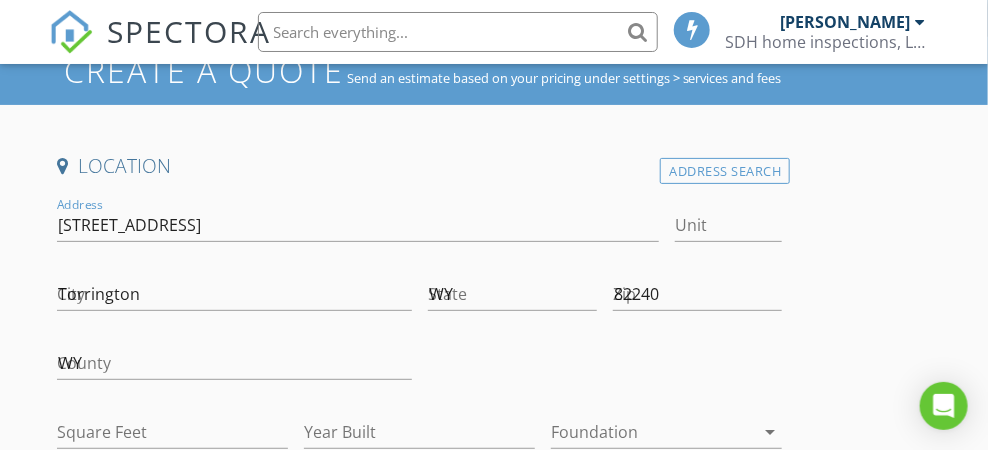type on "shad Douglas harvey" 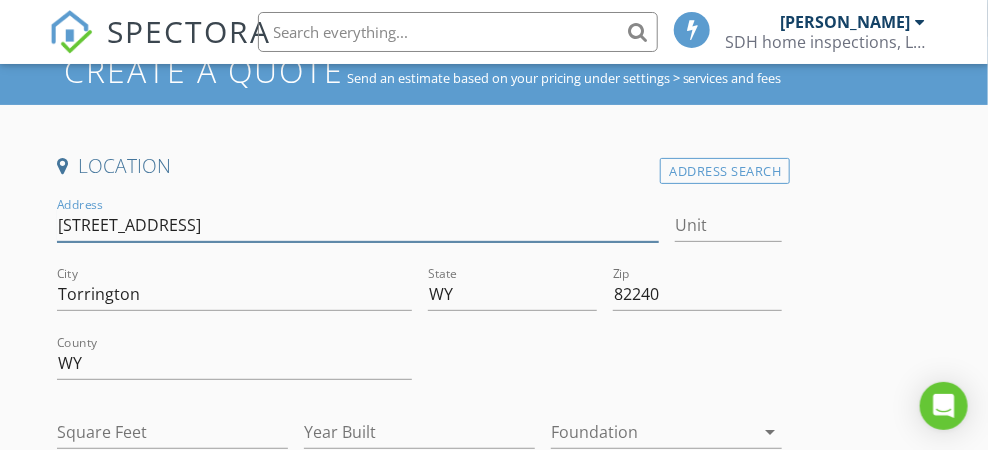 scroll, scrollTop: 119, scrollLeft: 0, axis: vertical 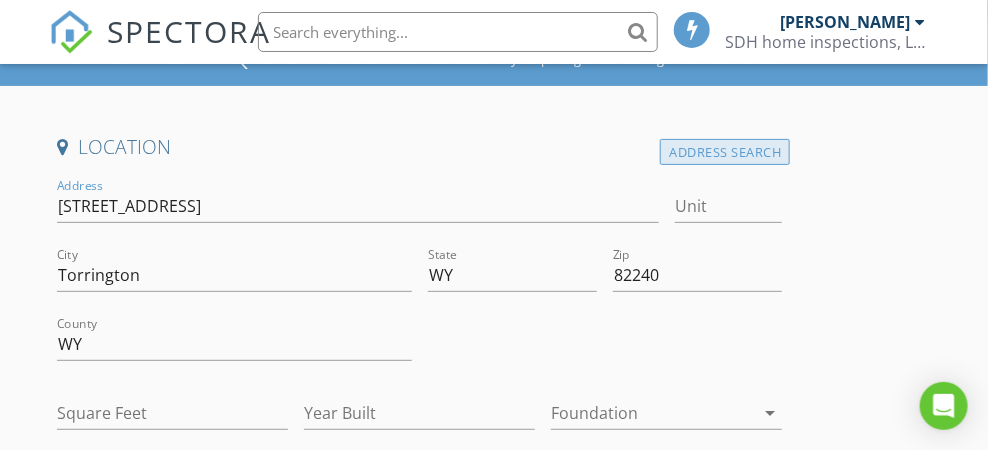 click on "Address Search" at bounding box center (725, 152) 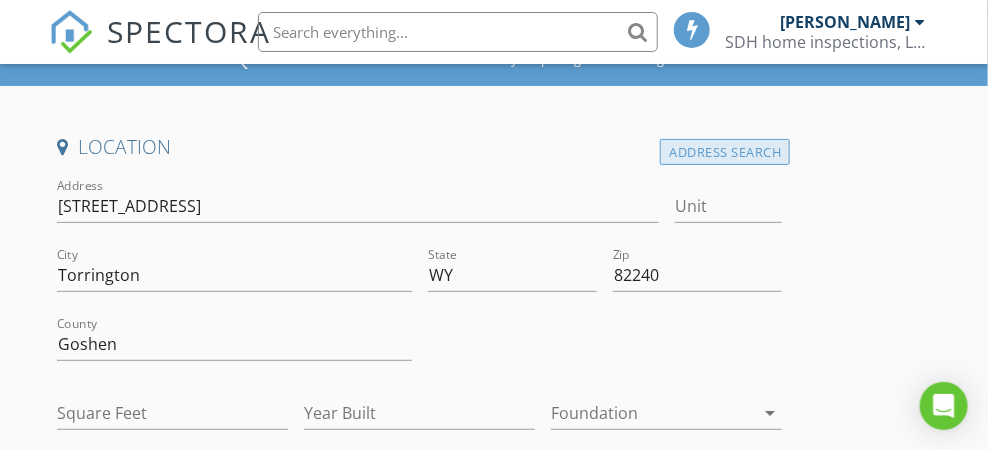 type on "1641" 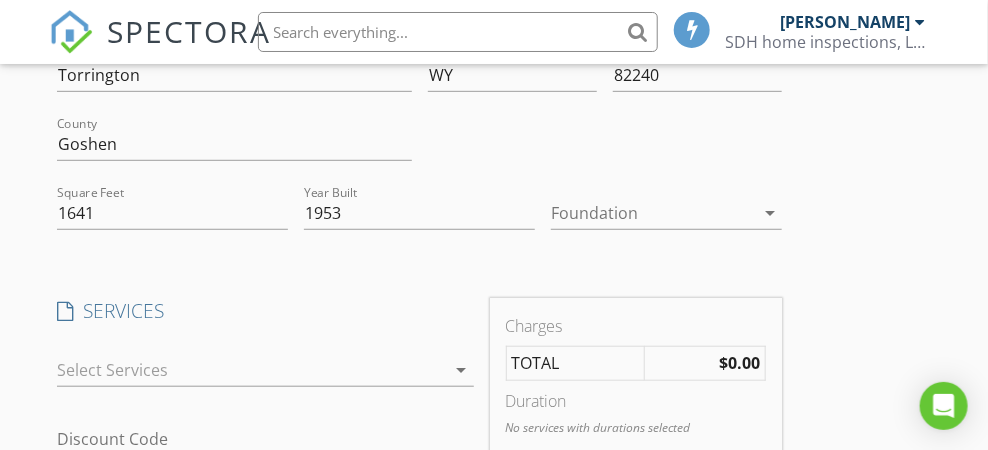 scroll, scrollTop: 419, scrollLeft: 0, axis: vertical 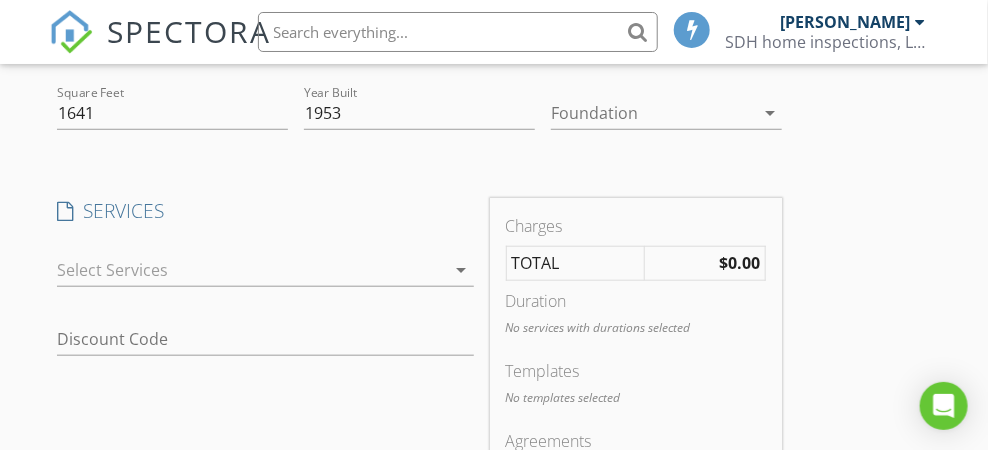 click on "arrow_drop_down" at bounding box center [462, 270] 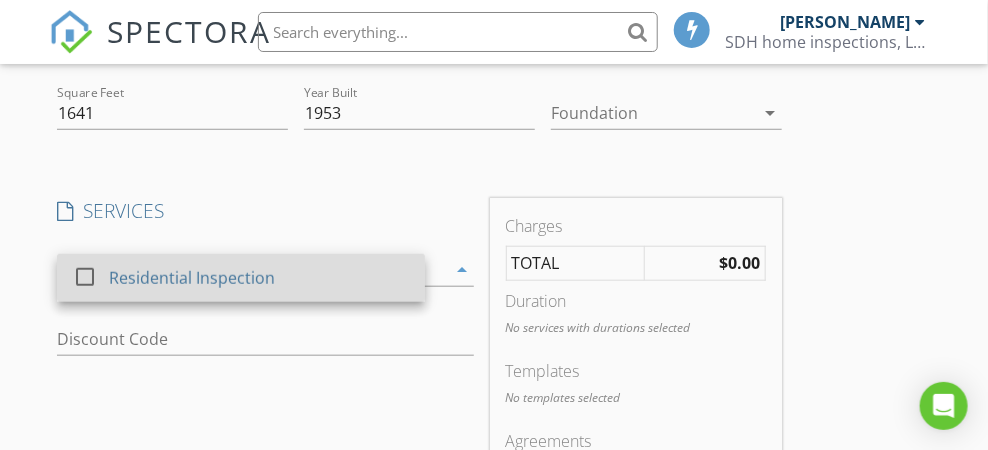 click at bounding box center [85, 276] 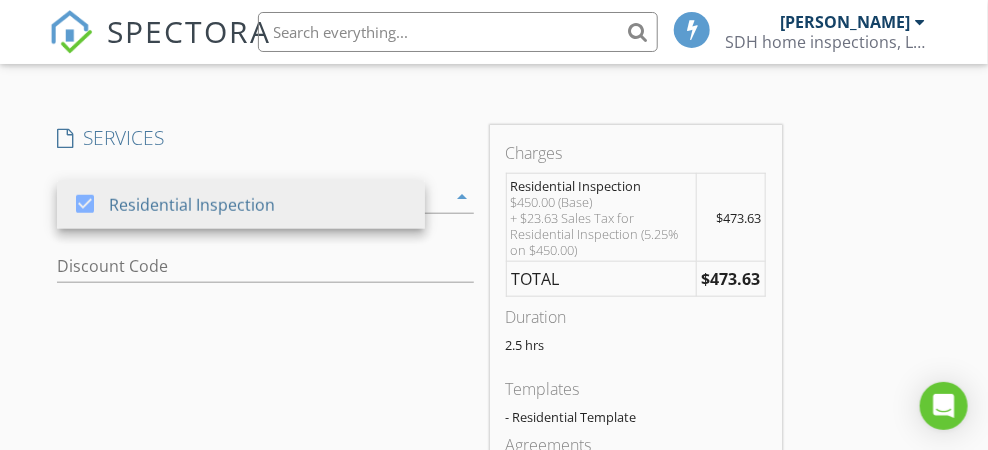 scroll, scrollTop: 519, scrollLeft: 0, axis: vertical 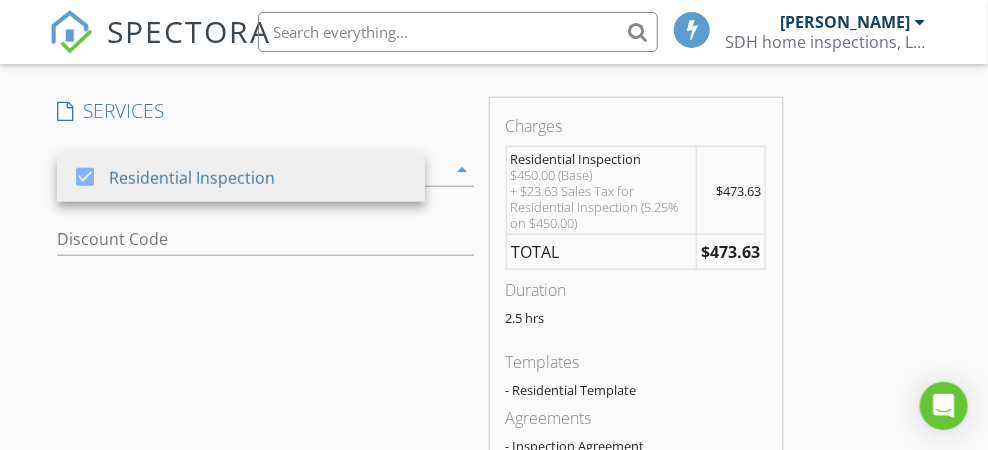 click on "SERVICES
check_box   Residential Inspection   Residential Inspection arrow_drop_down     Discount Code" at bounding box center [265, 302] 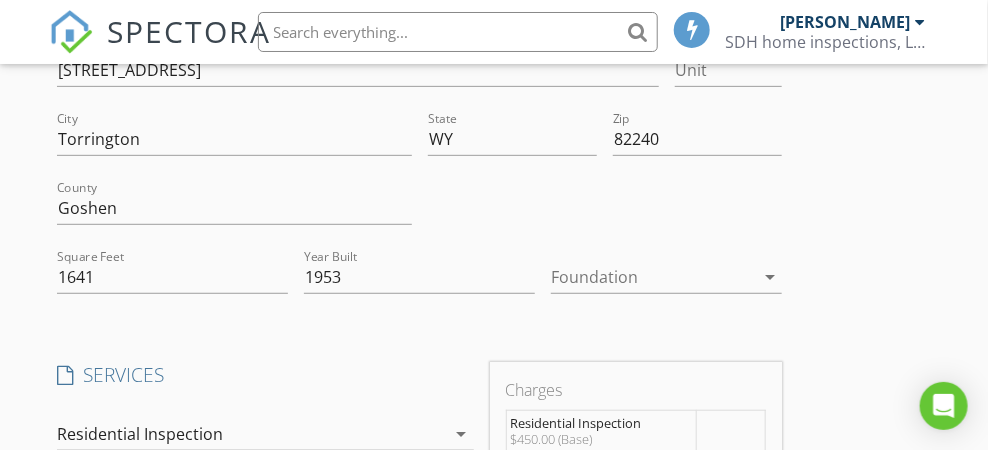 scroll, scrollTop: 219, scrollLeft: 0, axis: vertical 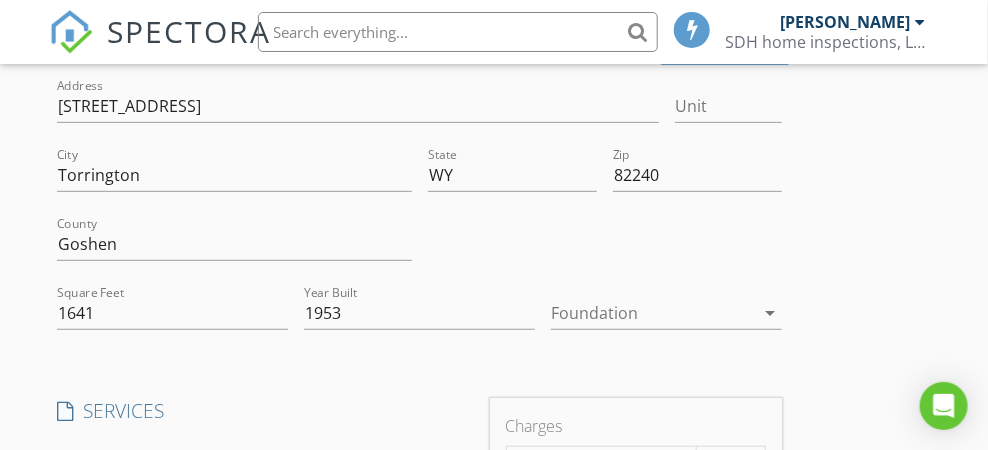 click on "arrow_drop_down" at bounding box center (770, 313) 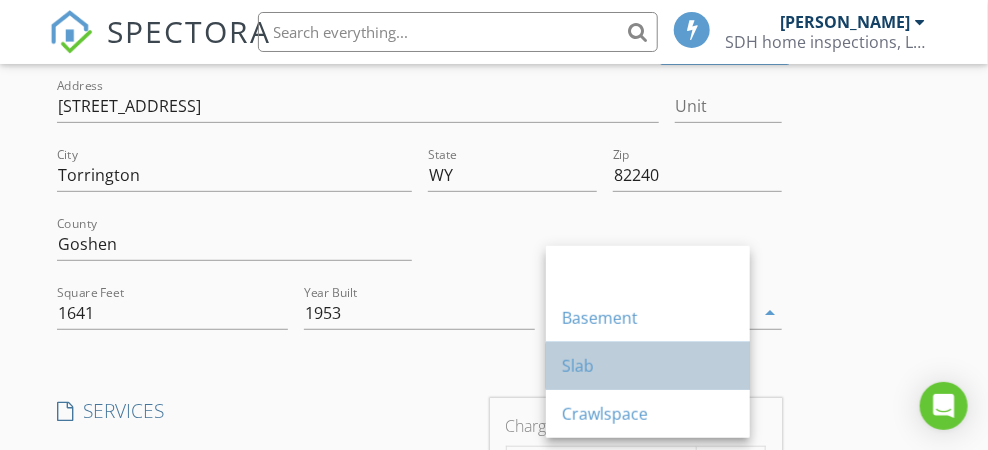 click on "Slab" at bounding box center (648, 366) 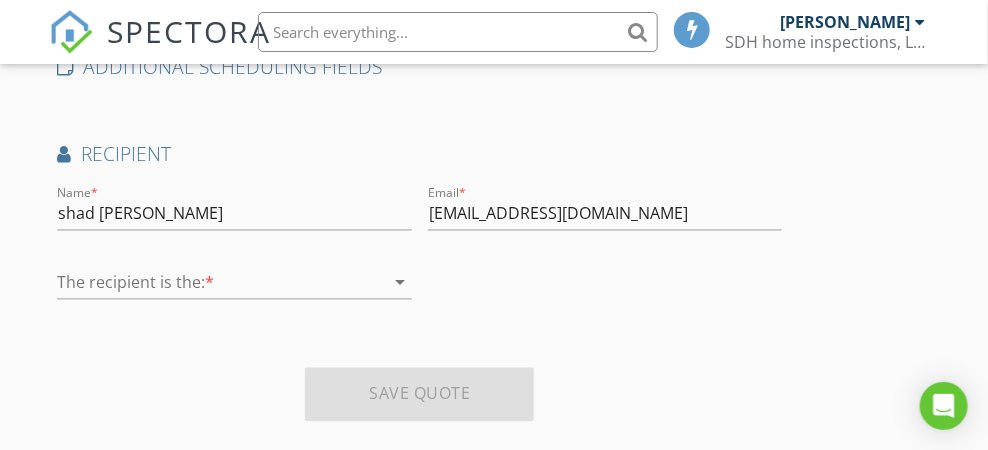 scroll, scrollTop: 1067, scrollLeft: 0, axis: vertical 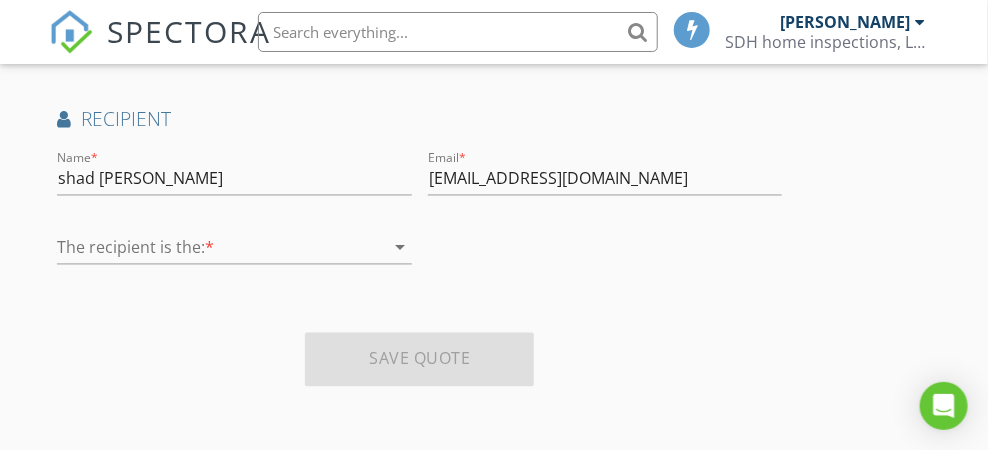 click on "arrow_drop_down" at bounding box center [400, 248] 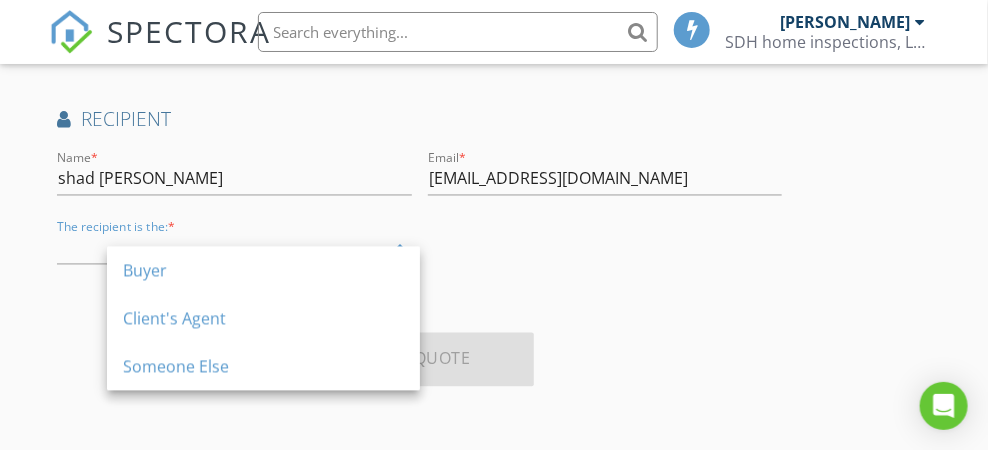 click on "Name  * shad Douglas harvey
Email  * shadharvey30@yahoo.com
The recipient is the:   * arrow_drop_down" at bounding box center [419, 216] 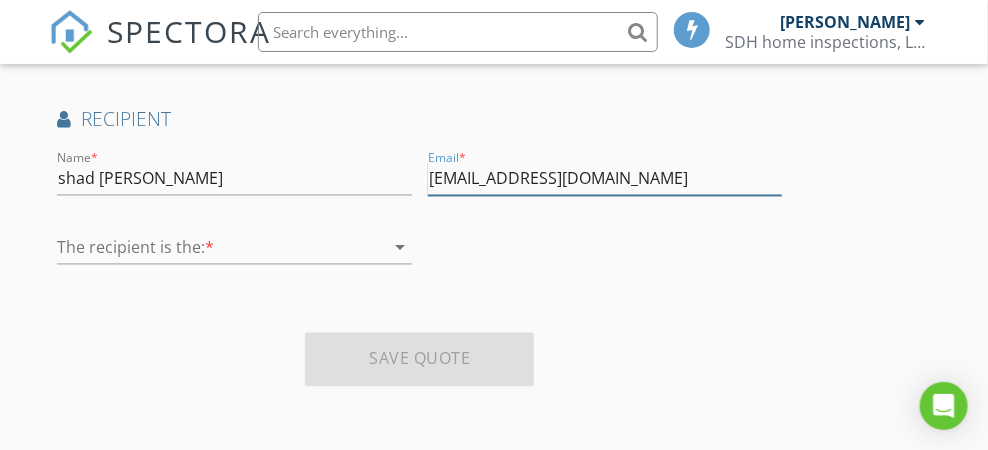 drag, startPoint x: 677, startPoint y: 187, endPoint x: 417, endPoint y: 167, distance: 260.7681 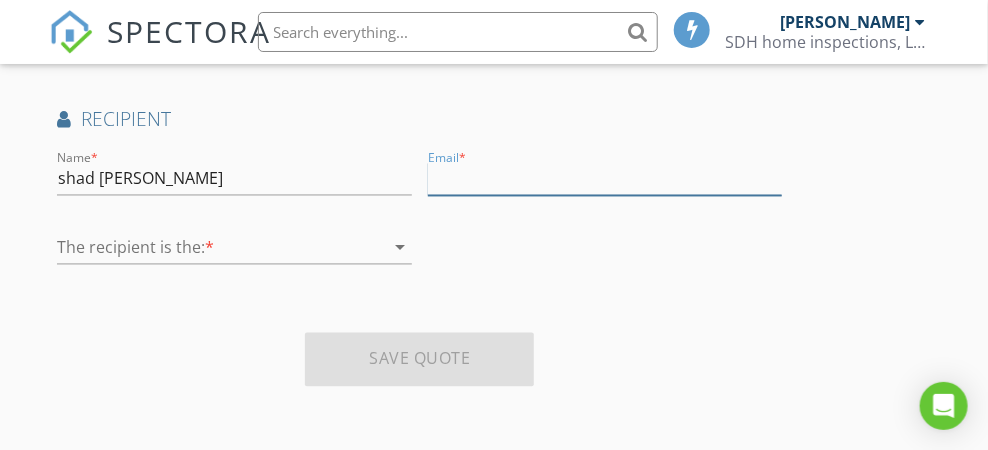type 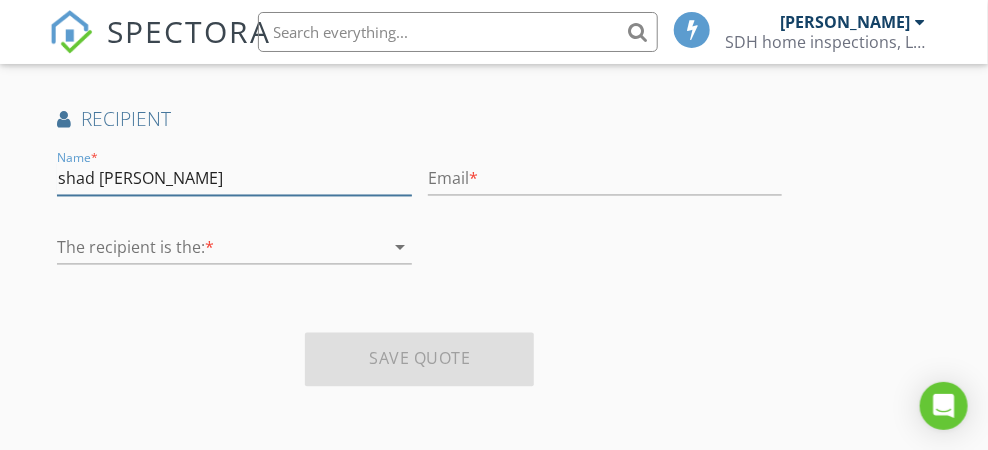 drag, startPoint x: 291, startPoint y: 178, endPoint x: 98, endPoint y: 172, distance: 193.09325 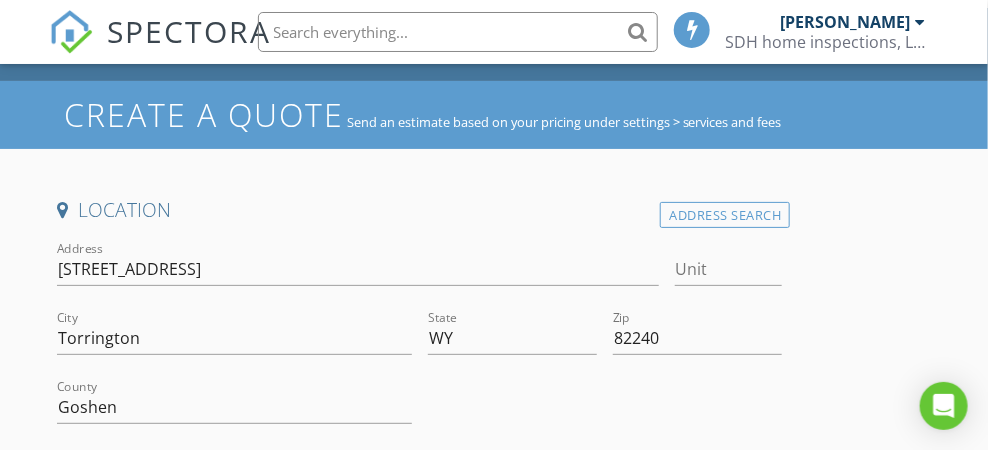 scroll, scrollTop: 0, scrollLeft: 0, axis: both 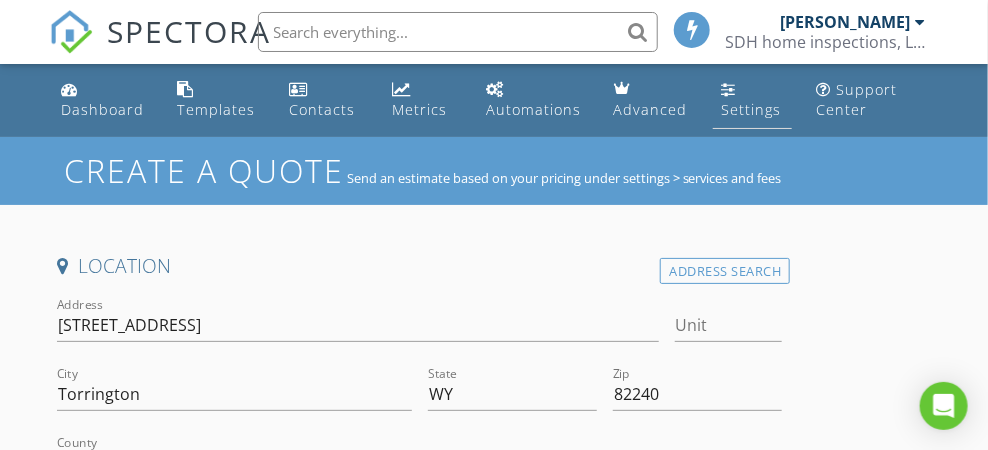 type 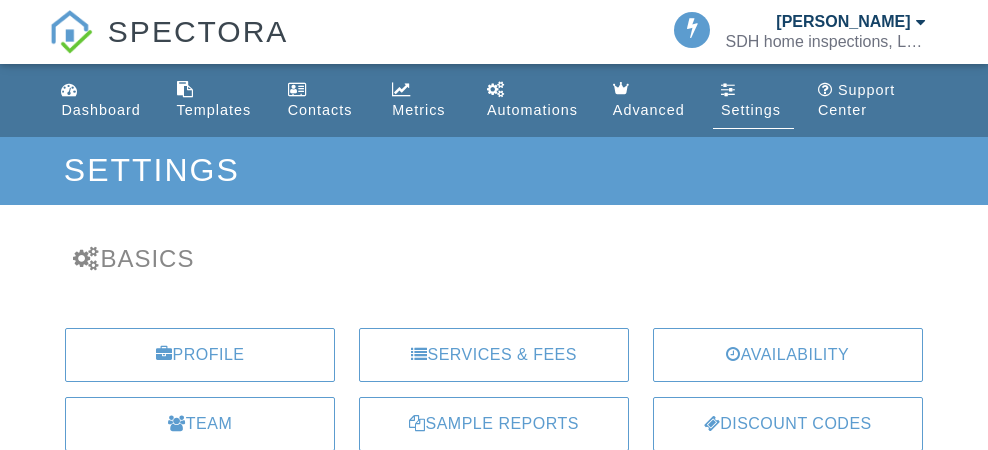 scroll, scrollTop: 0, scrollLeft: 0, axis: both 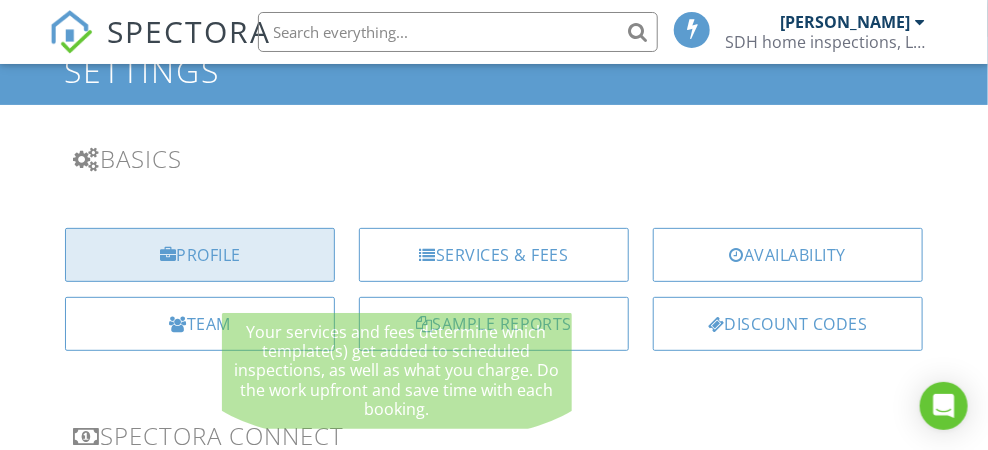 click on "Profile" at bounding box center [200, 255] 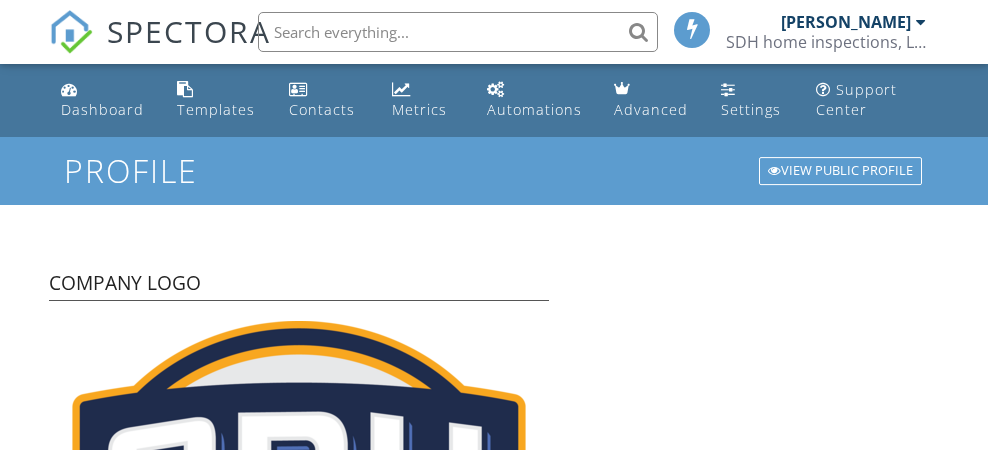 scroll, scrollTop: 0, scrollLeft: 0, axis: both 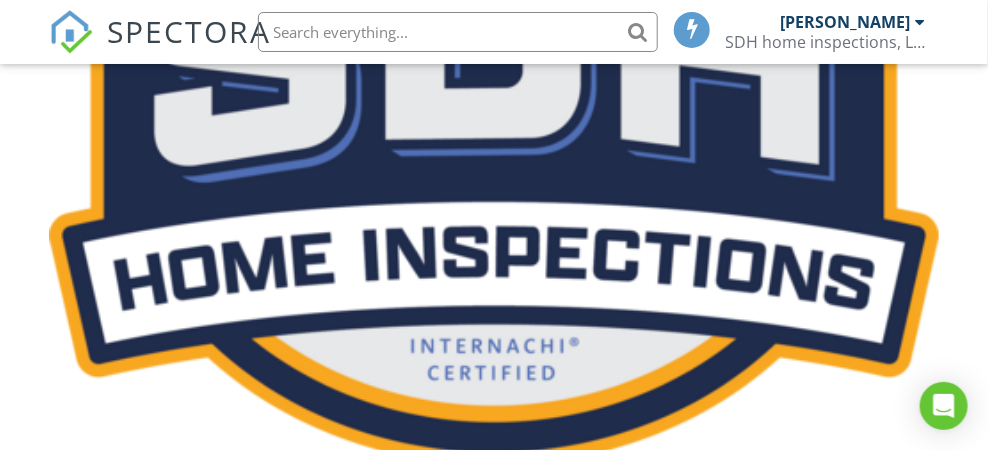 click on "Save Profile" at bounding box center (494, 2200) 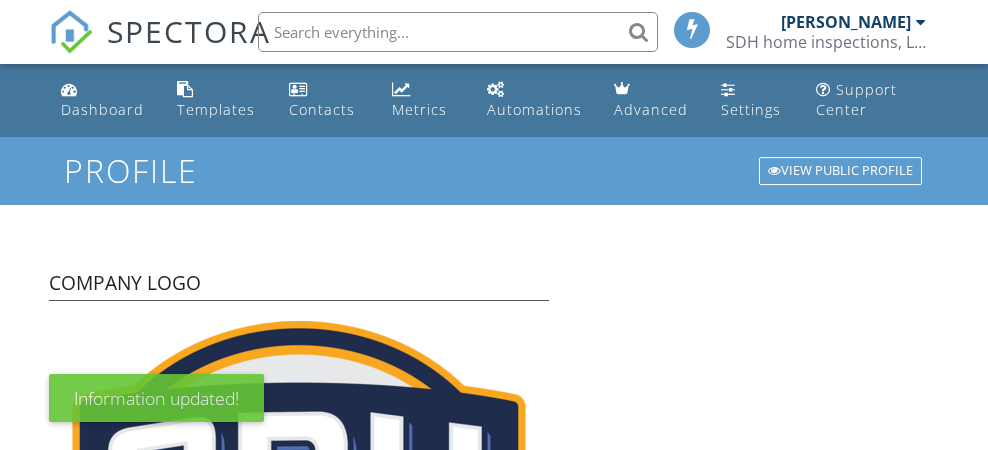 scroll, scrollTop: 0, scrollLeft: 0, axis: both 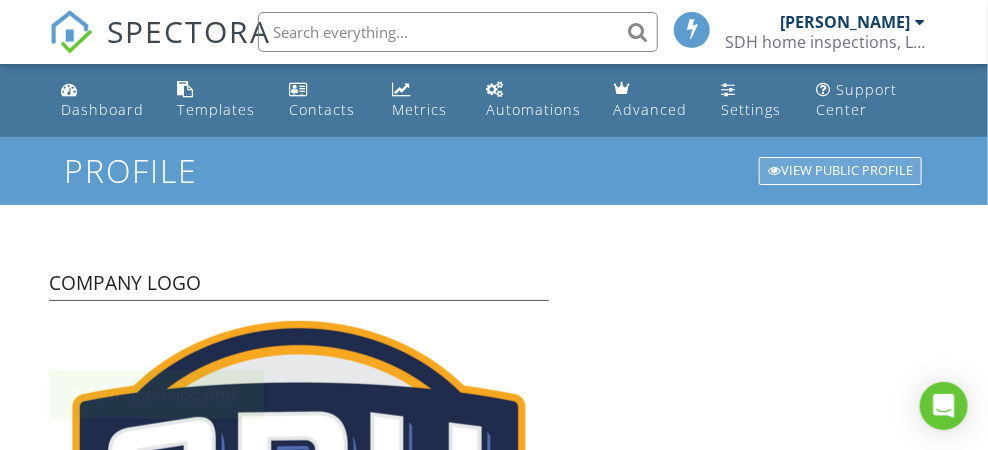 click on "View Public Profile" at bounding box center [840, 171] 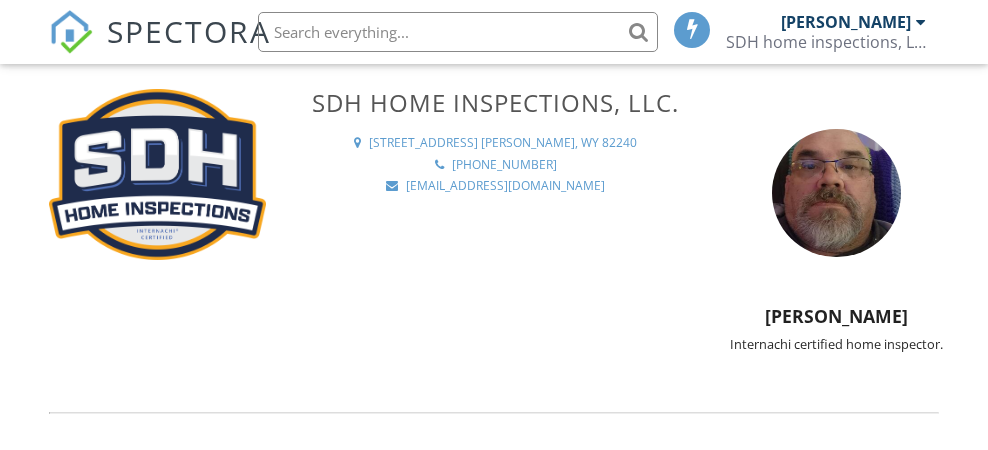 scroll, scrollTop: 0, scrollLeft: 0, axis: both 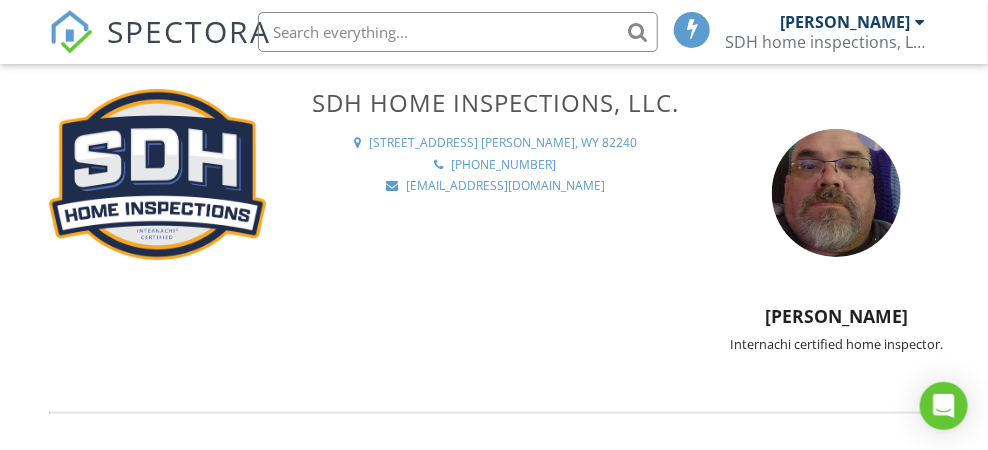 click on "[PERSON_NAME]" at bounding box center (853, 22) 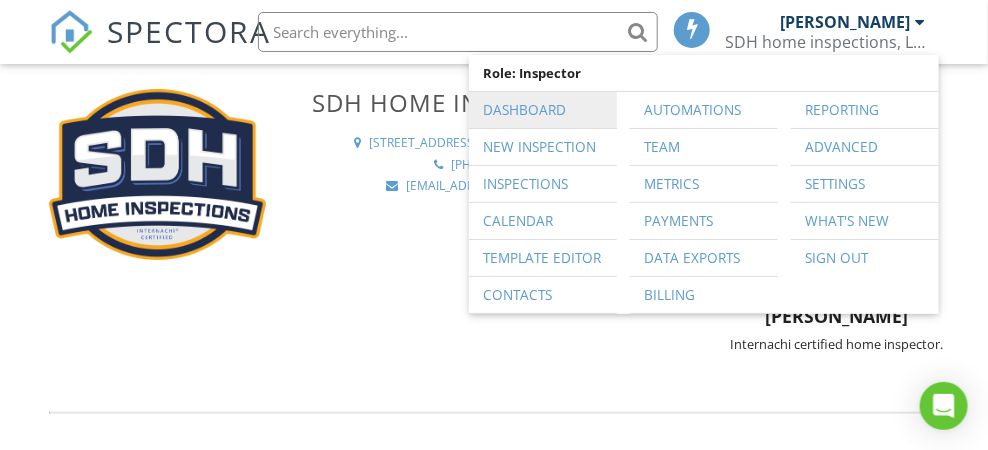 click on "Dashboard" at bounding box center [543, 110] 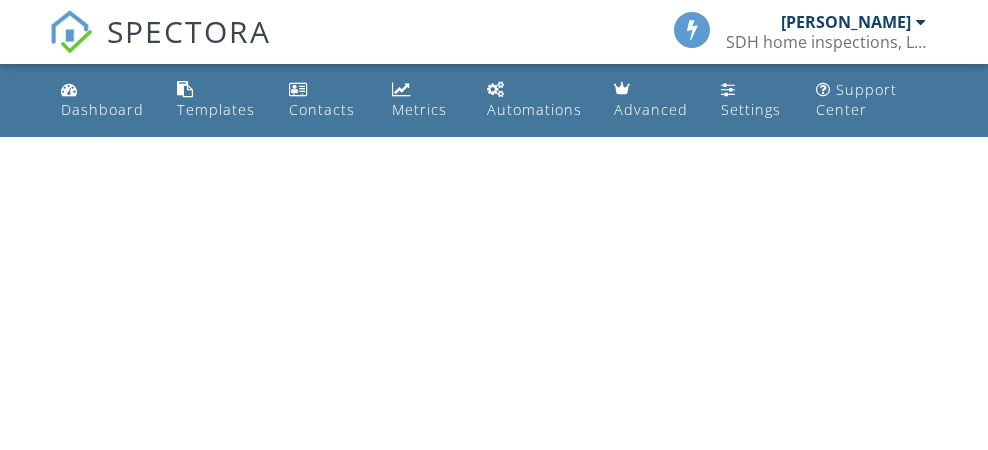 scroll, scrollTop: 0, scrollLeft: 0, axis: both 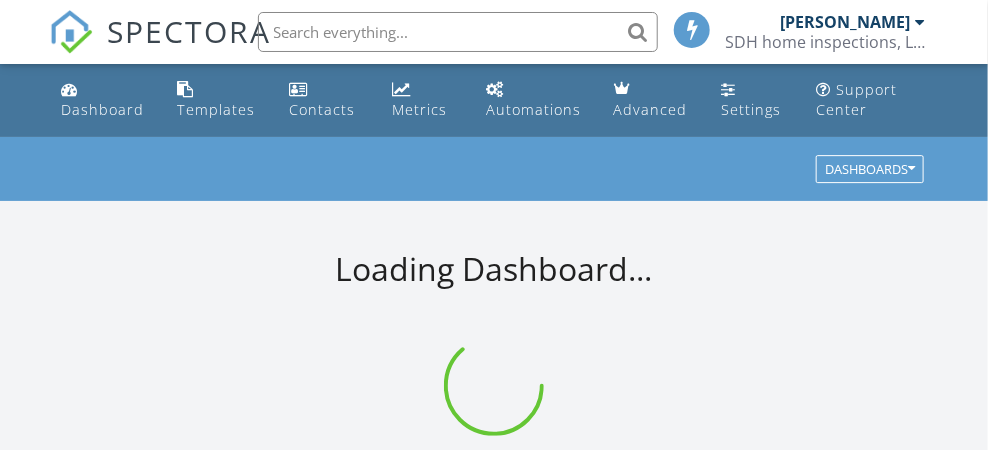 click on "[PERSON_NAME]" at bounding box center [853, 22] 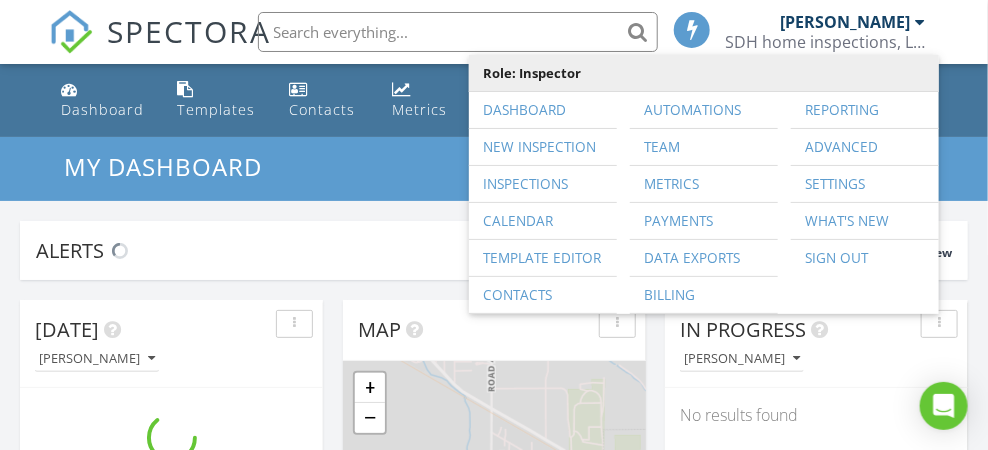 scroll, scrollTop: 9, scrollLeft: 9, axis: both 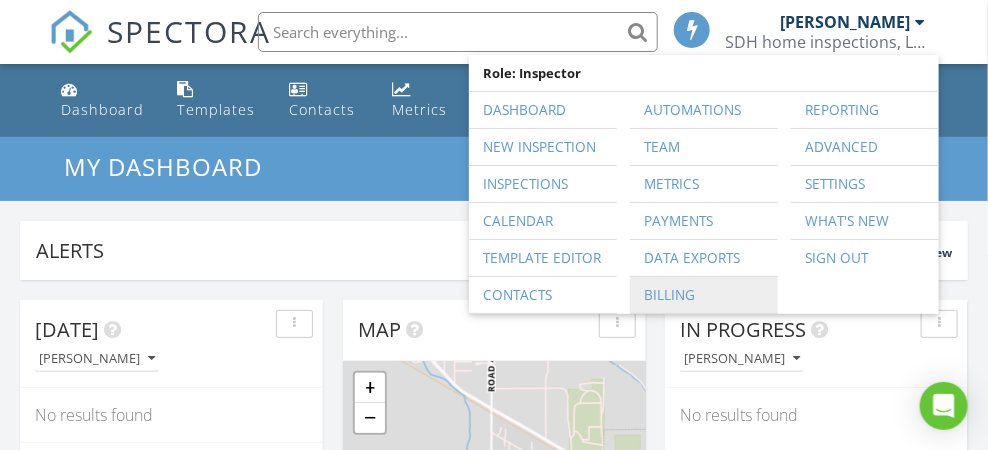 click on "Billing" at bounding box center [704, 295] 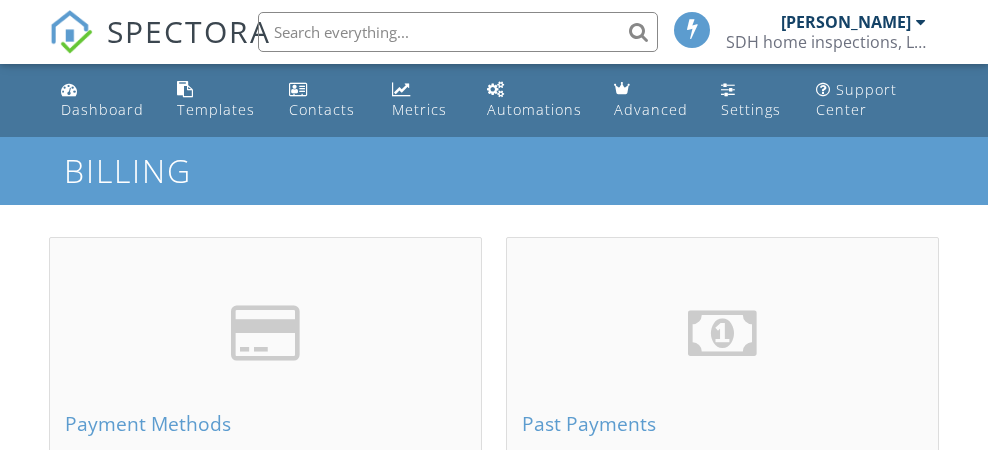 scroll, scrollTop: 0, scrollLeft: 0, axis: both 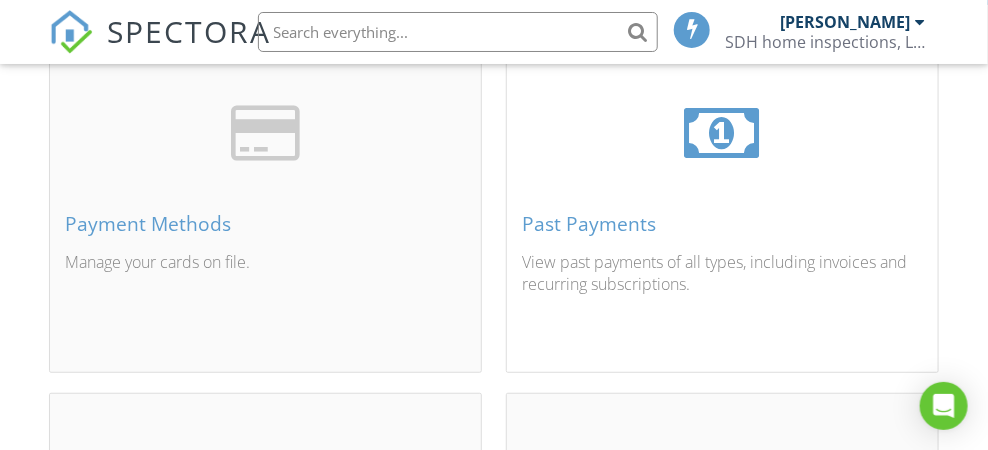 click on "Past Payments" at bounding box center (722, 224) 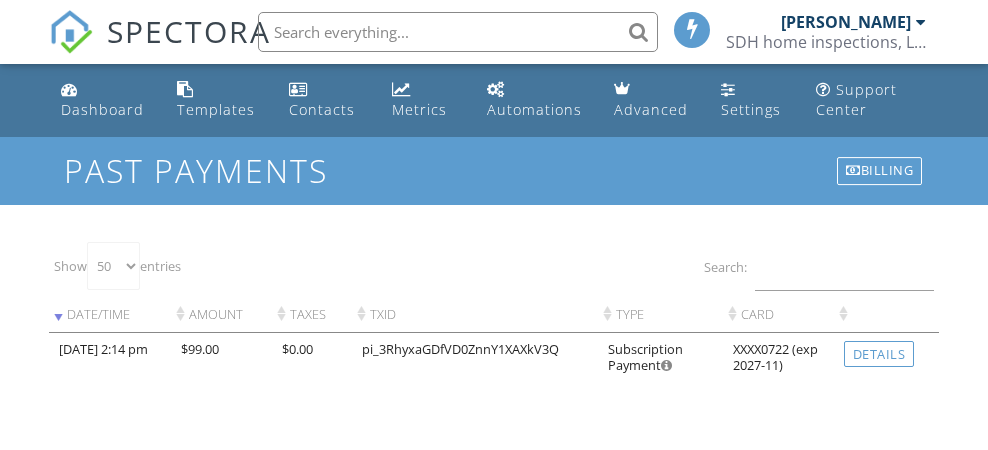 select on "50" 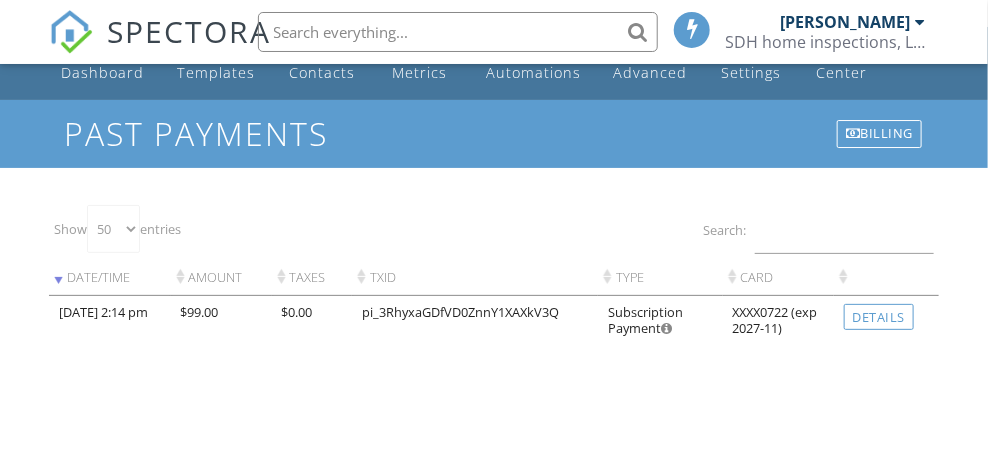 scroll, scrollTop: 0, scrollLeft: 0, axis: both 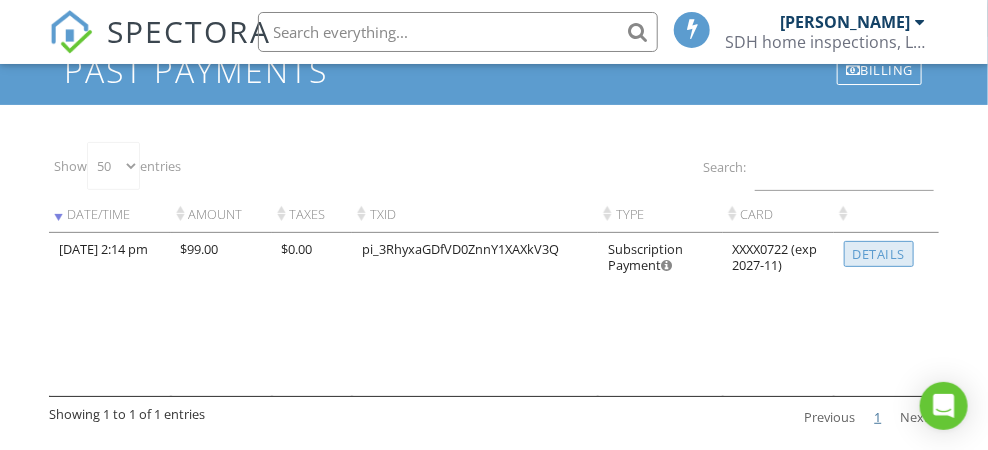 click on "Details" at bounding box center (879, 254) 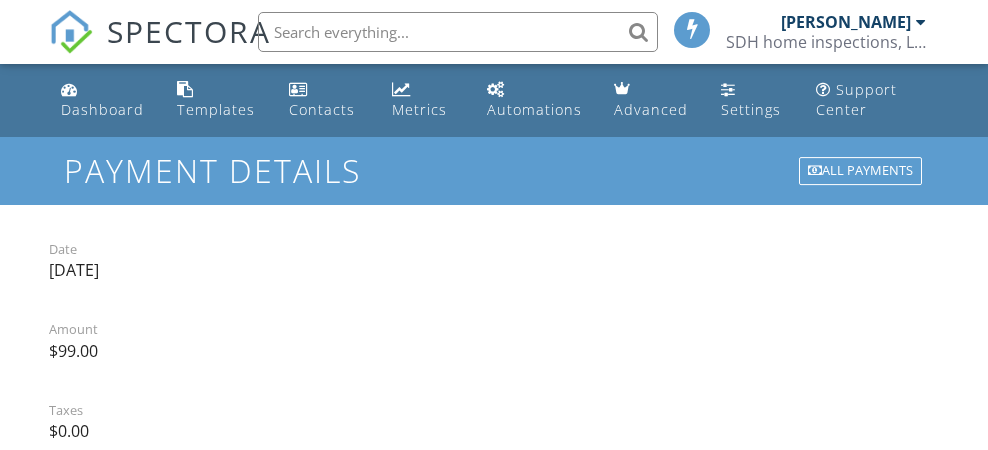 scroll, scrollTop: 0, scrollLeft: 0, axis: both 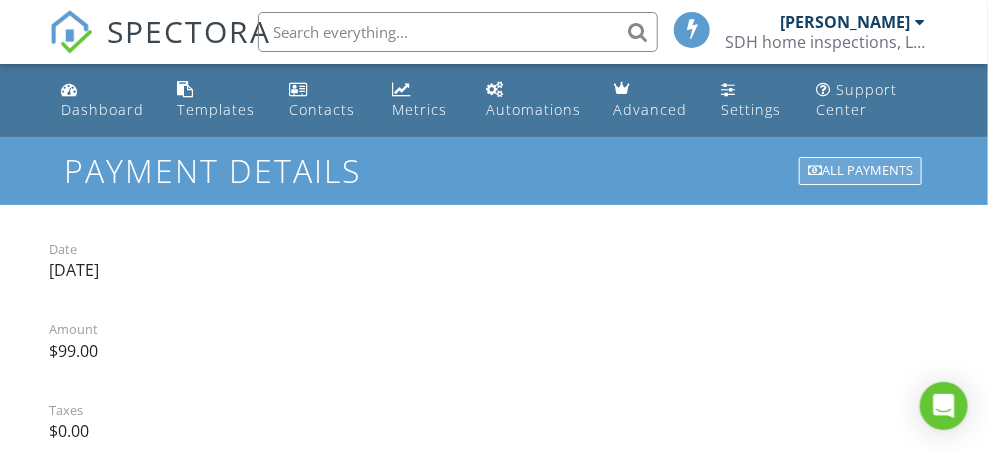 click on "All Payments" at bounding box center (860, 171) 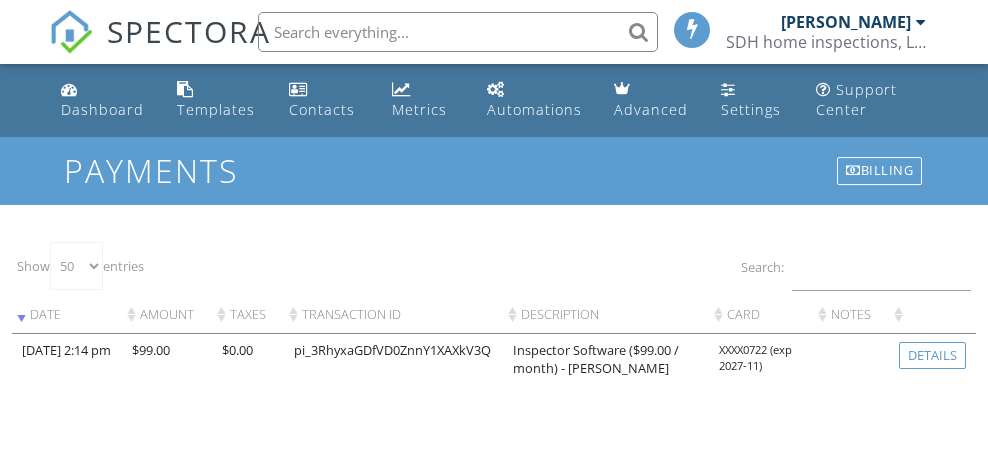 select on "50" 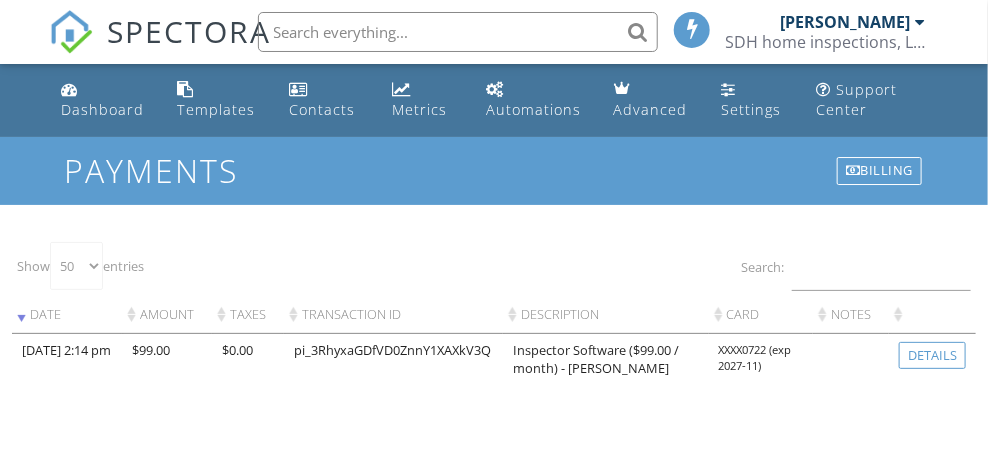 scroll, scrollTop: 0, scrollLeft: 0, axis: both 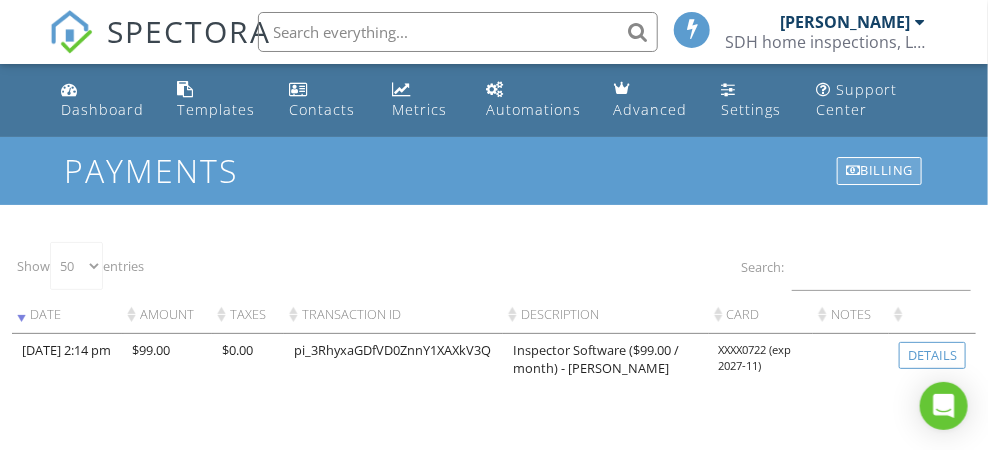 click on "Billing" at bounding box center (879, 171) 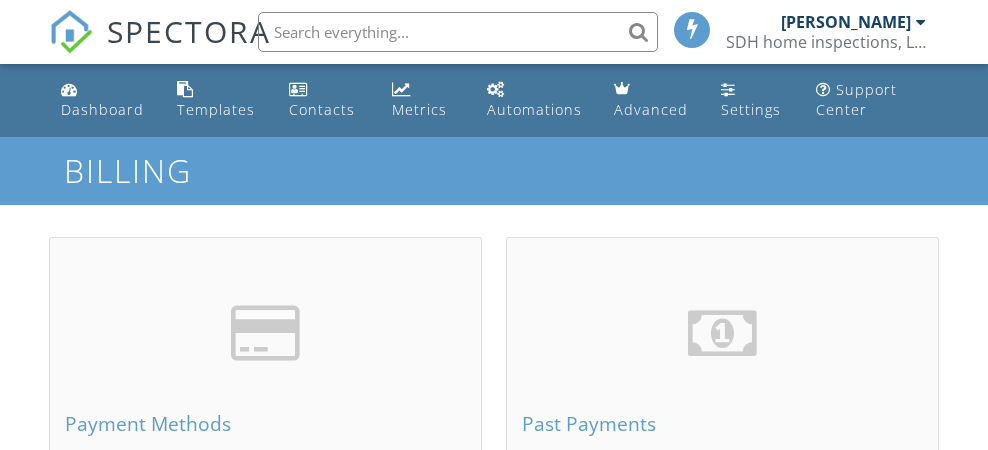 scroll, scrollTop: 0, scrollLeft: 0, axis: both 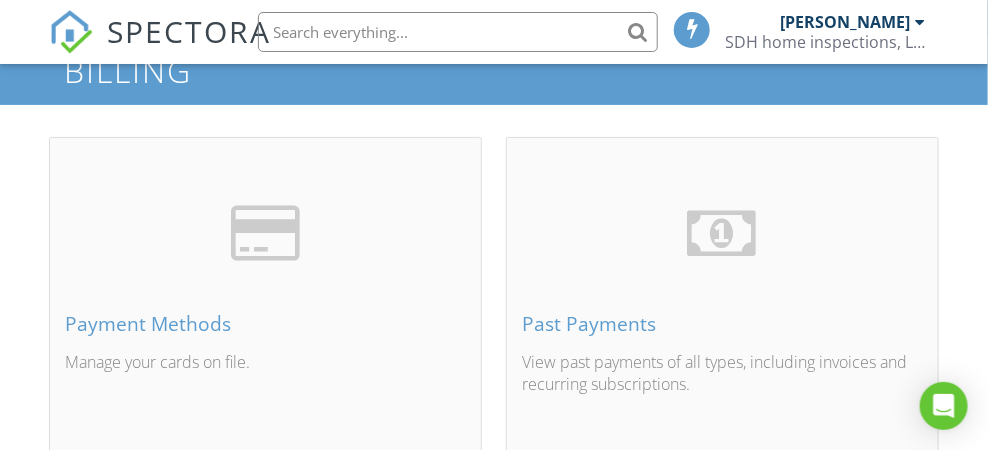 click on "Subscriptions
Manage recurring subscriptions, such as software, web hosting, and marketing plans." at bounding box center [265, 685] 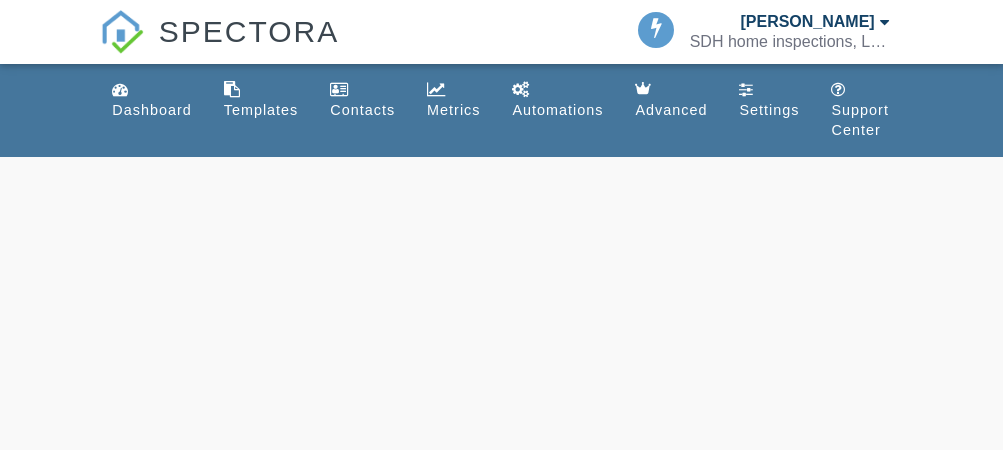 scroll, scrollTop: 0, scrollLeft: 0, axis: both 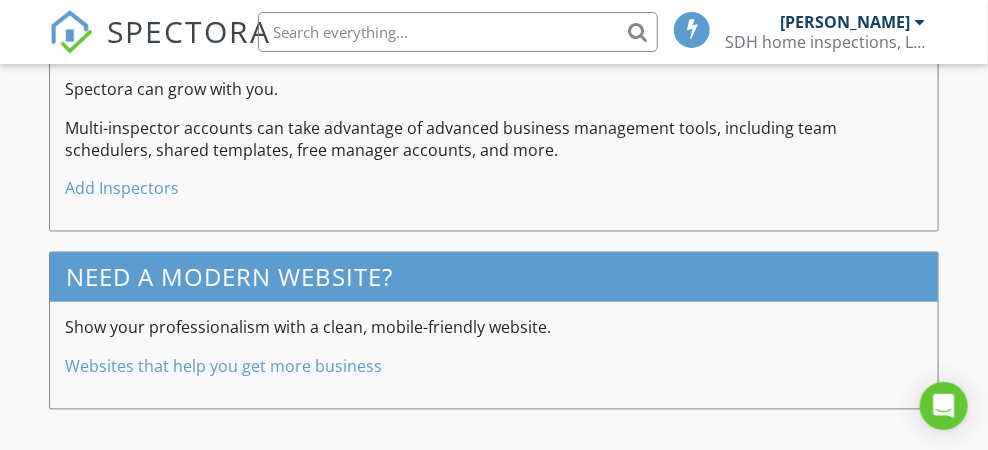 click on "Websites that help you get more business" at bounding box center [223, 367] 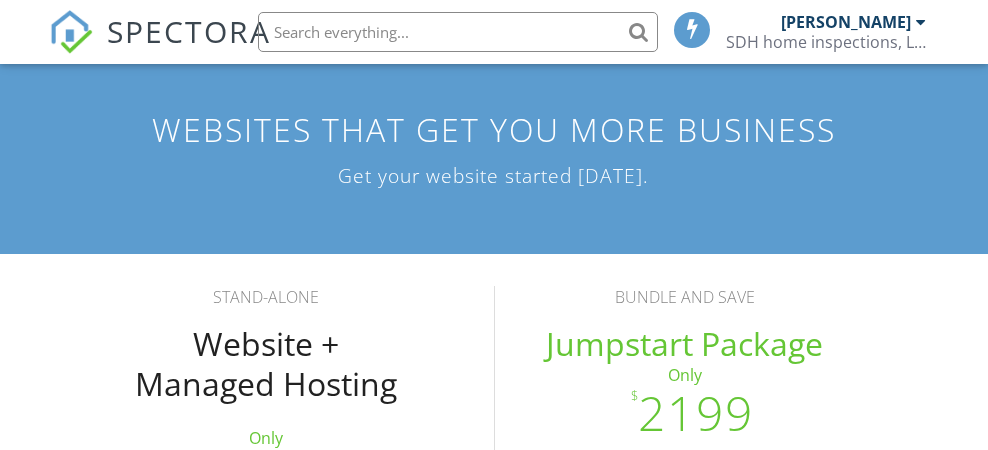 scroll, scrollTop: 0, scrollLeft: 0, axis: both 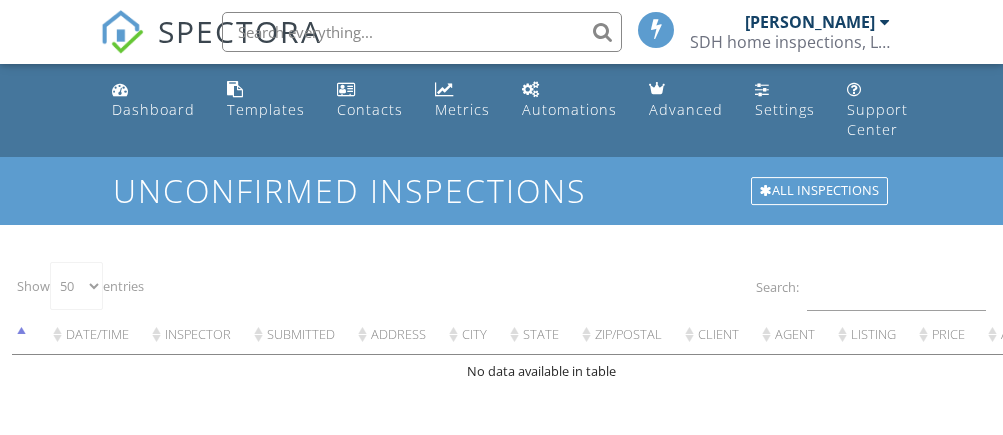 select on "50" 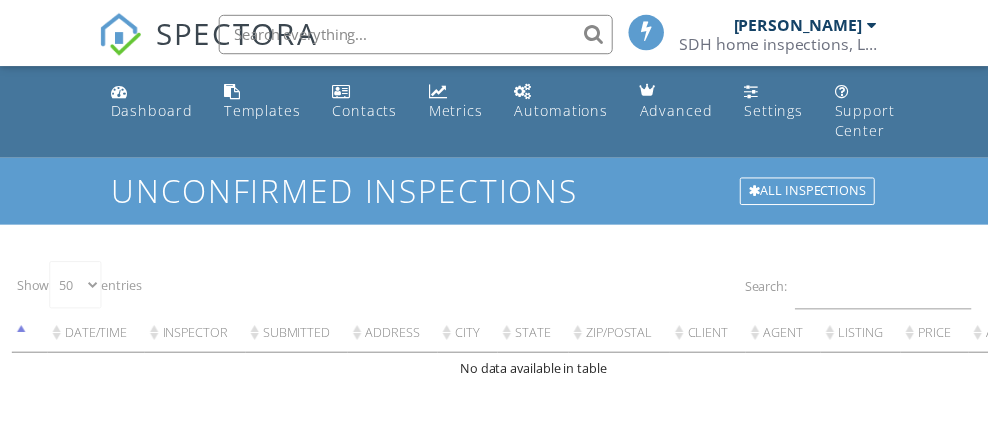 scroll, scrollTop: 0, scrollLeft: 0, axis: both 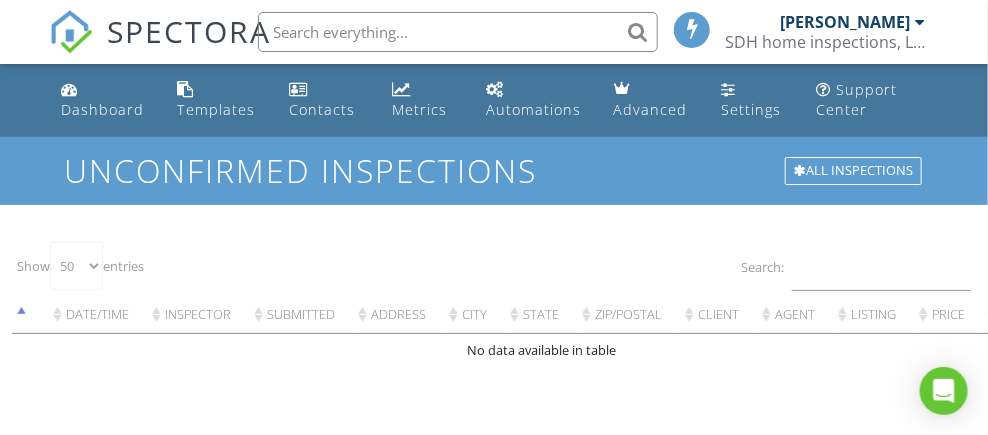 click on "SDH home inspections, LLC." at bounding box center [826, 42] 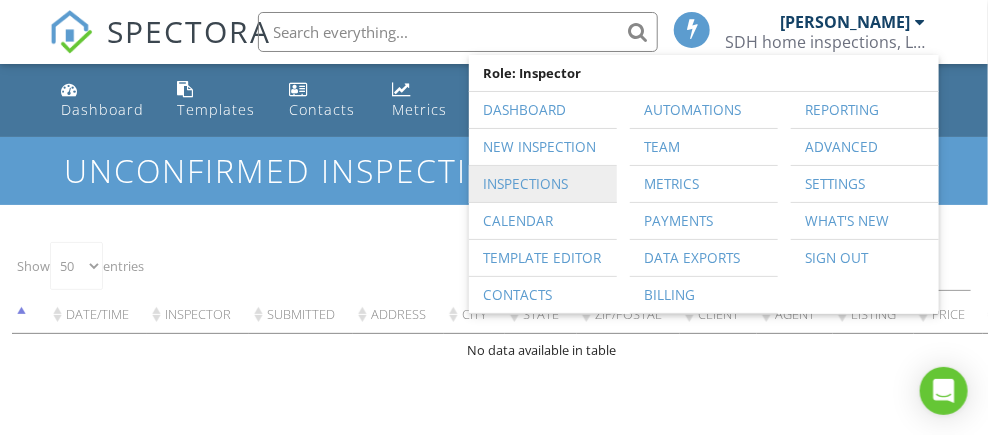click on "Inspections" at bounding box center [543, 184] 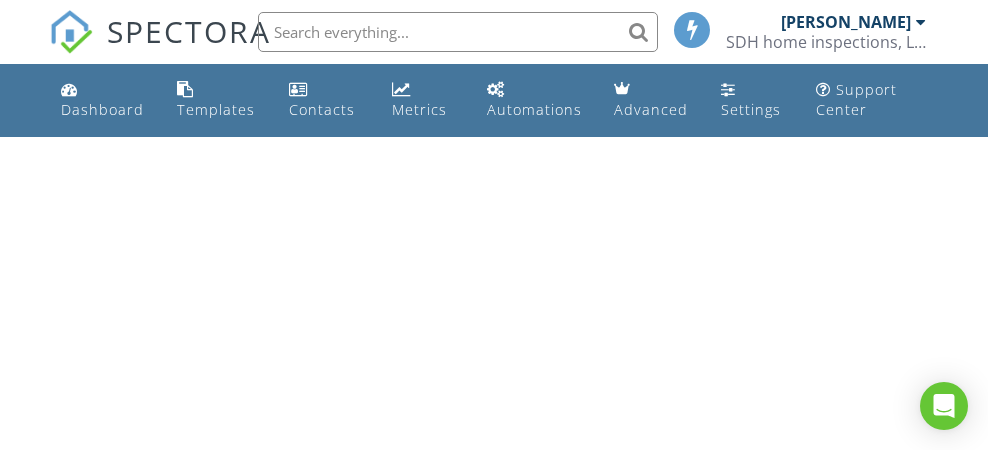 scroll, scrollTop: 0, scrollLeft: 0, axis: both 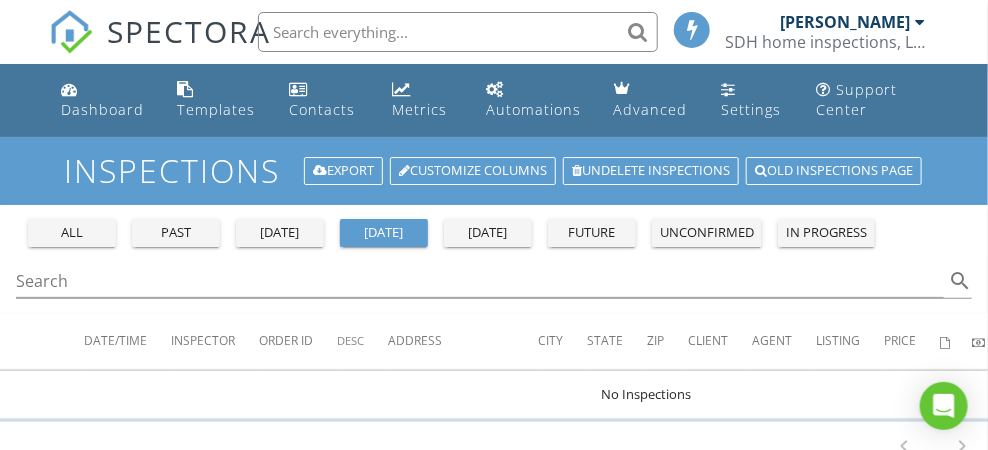 click on "SDH home inspections, LLC." at bounding box center [826, 42] 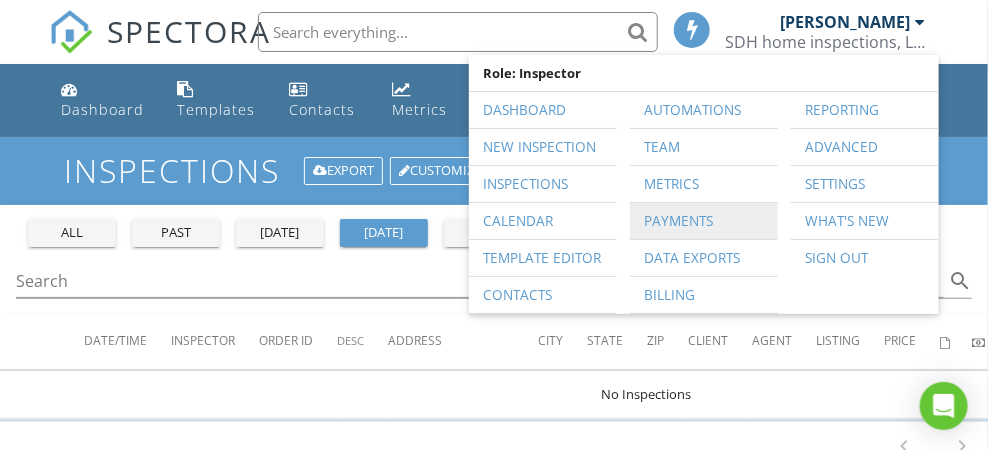 click on "Payments" at bounding box center (704, 221) 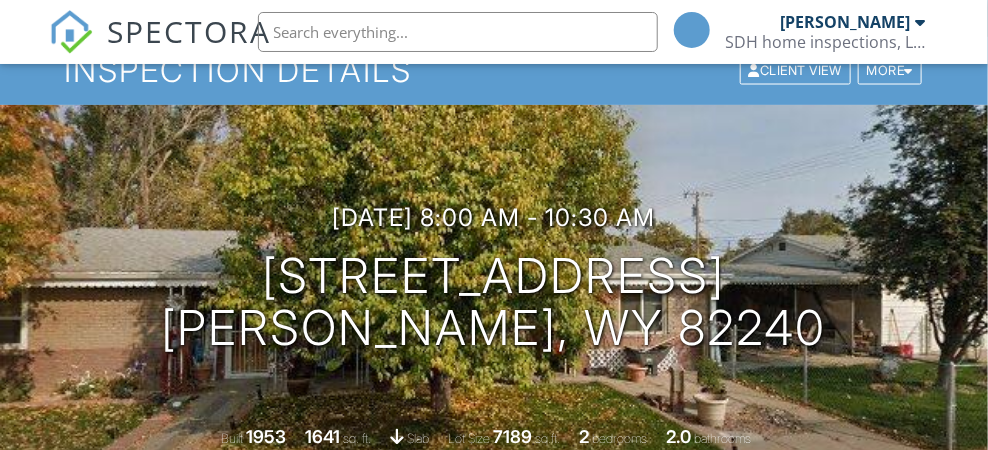 scroll, scrollTop: 200, scrollLeft: 0, axis: vertical 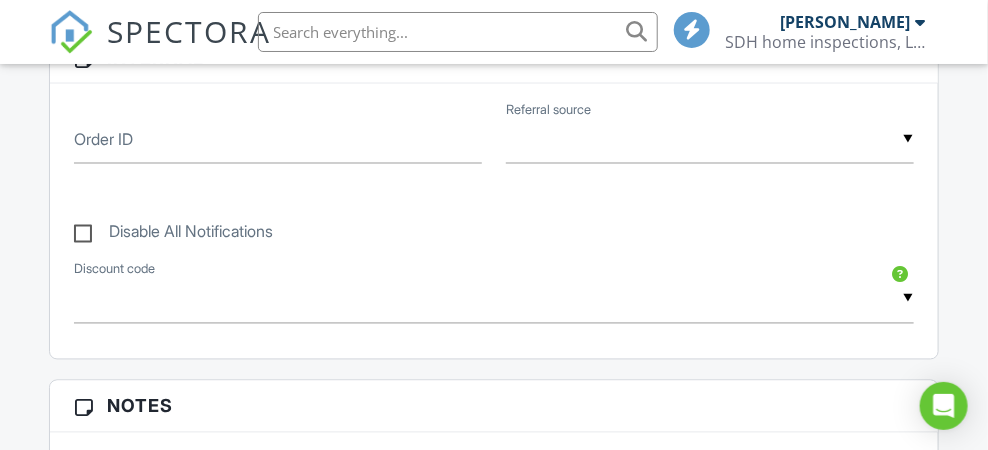 click at bounding box center [710, 139] 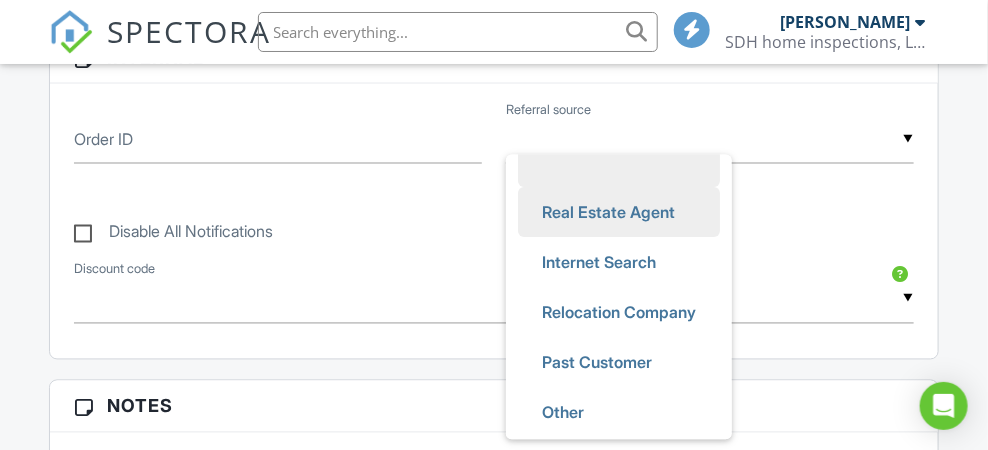 scroll, scrollTop: 39, scrollLeft: 0, axis: vertical 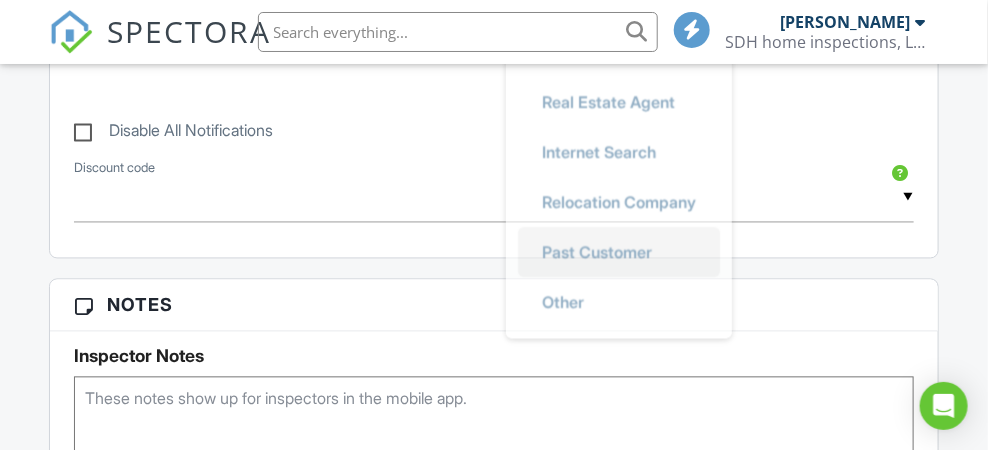 click on "Past Customer" at bounding box center (597, 252) 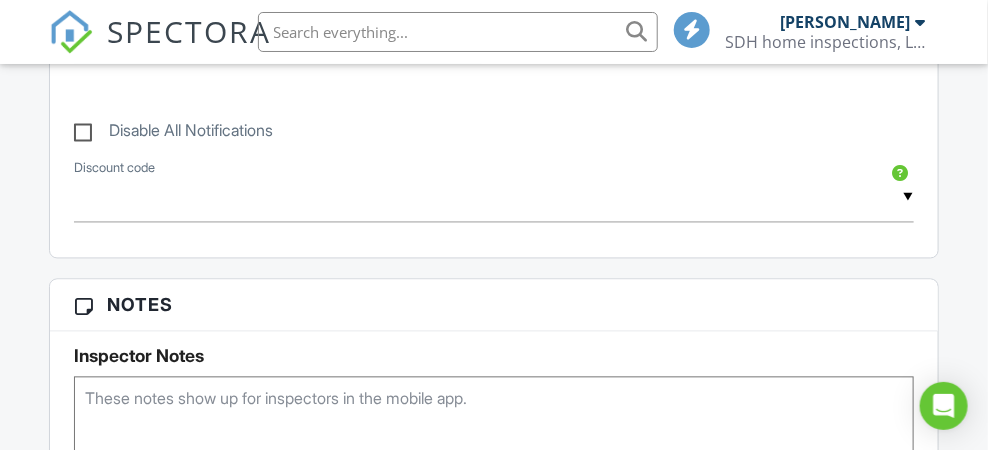 click on "Order ID" at bounding box center [278, 38] 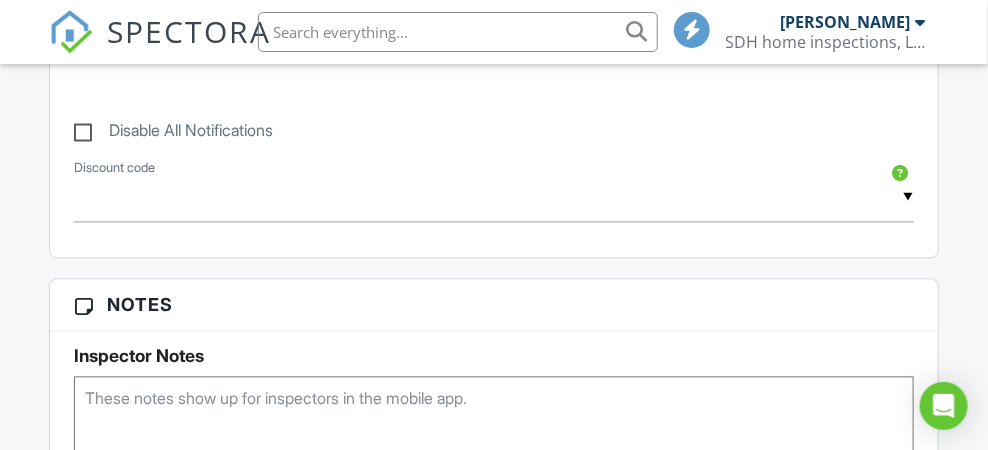 scroll, scrollTop: 1200, scrollLeft: 0, axis: vertical 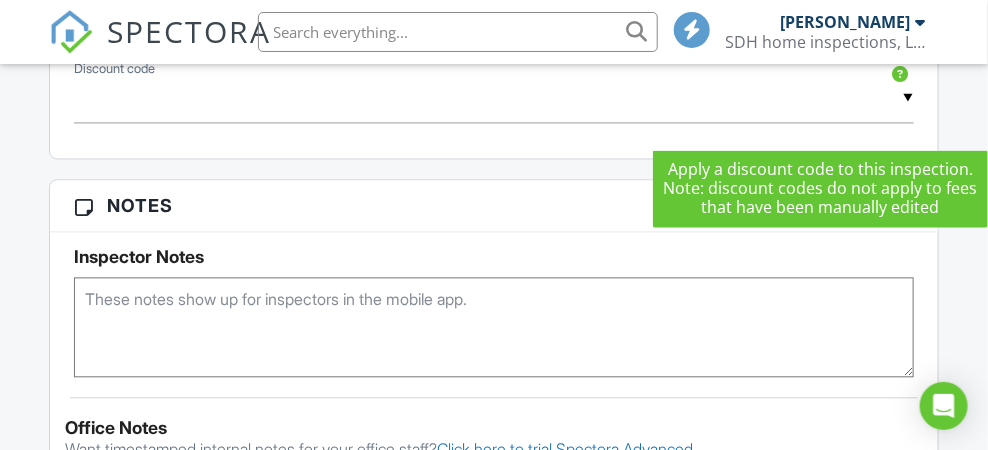 click at bounding box center [901, 74] 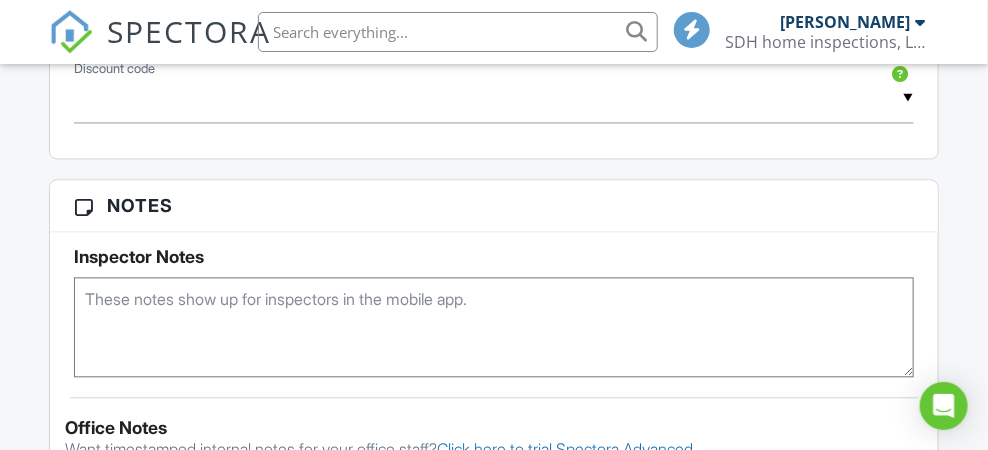 click on "Notes" at bounding box center [493, 206] 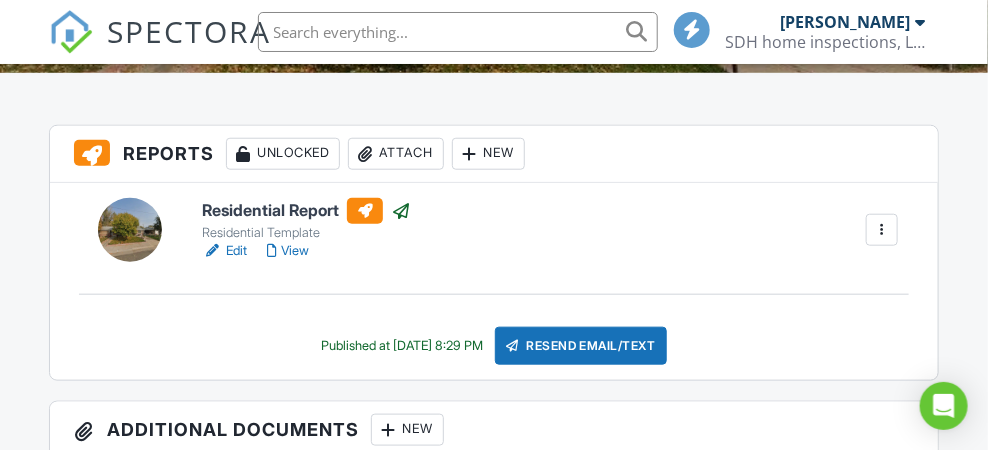 scroll, scrollTop: 499, scrollLeft: 0, axis: vertical 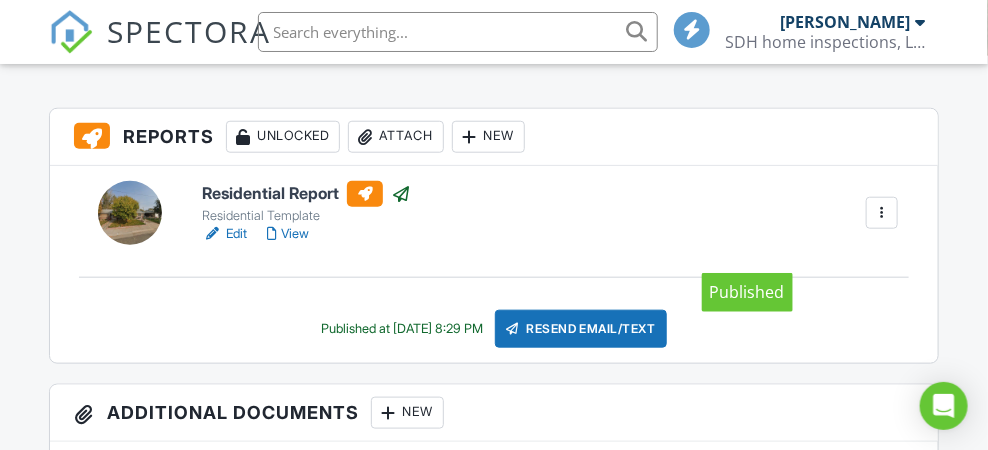 click at bounding box center (401, 194) 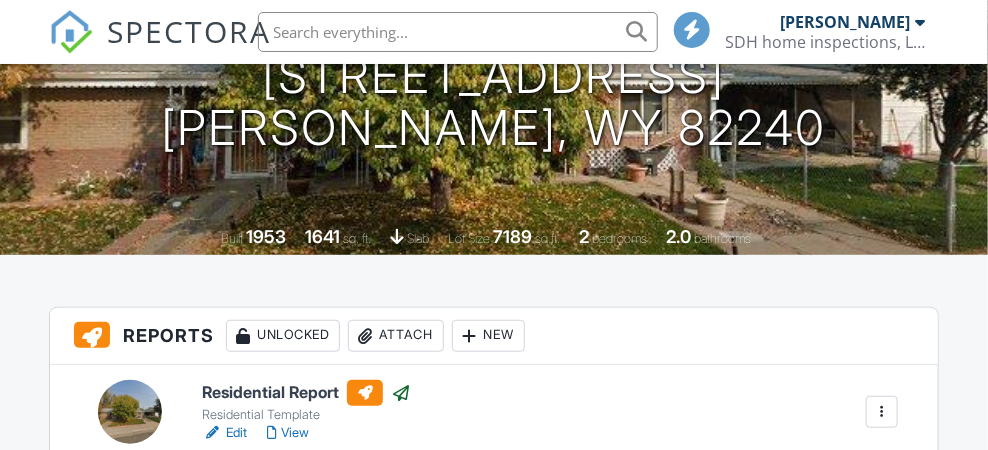 scroll, scrollTop: 300, scrollLeft: 0, axis: vertical 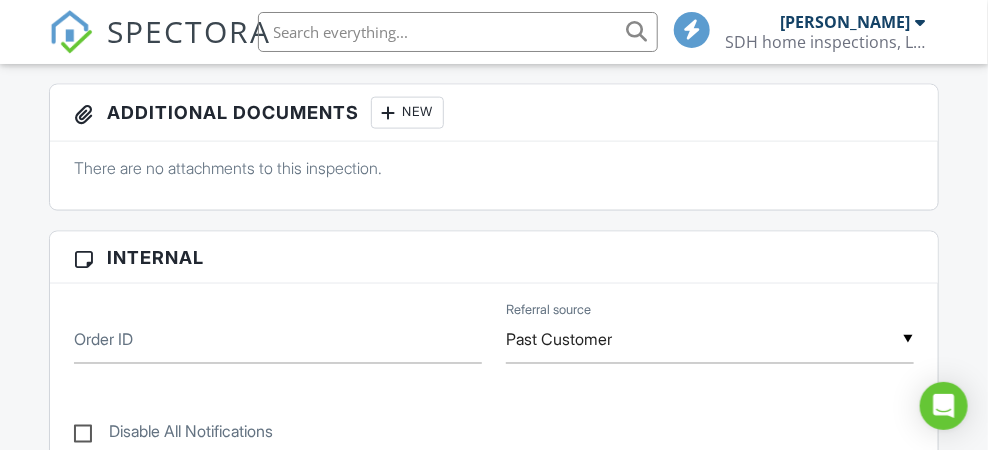 click on "Client View" at bounding box center [430, 1793] 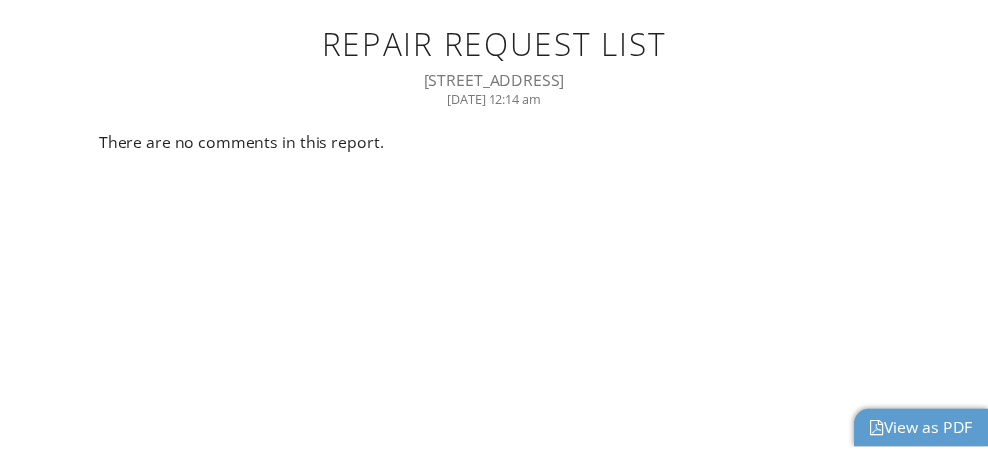 scroll, scrollTop: 0, scrollLeft: 0, axis: both 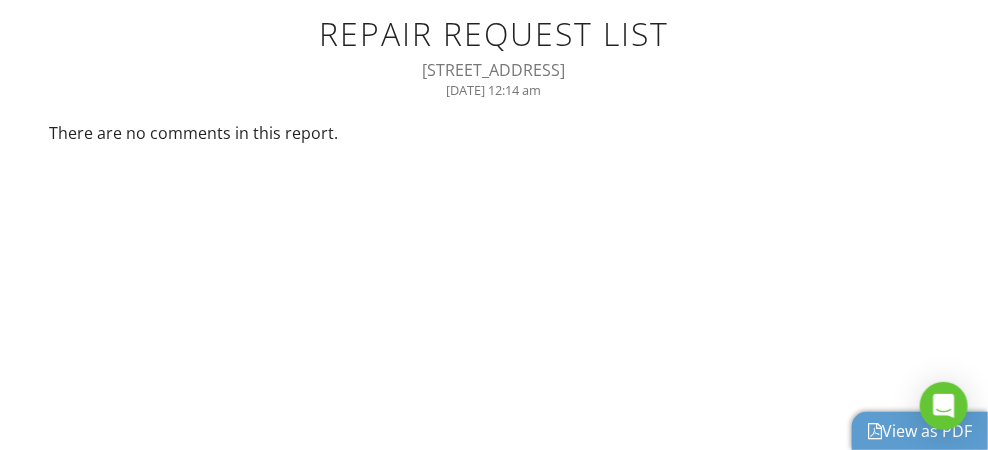 click on "View as PDF" at bounding box center (920, 431) 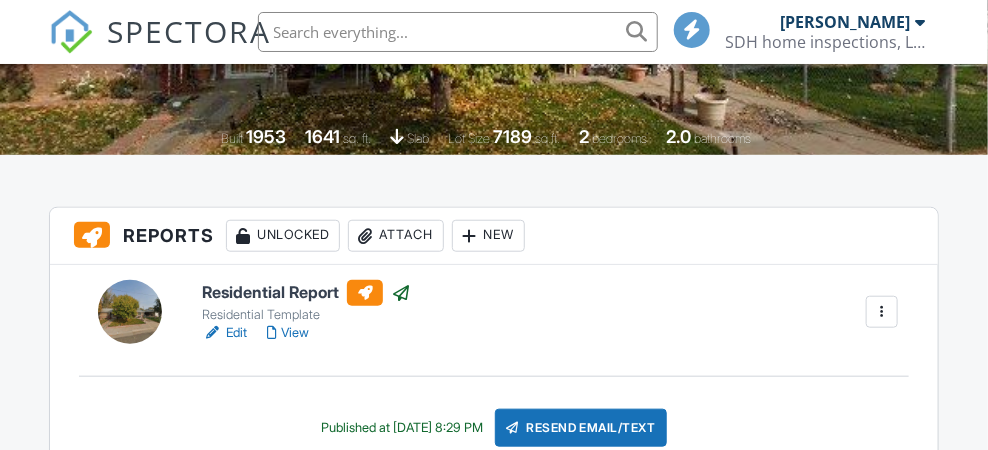scroll, scrollTop: 500, scrollLeft: 0, axis: vertical 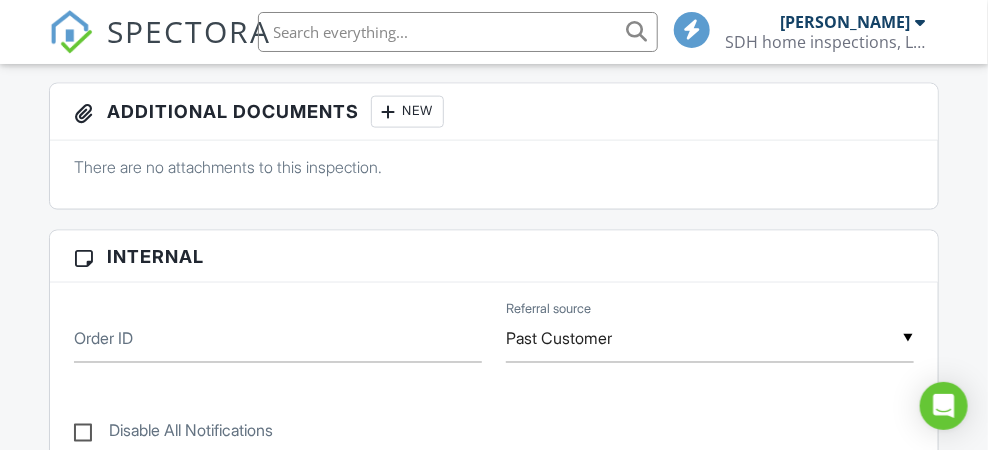click on "Internal" at bounding box center [493, 257] 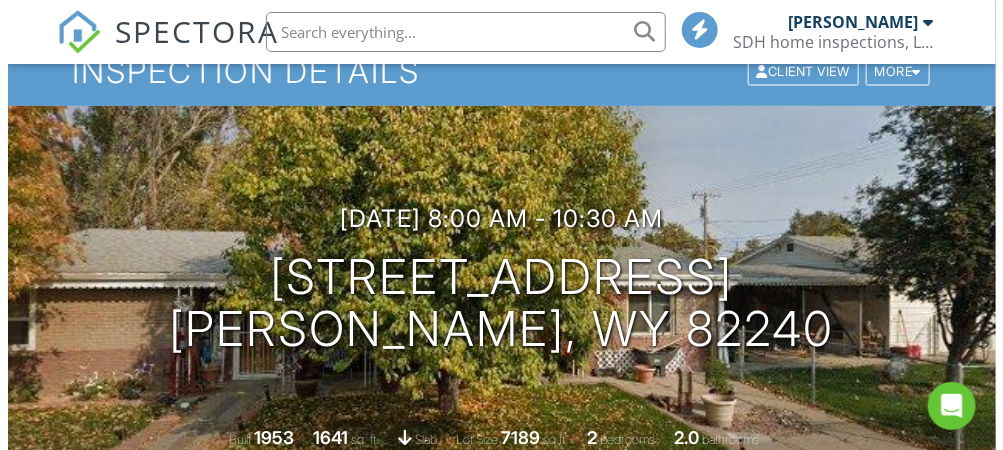 scroll, scrollTop: 0, scrollLeft: 0, axis: both 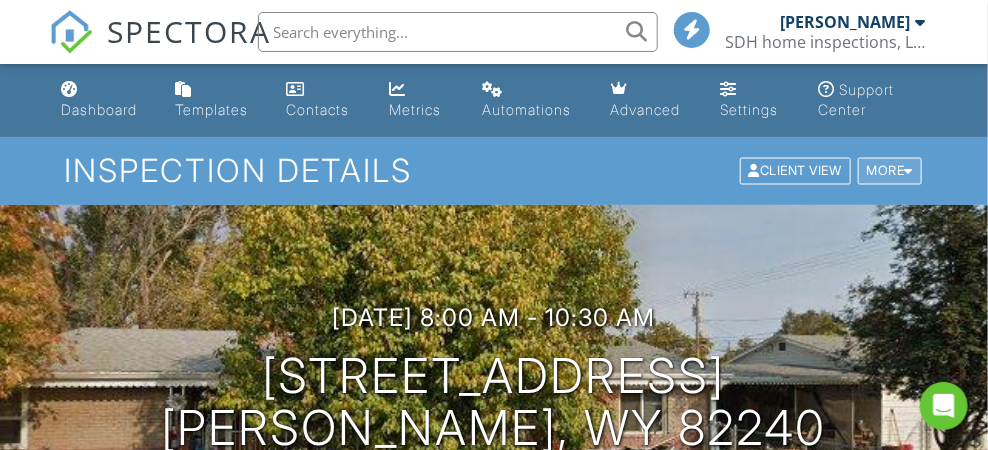 click on "More" at bounding box center (890, 171) 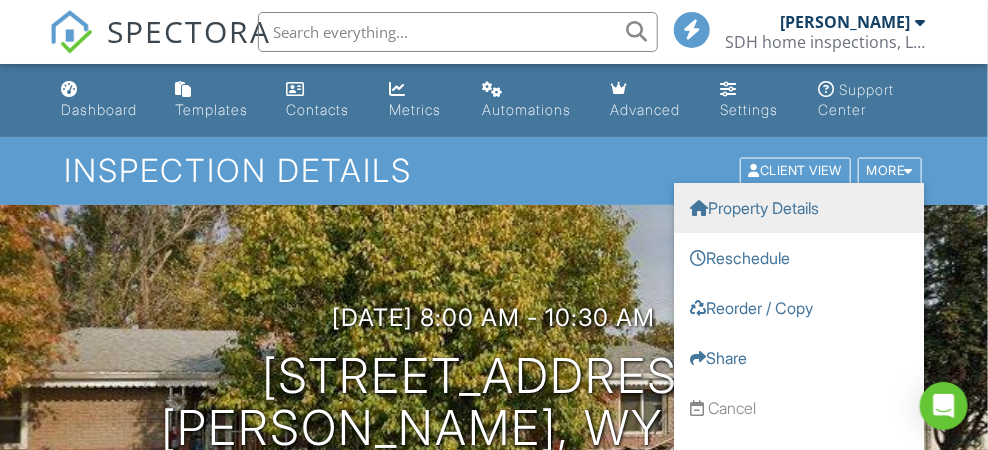 click on "Property Details" at bounding box center [799, 208] 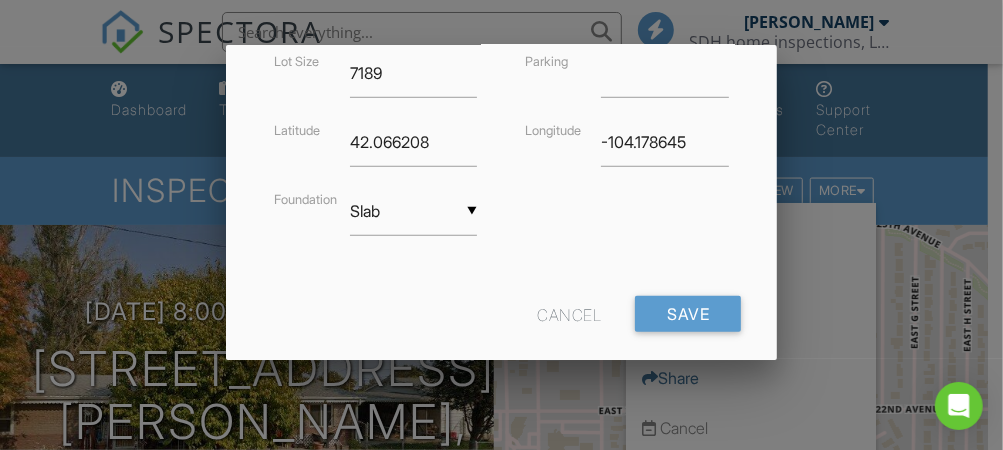 scroll, scrollTop: 679, scrollLeft: 0, axis: vertical 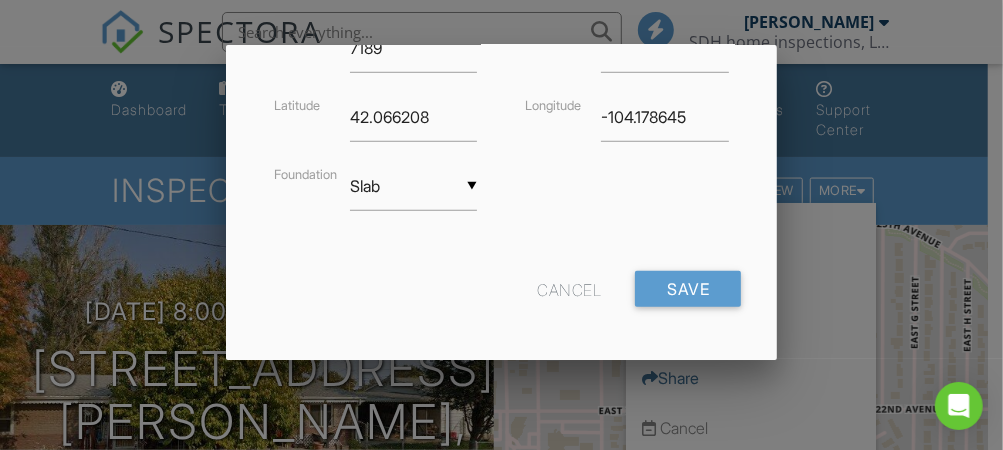 click on "Cancel" at bounding box center (569, 289) 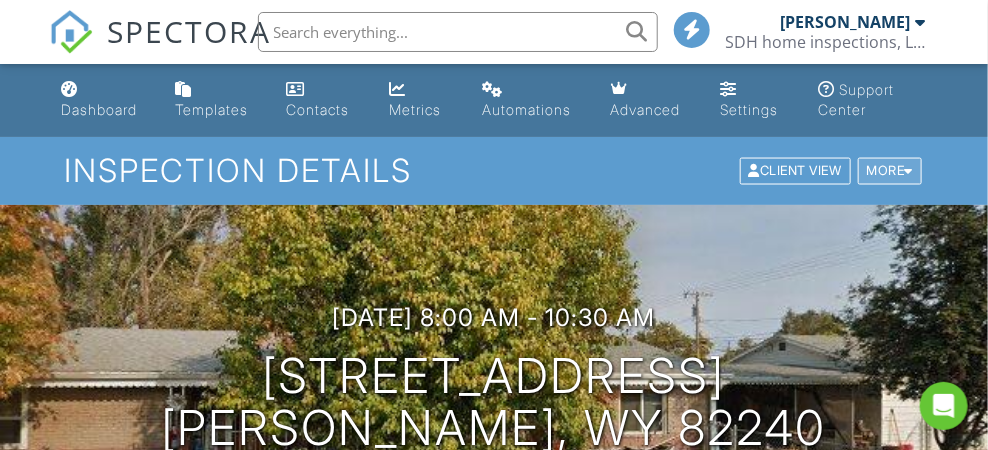 click at bounding box center (909, 171) 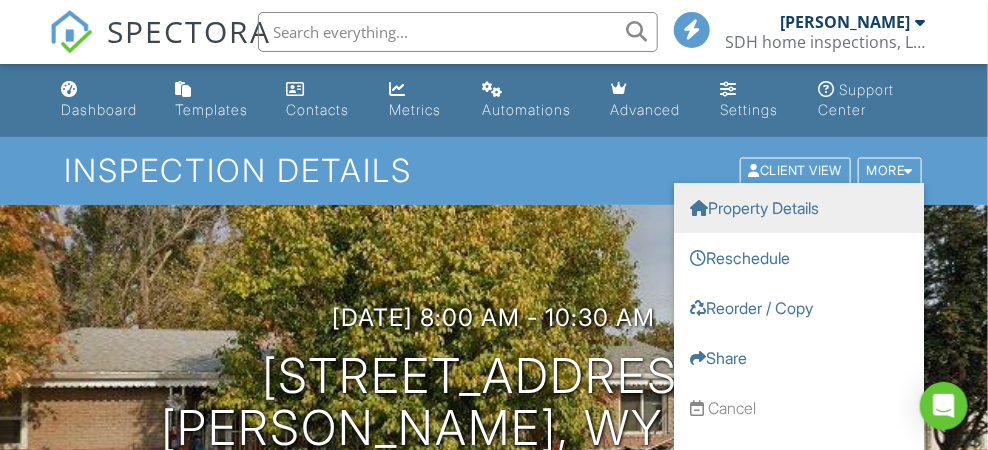 click on "Property Details" at bounding box center [799, 208] 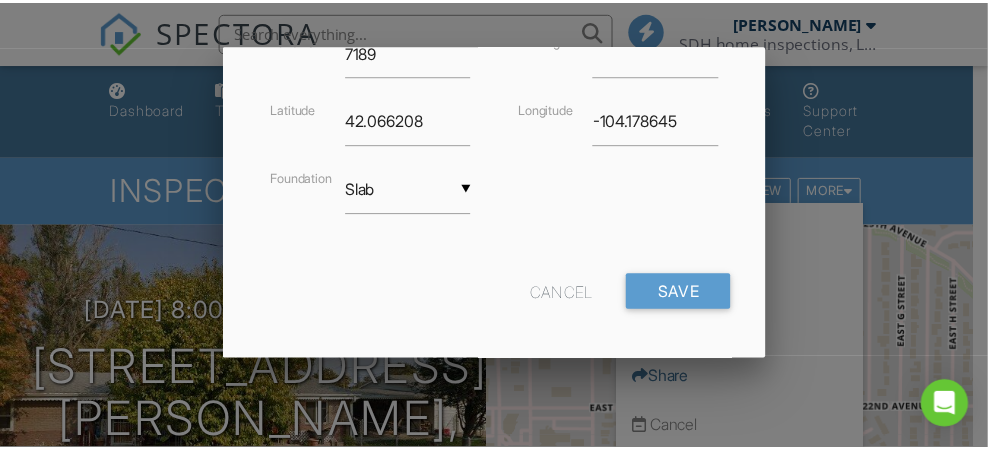 scroll, scrollTop: 679, scrollLeft: 0, axis: vertical 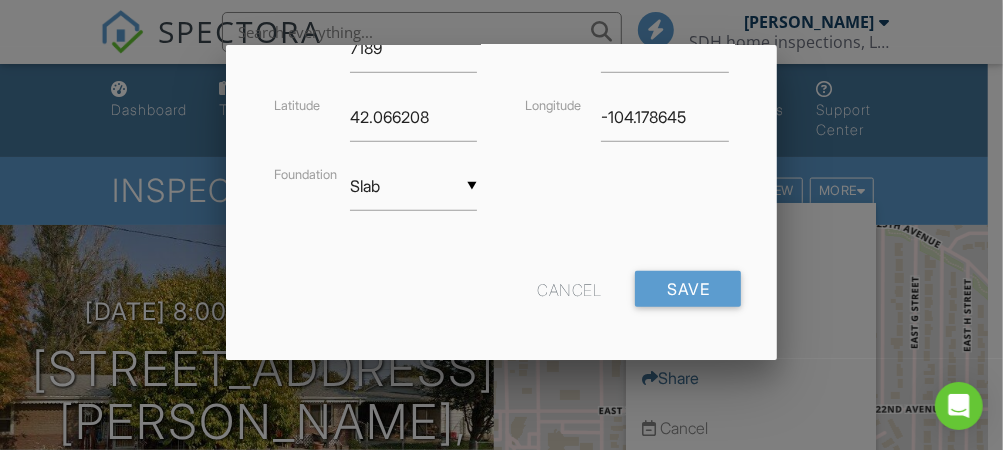 click on "Cancel" at bounding box center [569, 289] 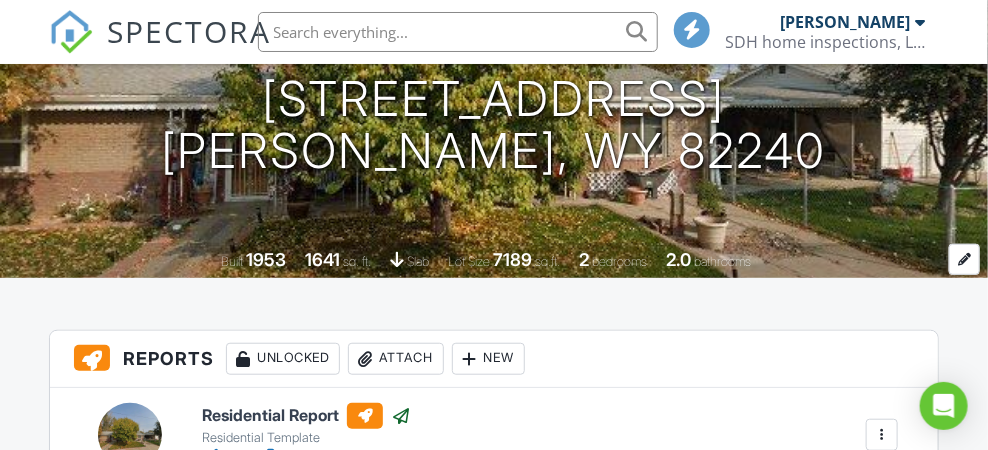 scroll, scrollTop: 300, scrollLeft: 0, axis: vertical 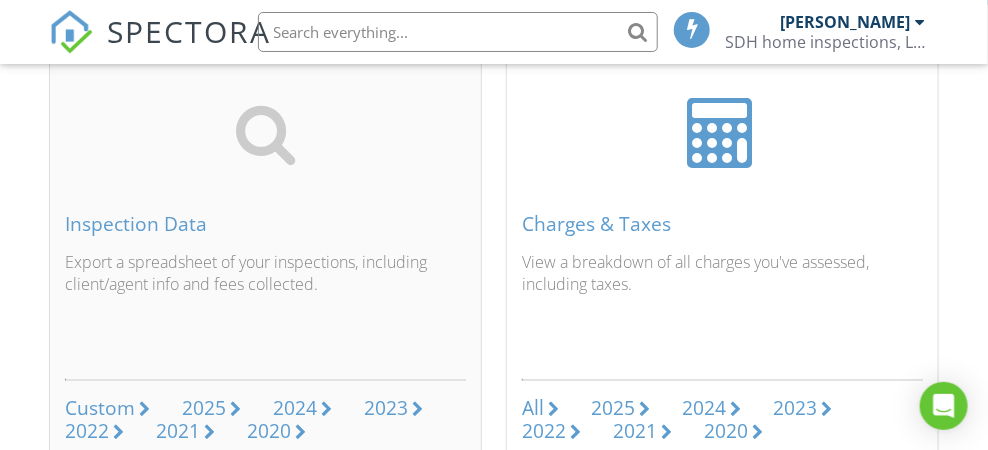 click at bounding box center [722, 132] 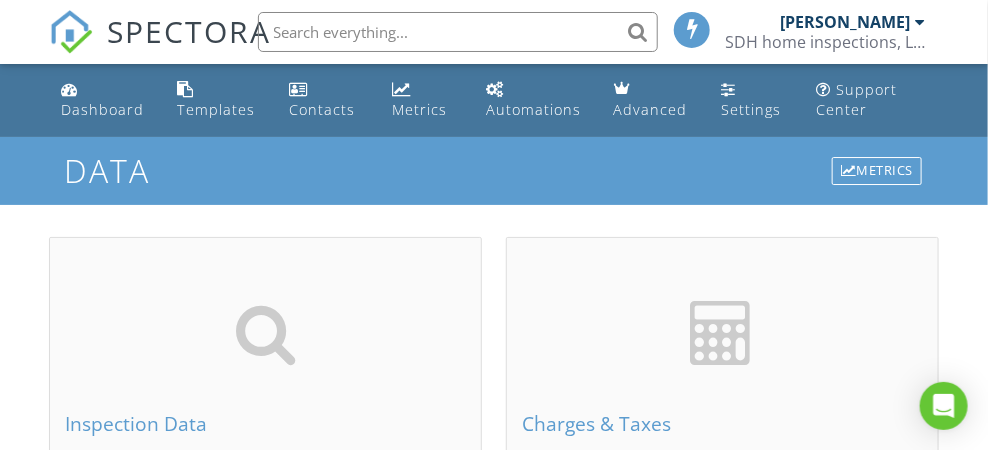 scroll, scrollTop: 100, scrollLeft: 0, axis: vertical 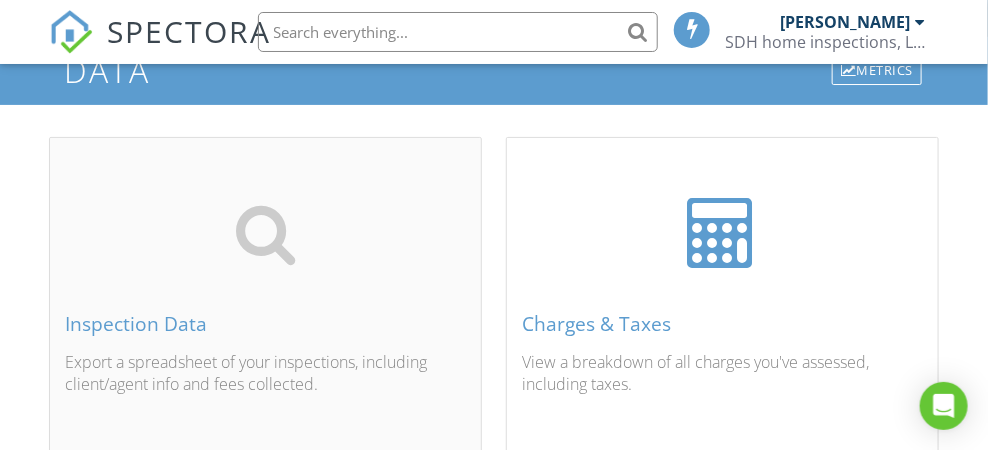 click at bounding box center (722, 232) 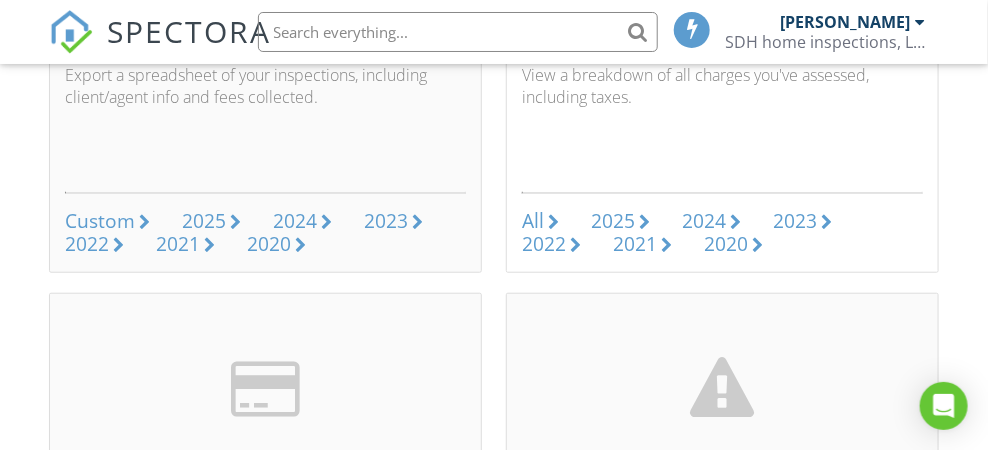 scroll, scrollTop: 400, scrollLeft: 0, axis: vertical 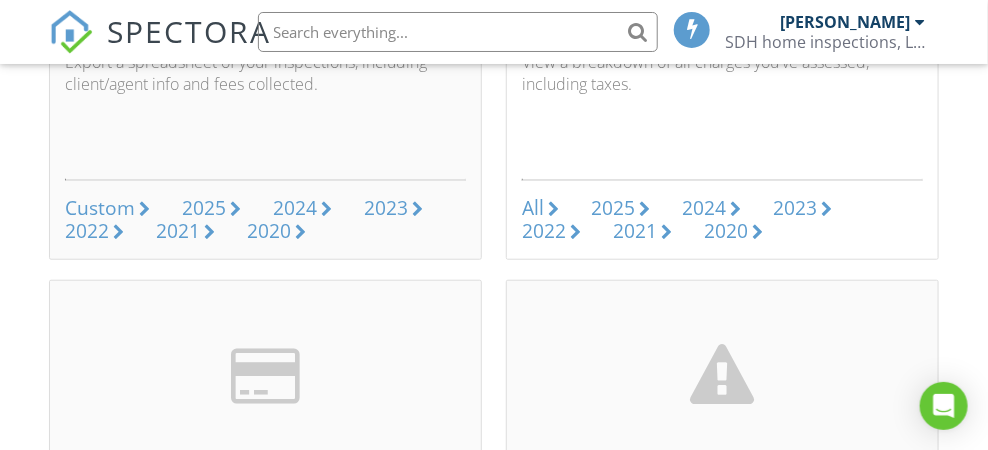 click on "2025" at bounding box center (613, 207) 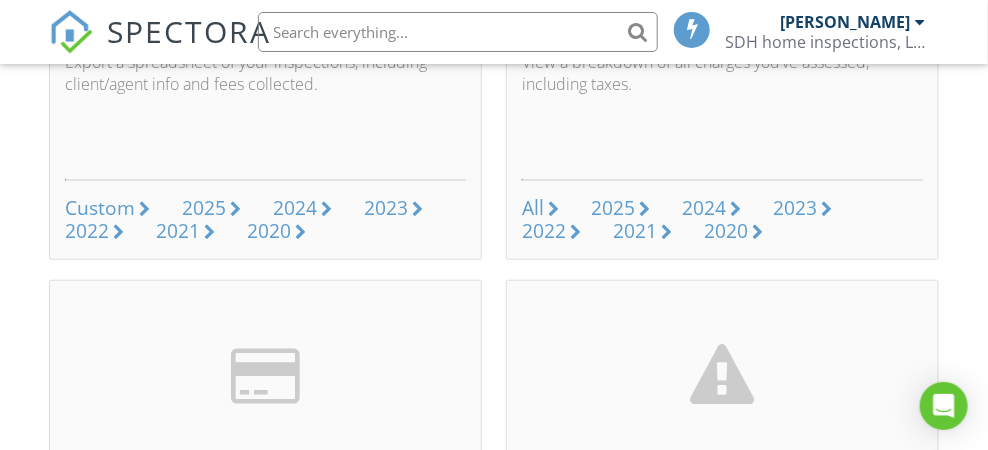 click on "Dashboard
Templates
Contacts
Metrics
Automations
Advanced
Settings
Support Center
Data
Metrics
Inspection Data
Export a spreadsheet of your inspections, including client/agent info and fees collected.
Custom
2025
2024
2023
2022
2021
2020
Charges & Taxes
View a breakdown of all charges you've assessed, including taxes.
All
2025
2024
2023
2022
2021
2020
Payments and Fees
View received payments and processing fees.
All
2025
2024
2023
2022
2021
2020
Unpaid/Unsigned Inspections
View all inspections that have not been paid and/or signed.
View
Mileage Export
View all miles driven in a year.
2025
2024
2023
2022
2021
2020
2025" at bounding box center [494, 867] 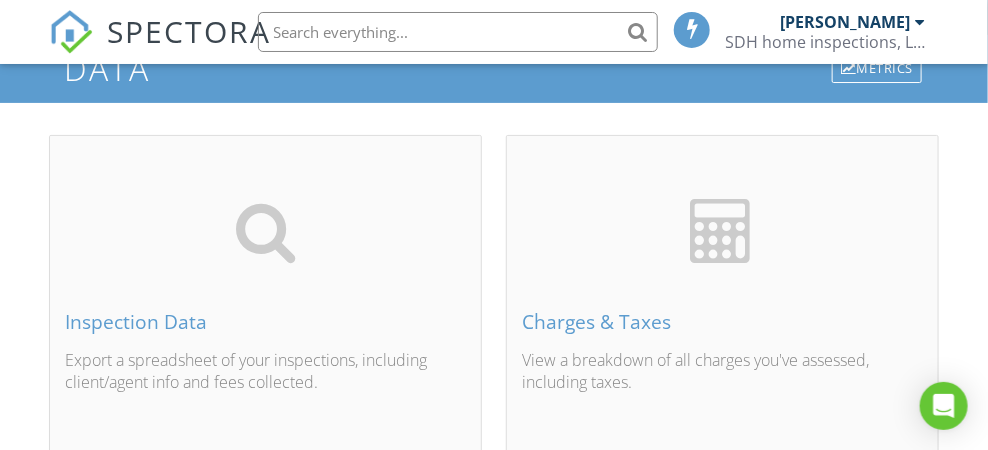 scroll, scrollTop: 0, scrollLeft: 0, axis: both 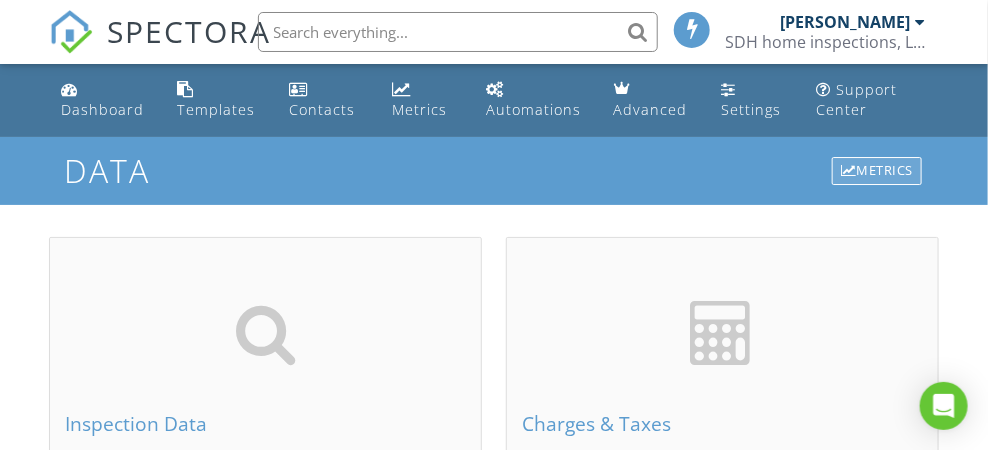 click on "Metrics" at bounding box center (877, 171) 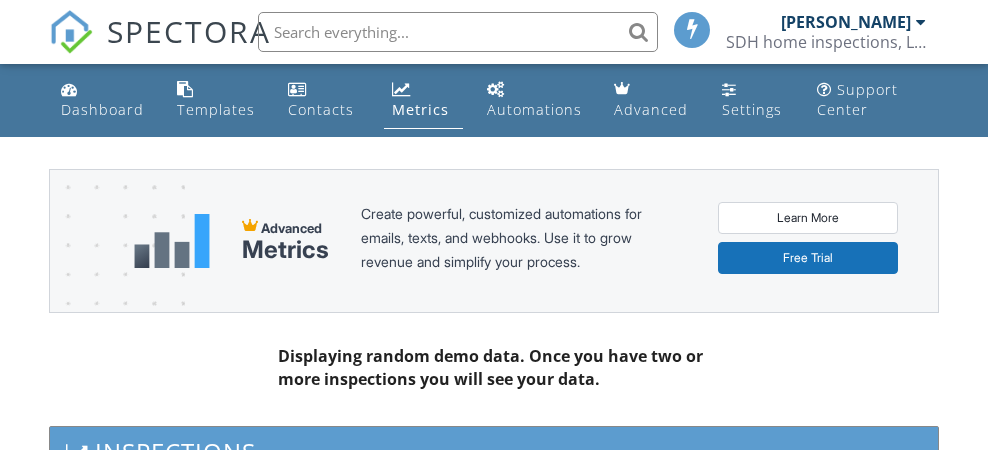 scroll, scrollTop: 0, scrollLeft: 0, axis: both 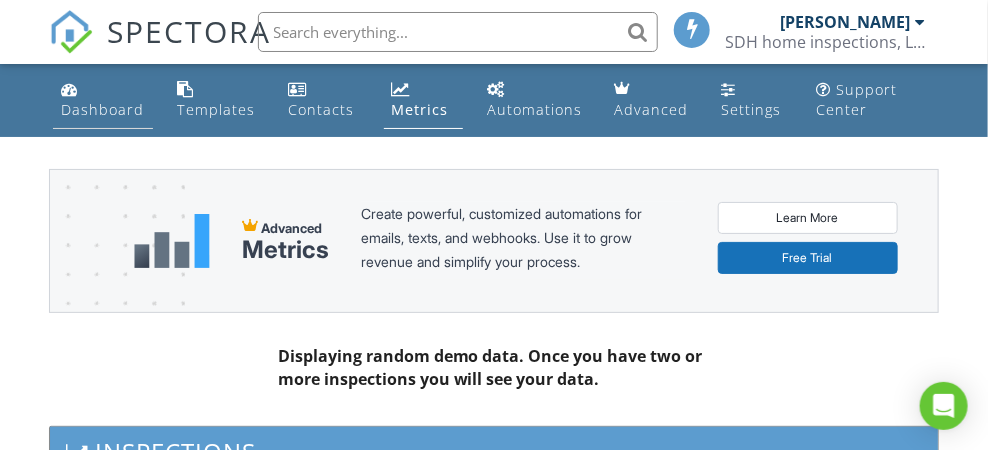 click on "Dashboard" at bounding box center [102, 109] 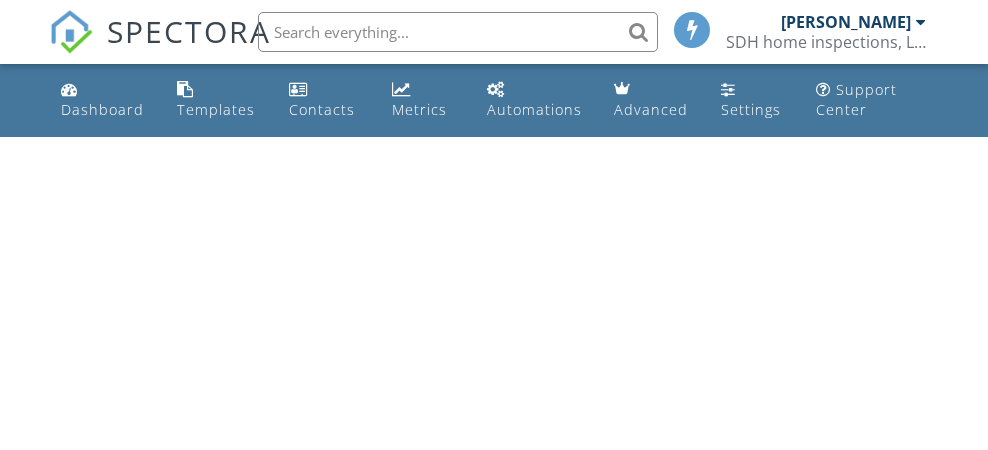 scroll, scrollTop: 0, scrollLeft: 0, axis: both 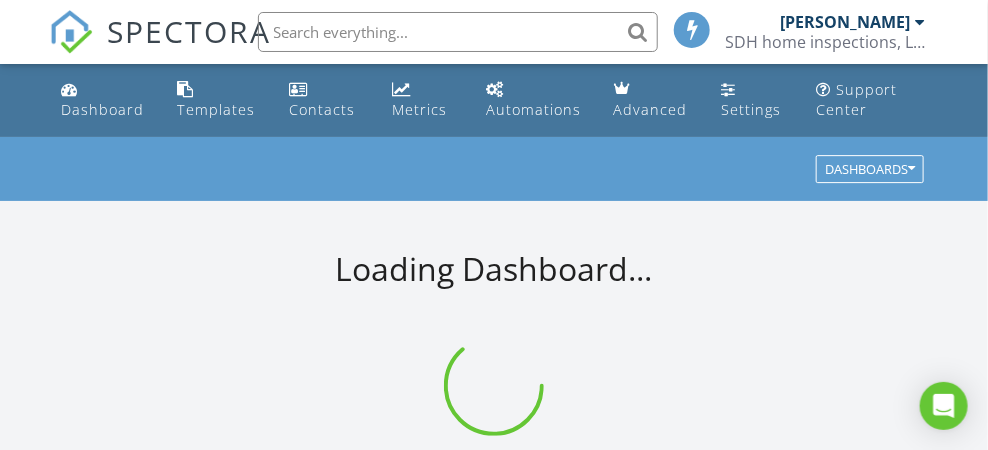 drag, startPoint x: 0, startPoint y: 0, endPoint x: 868, endPoint y: 26, distance: 868.38934 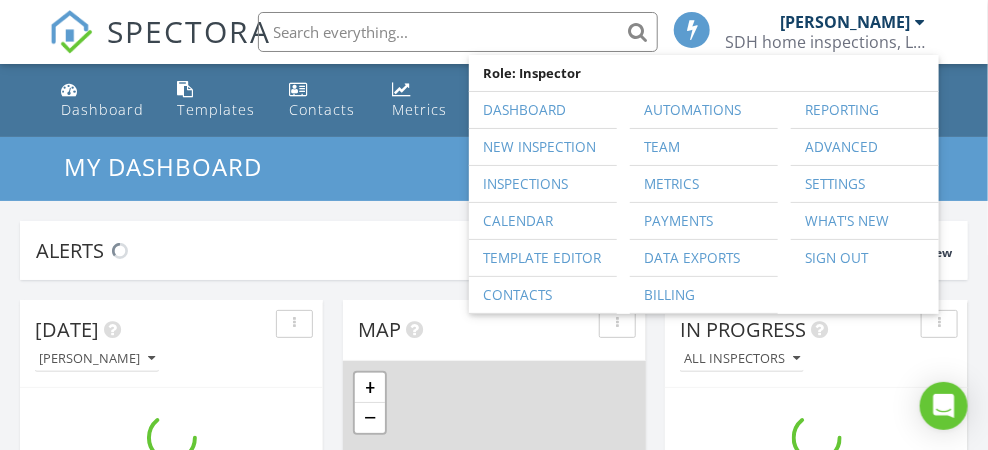 scroll, scrollTop: 9, scrollLeft: 9, axis: both 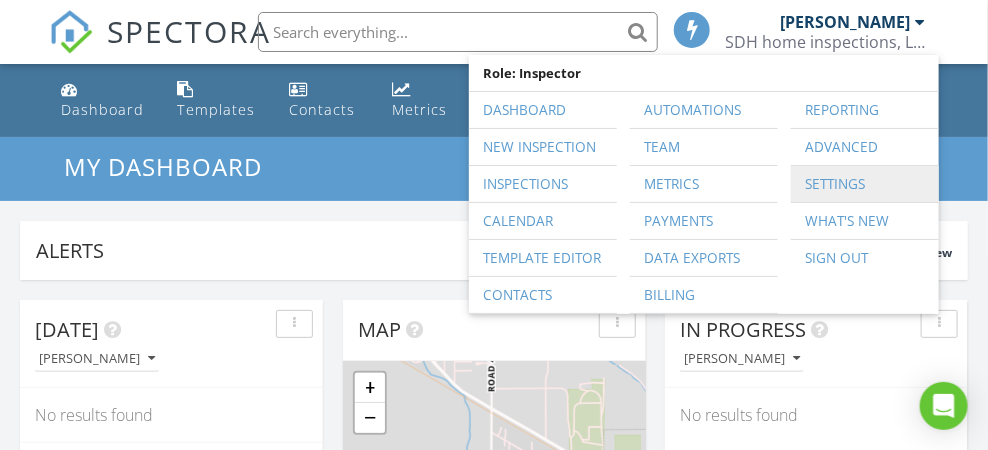 click on "Settings" at bounding box center (865, 184) 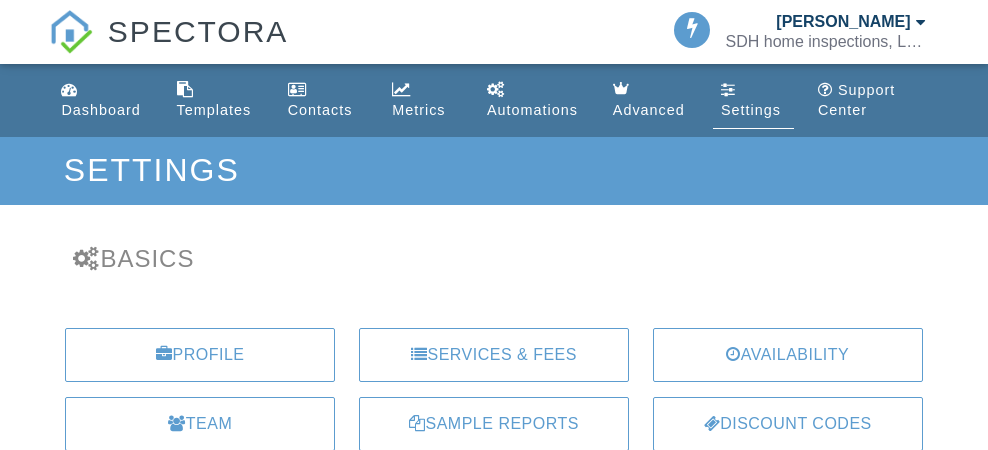 scroll, scrollTop: 0, scrollLeft: 0, axis: both 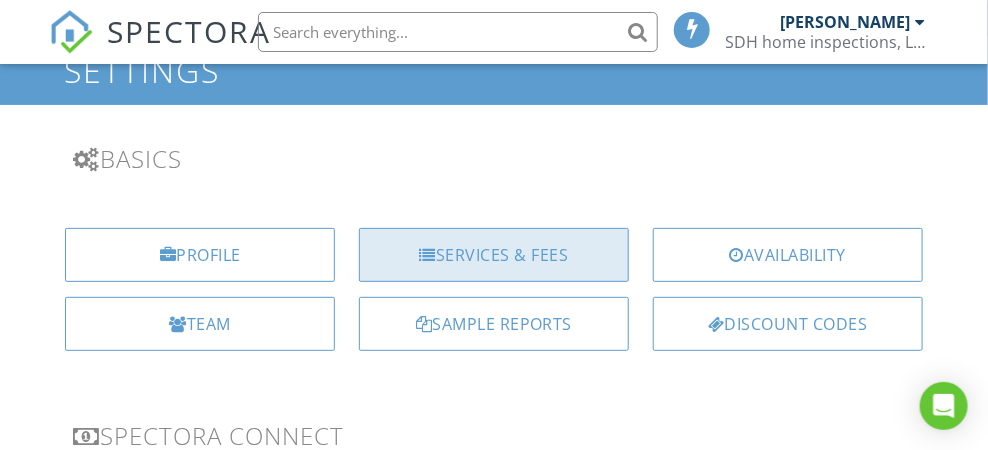 click on "Services & Fees" at bounding box center (494, 255) 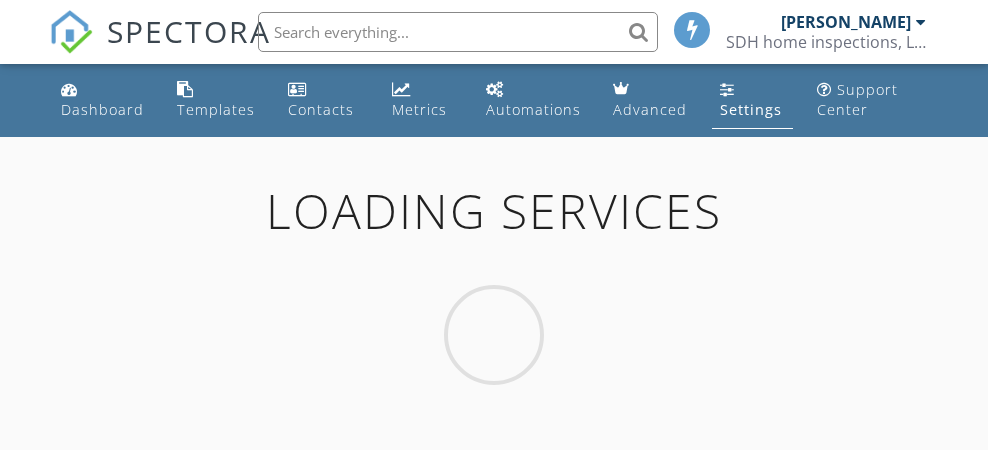 scroll, scrollTop: 0, scrollLeft: 0, axis: both 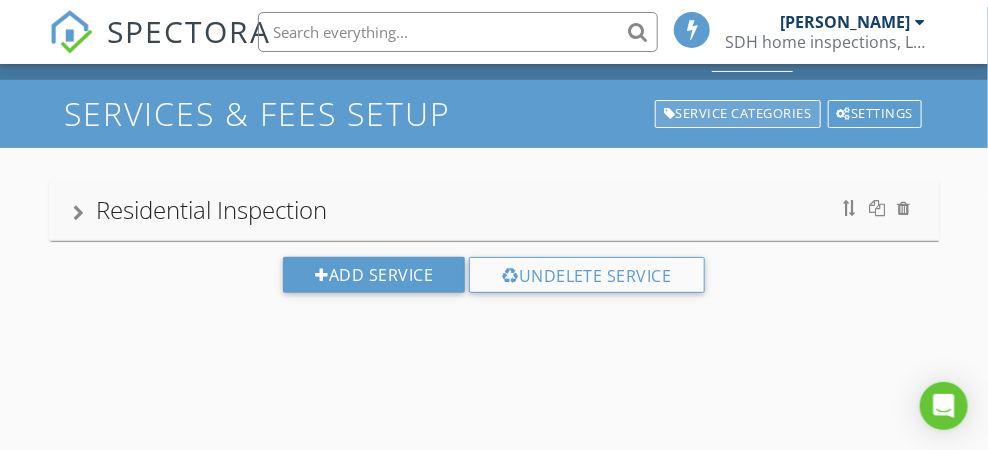 click on "Service Categories" at bounding box center (738, 114) 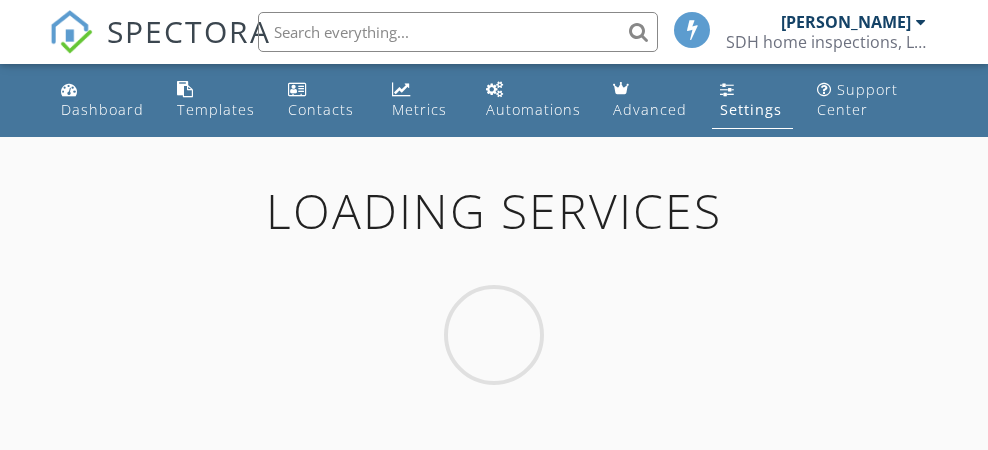 scroll, scrollTop: 0, scrollLeft: 0, axis: both 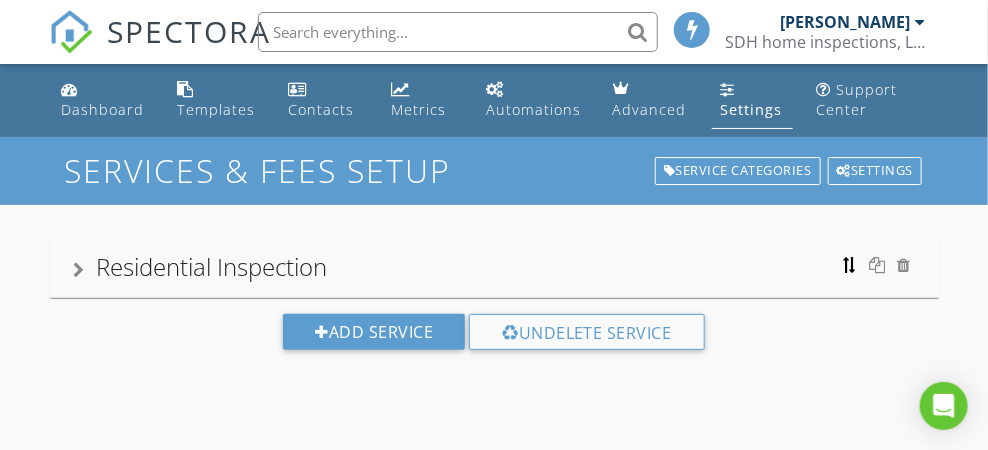 click at bounding box center (850, 265) 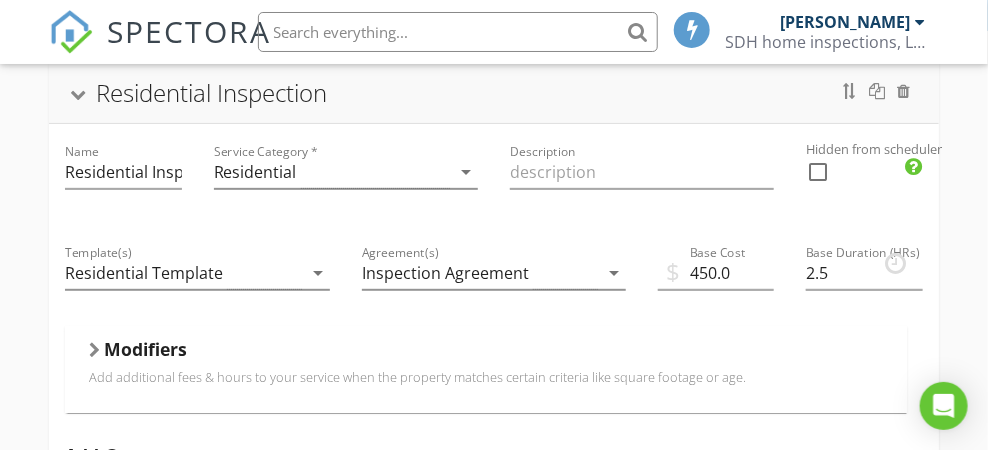scroll, scrollTop: 200, scrollLeft: 0, axis: vertical 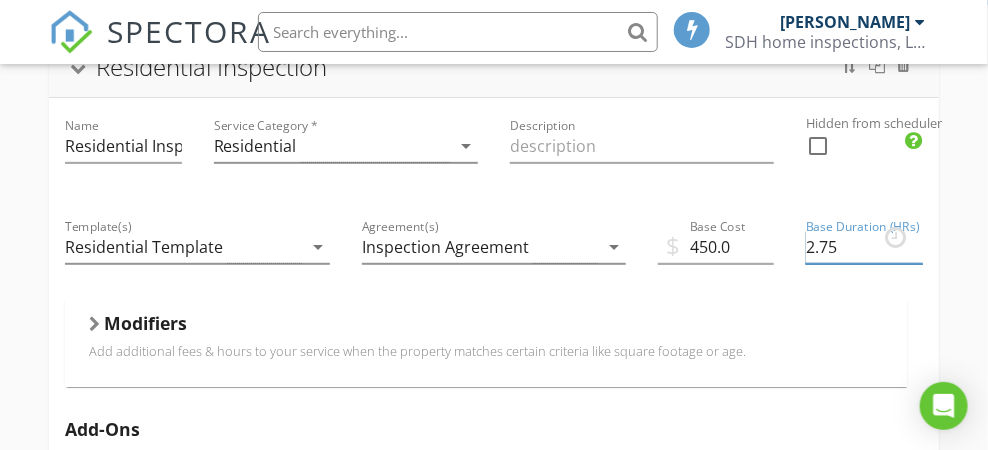 click on "2.75" at bounding box center [864, 247] 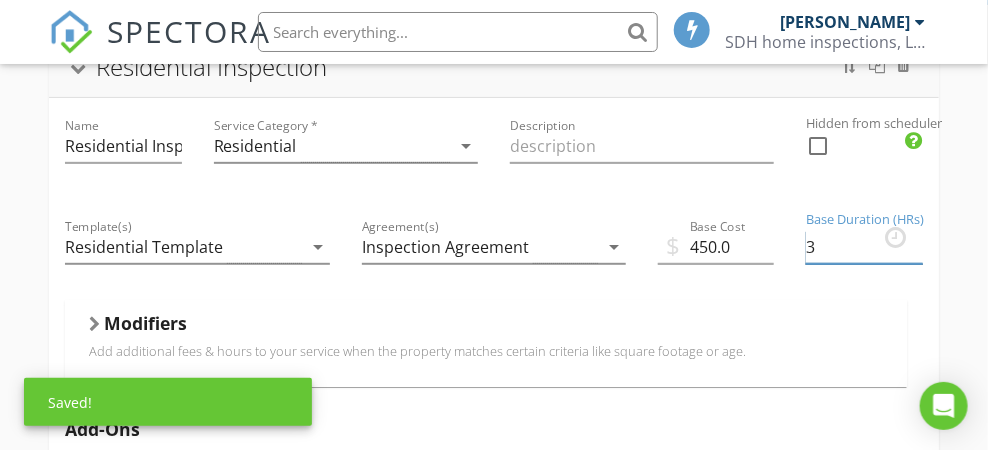 click on "3" at bounding box center (864, 247) 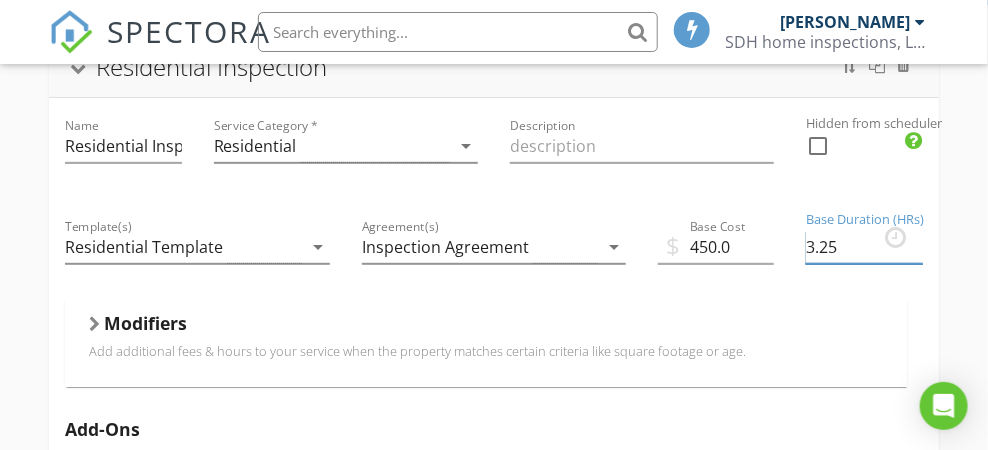 click on "3.25" at bounding box center (864, 247) 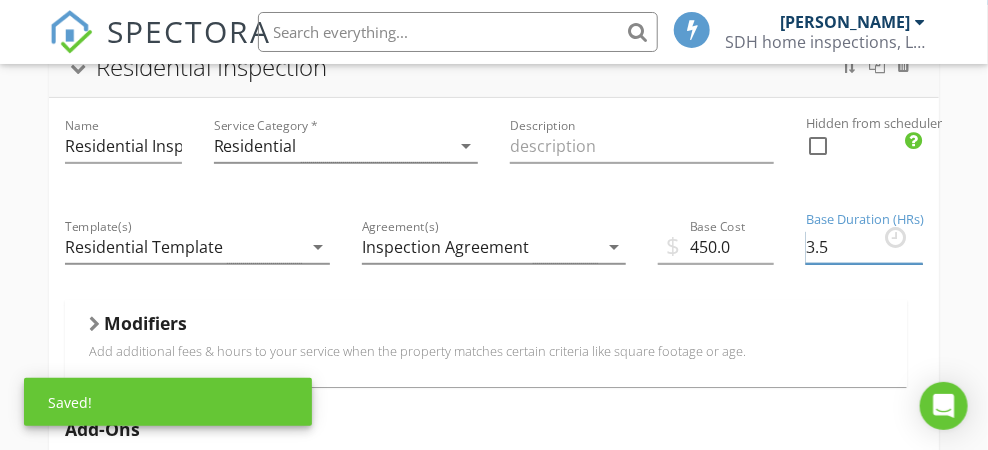 click on "3.5" at bounding box center [864, 247] 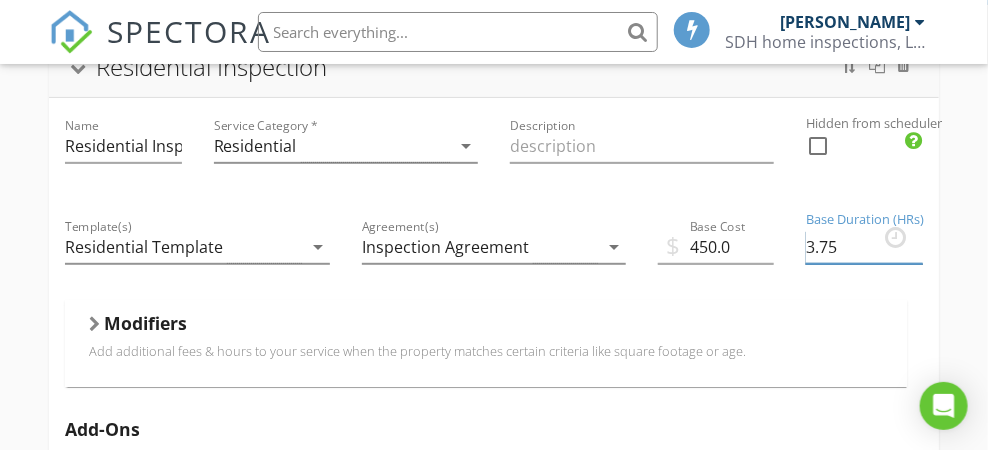 click on "3.75" at bounding box center (864, 247) 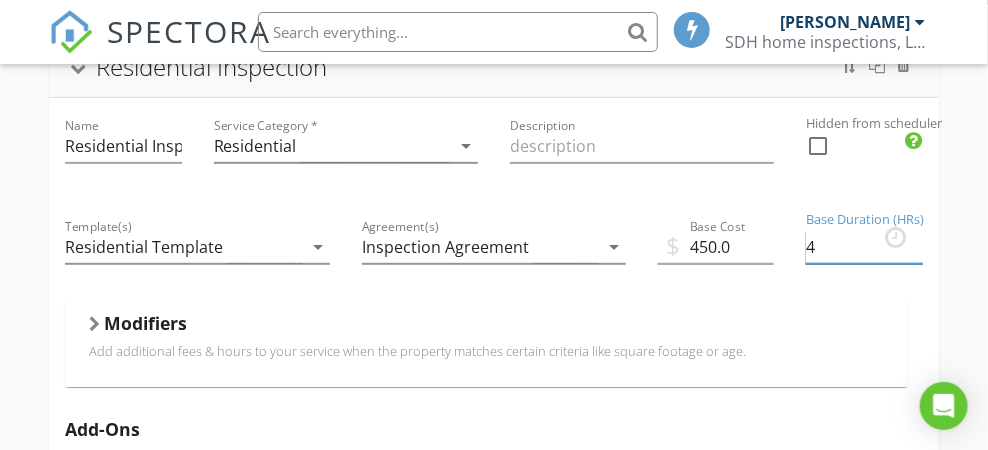 type on "4" 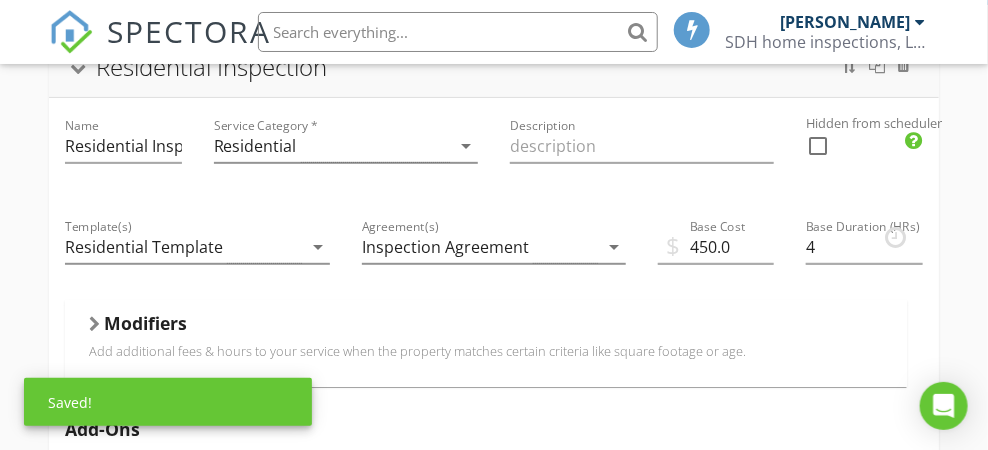 click on "Agreement(s) Inspection Agreement arrow_drop_down" at bounding box center [494, 249] 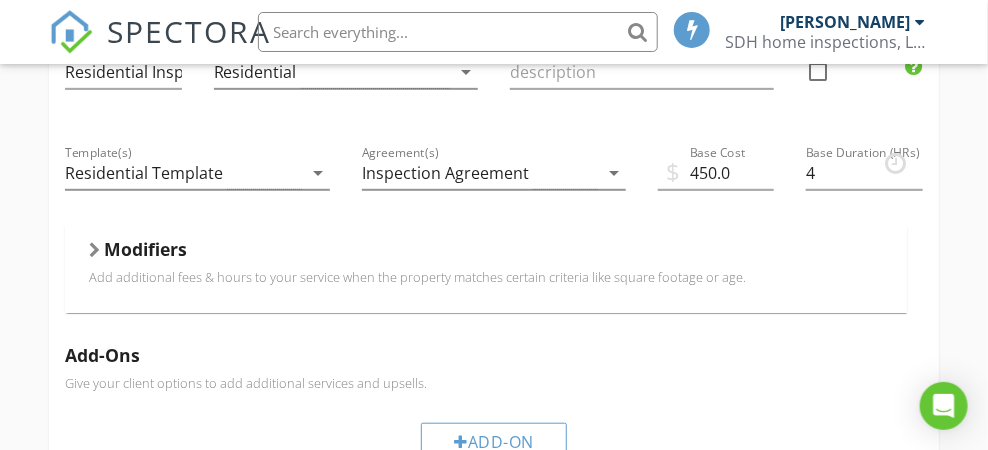 scroll, scrollTop: 300, scrollLeft: 0, axis: vertical 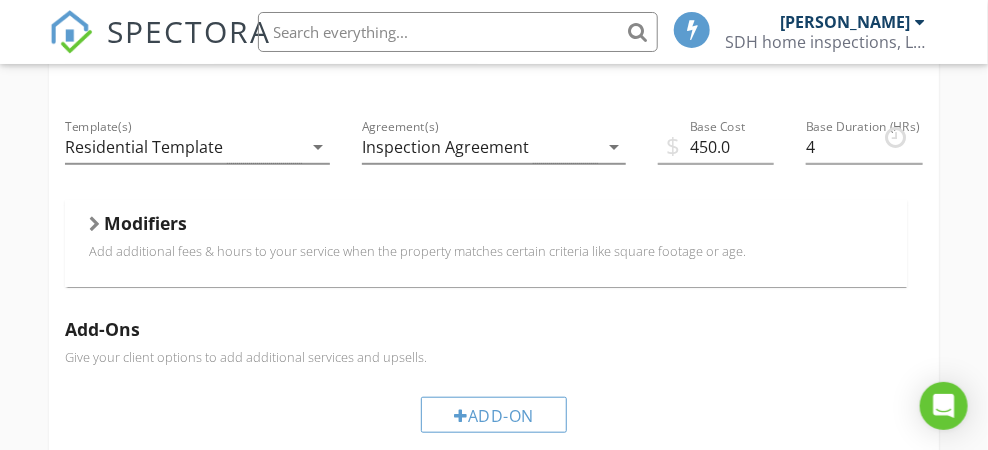 click on "Modifiers" at bounding box center [145, 223] 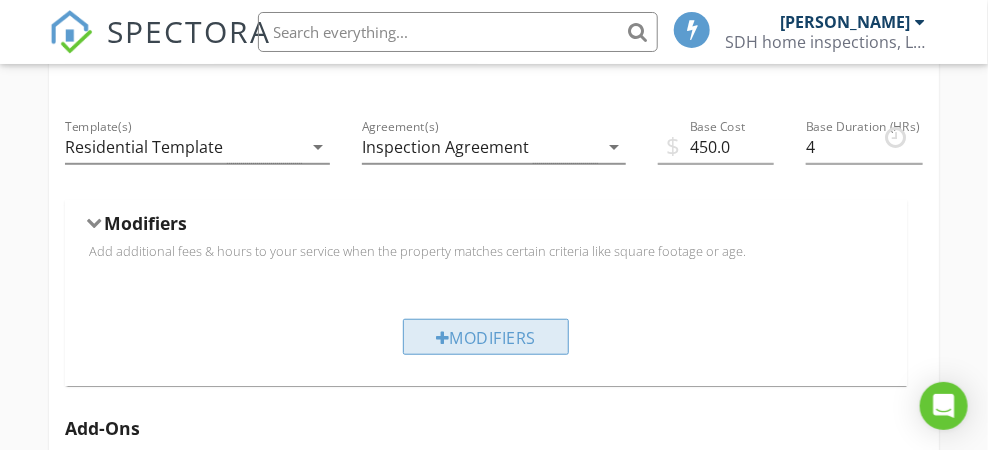 click on "Modifiers" at bounding box center (486, 337) 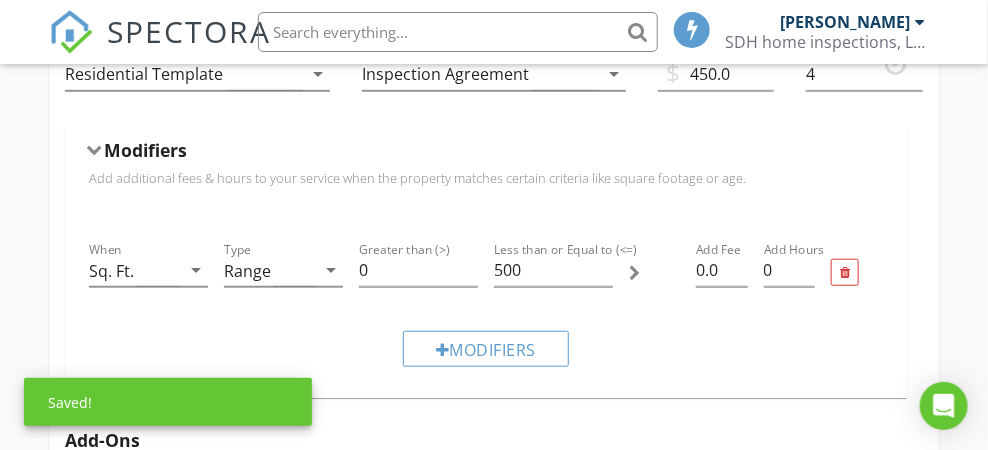 scroll, scrollTop: 400, scrollLeft: 0, axis: vertical 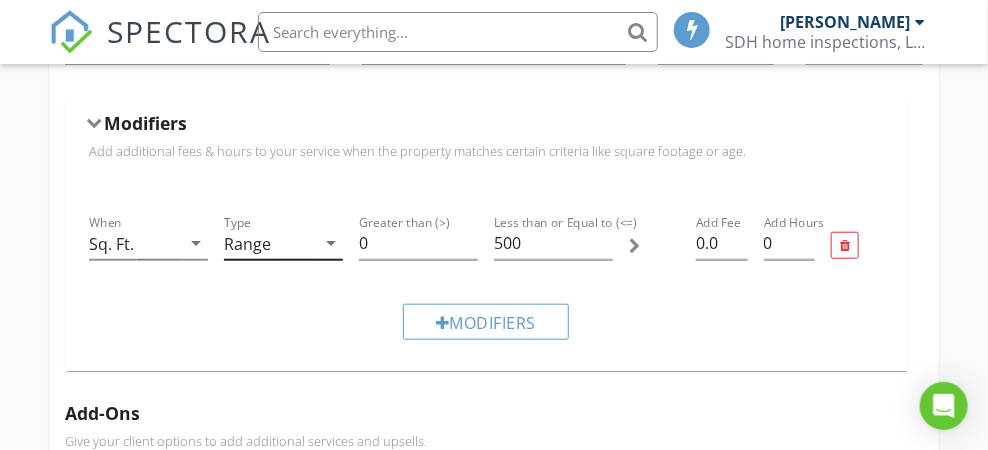 click on "arrow_drop_down" at bounding box center (331, 243) 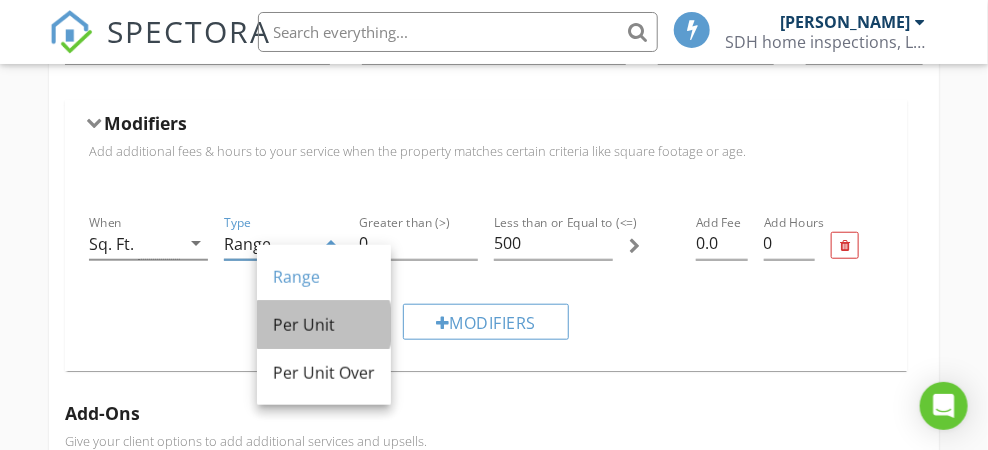 click on "Per Unit" at bounding box center [324, 325] 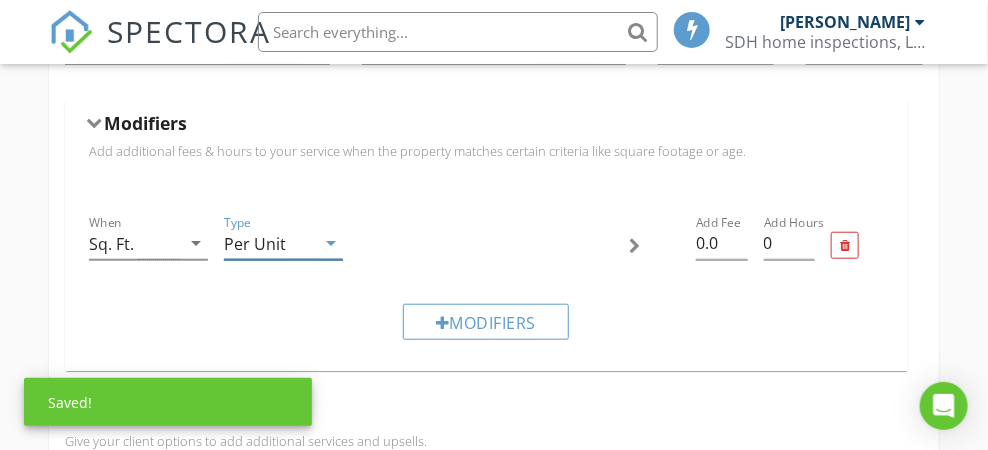 click on "arrow_drop_down" at bounding box center (331, 243) 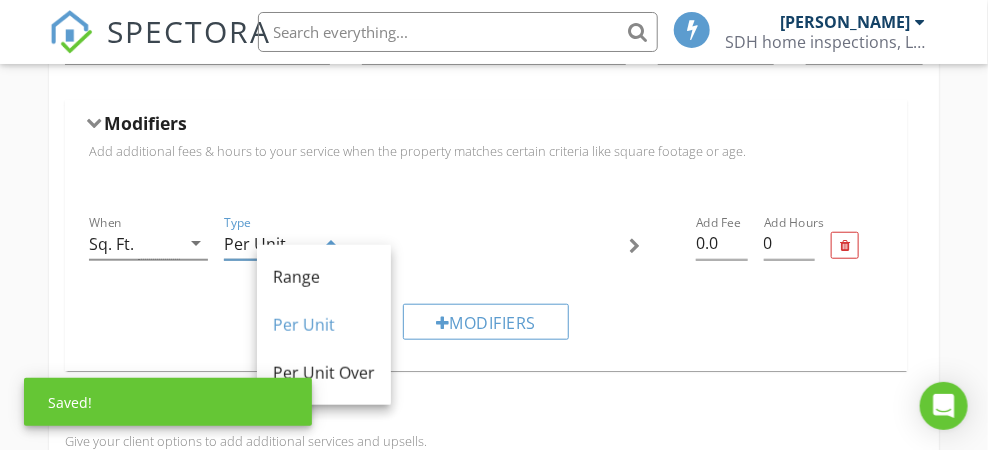 click on "Per Unit Over" at bounding box center (324, 373) 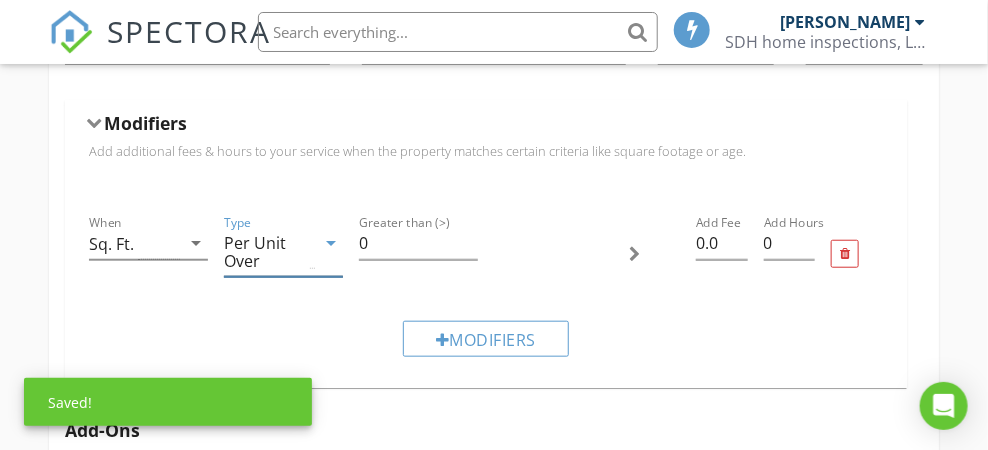 click on "arrow_drop_down" at bounding box center [331, 243] 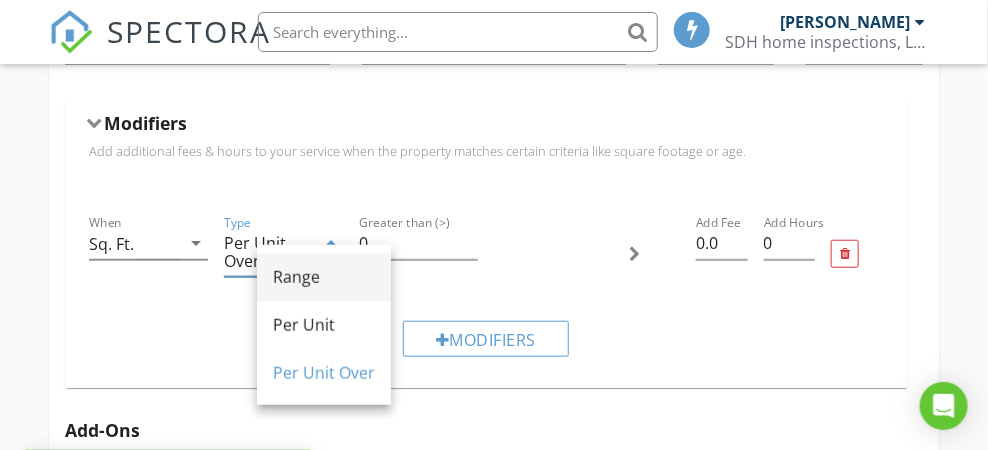 click on "Range" at bounding box center (324, 277) 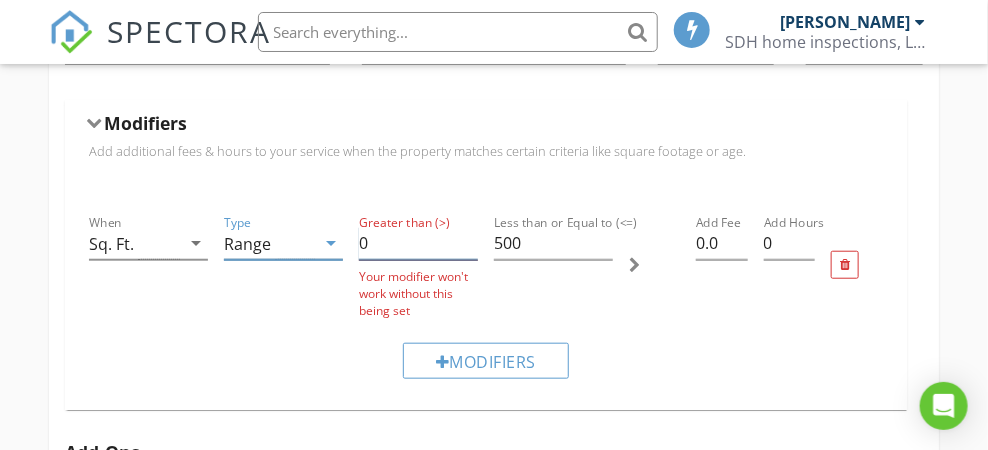 click on "0" at bounding box center [418, 243] 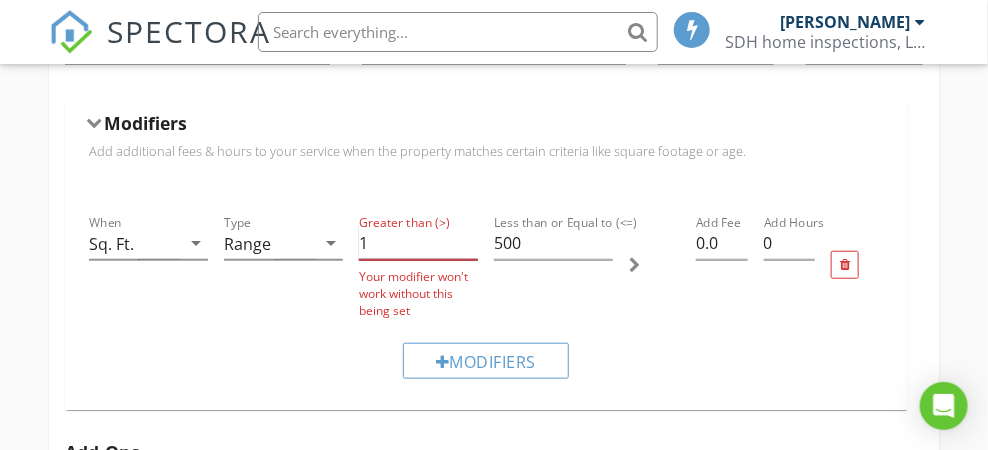 click on "1" at bounding box center [418, 243] 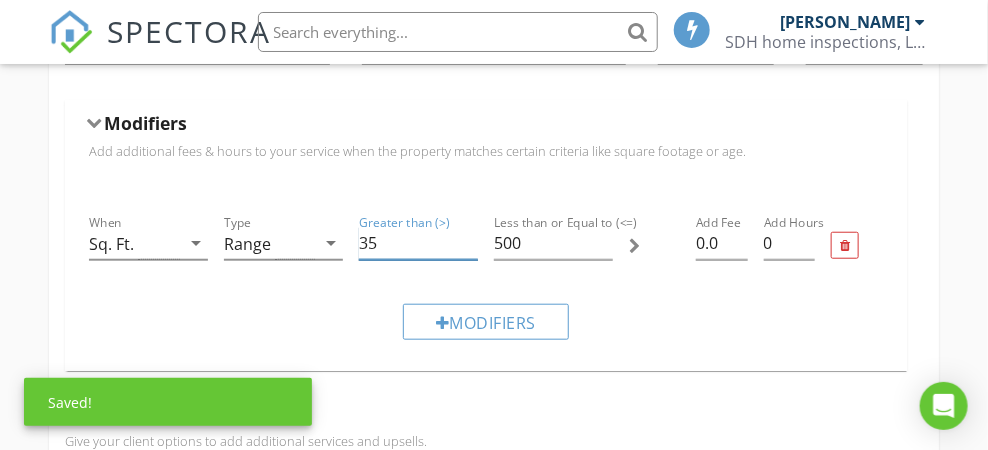 click on "35" at bounding box center (418, 243) 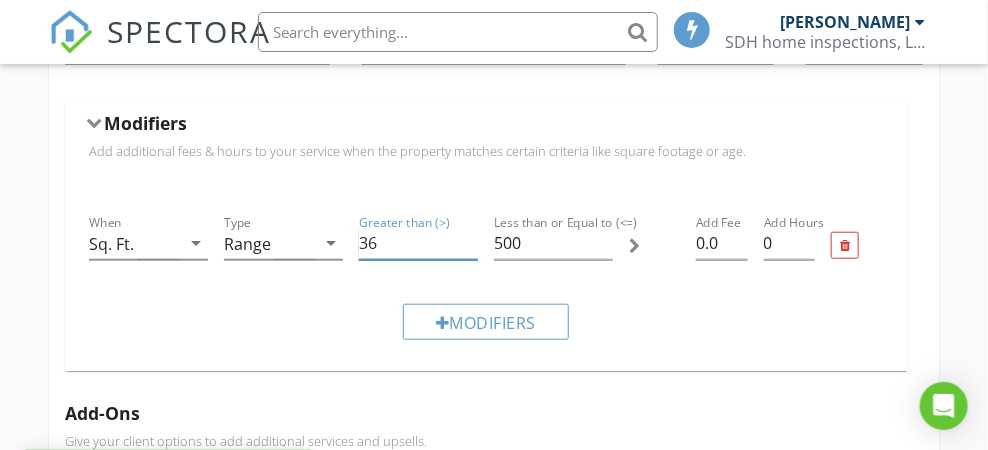 click on "36" at bounding box center [418, 243] 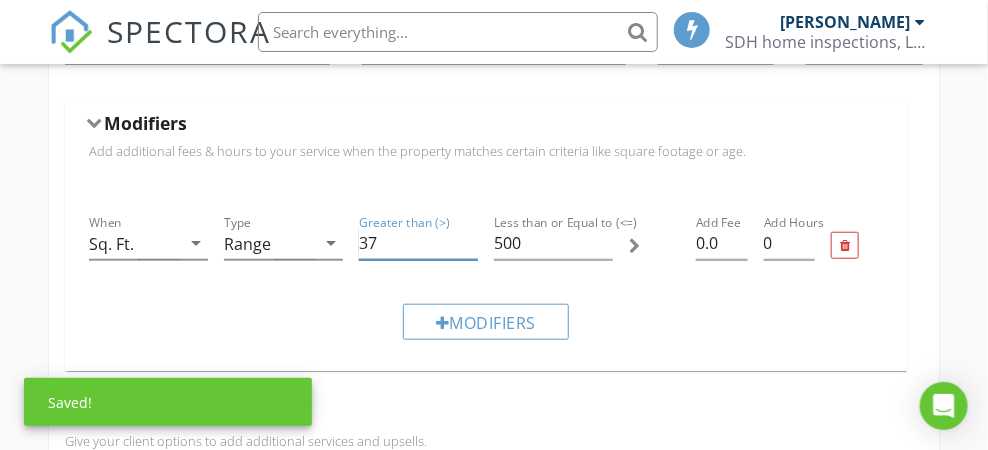 click on "37" at bounding box center (418, 243) 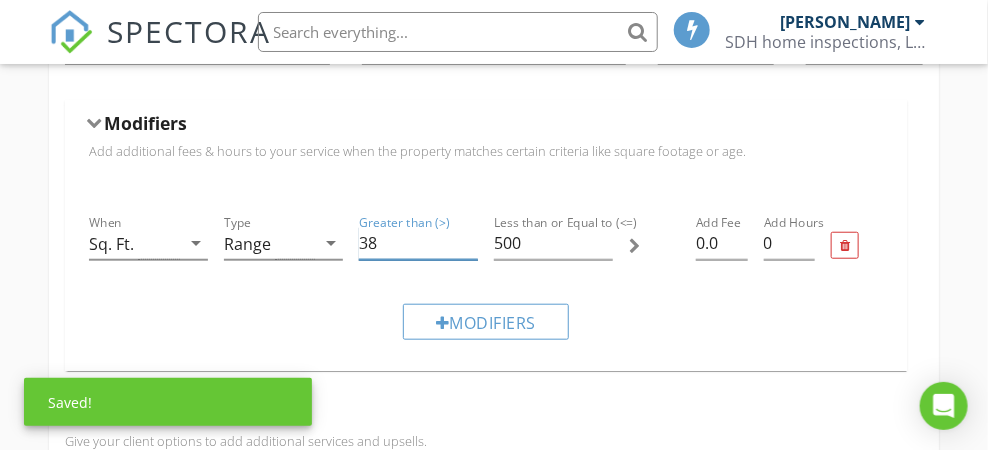 click on "38" at bounding box center [418, 243] 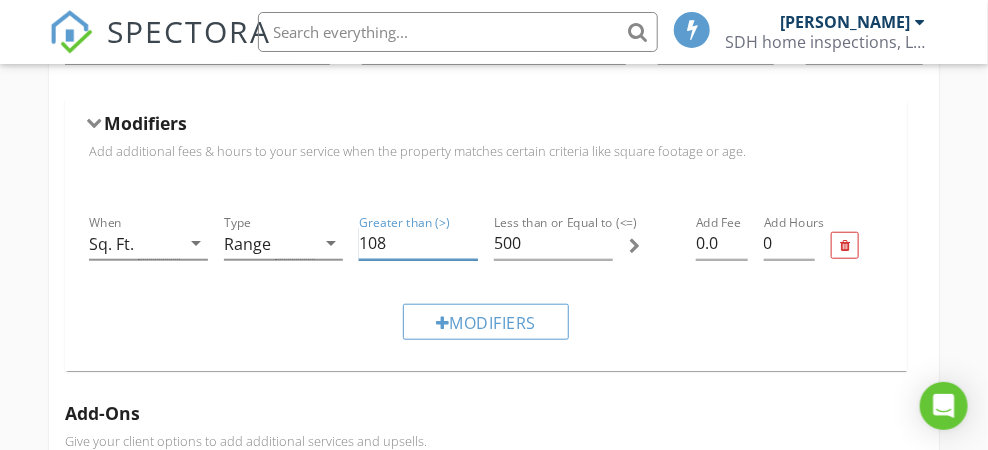 click on "108" at bounding box center (418, 243) 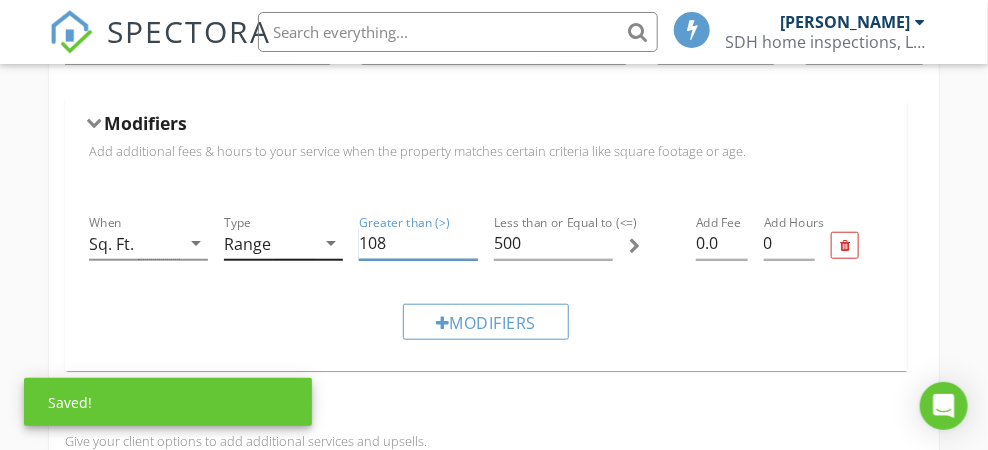 drag, startPoint x: 415, startPoint y: 264, endPoint x: 356, endPoint y: 256, distance: 59.5399 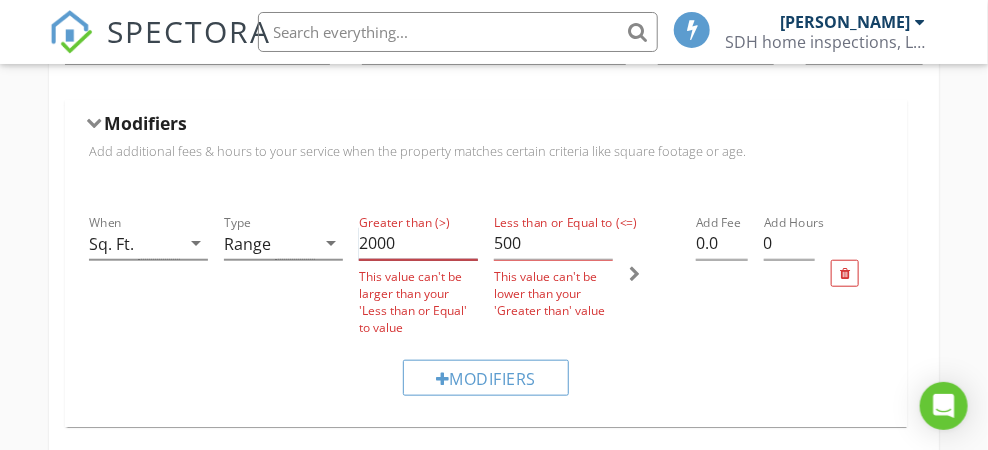 type on "2000" 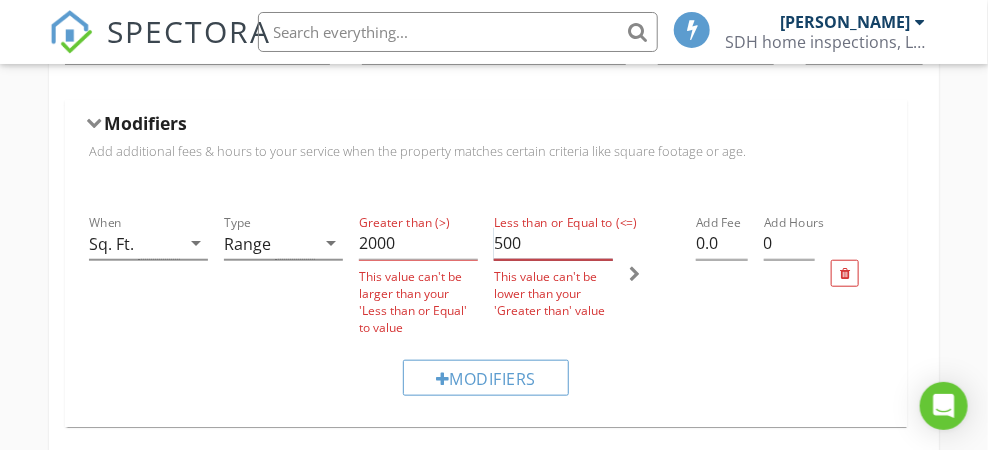 drag, startPoint x: 541, startPoint y: 268, endPoint x: 488, endPoint y: 255, distance: 54.571056 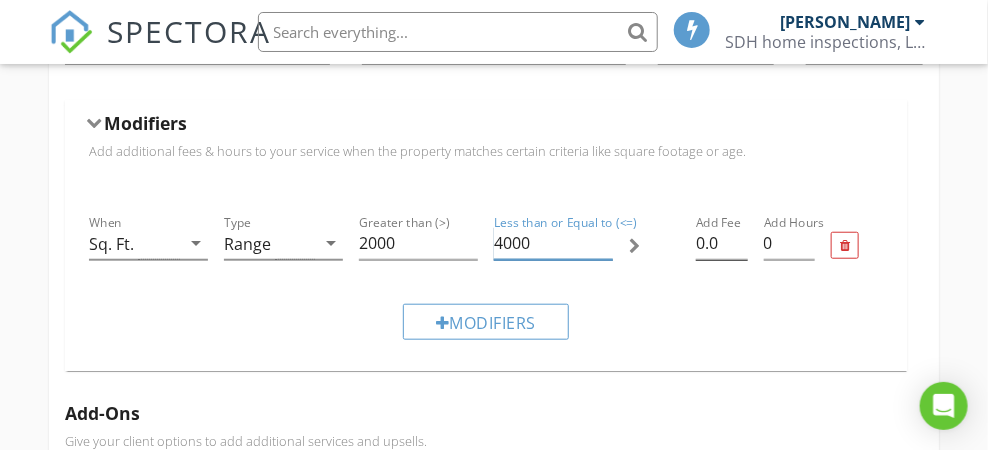type on "4000" 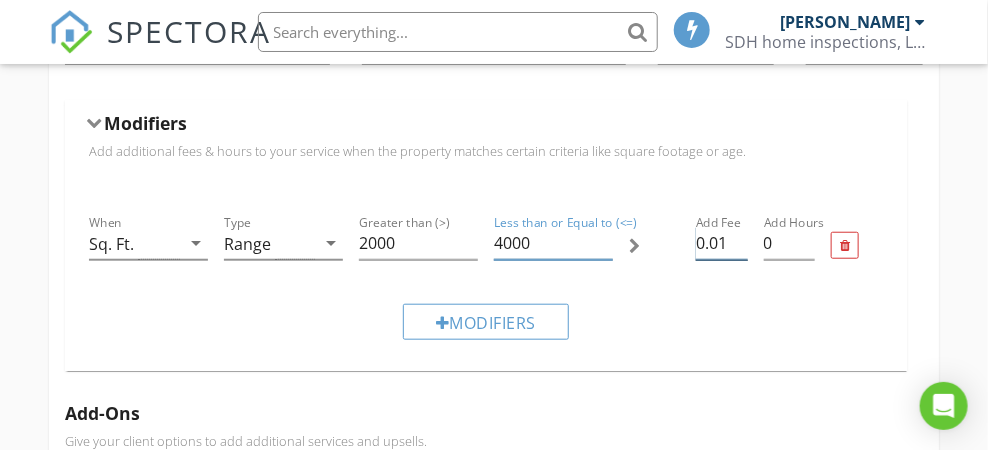 click on "0.01" at bounding box center (721, 243) 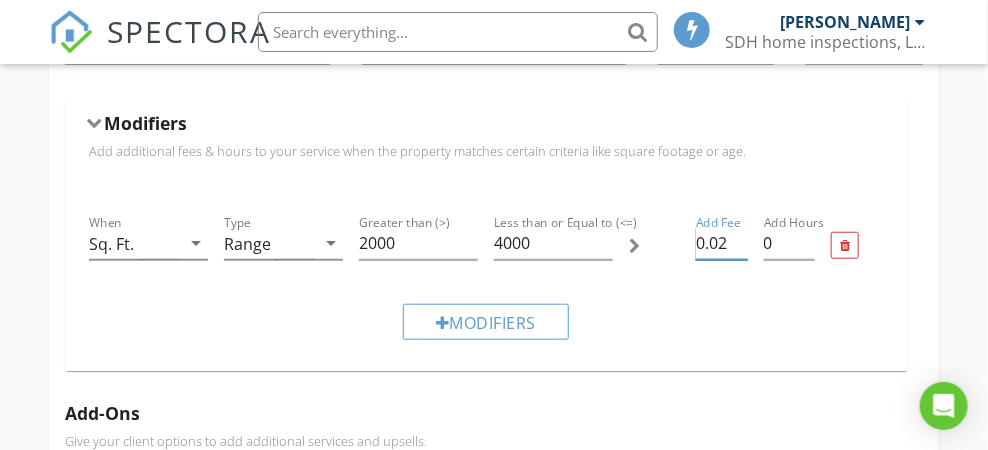 click on "0.02" at bounding box center [721, 243] 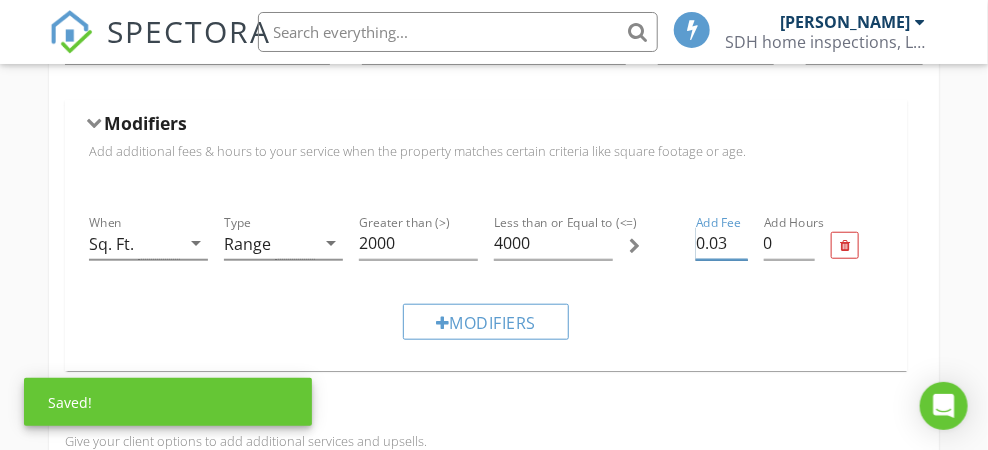 click on "0.03" at bounding box center [721, 243] 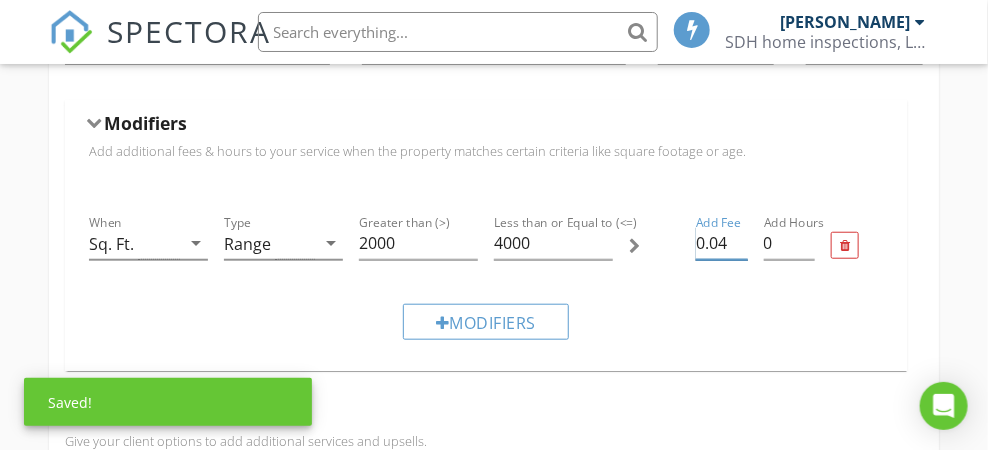 click on "0.04" at bounding box center (721, 243) 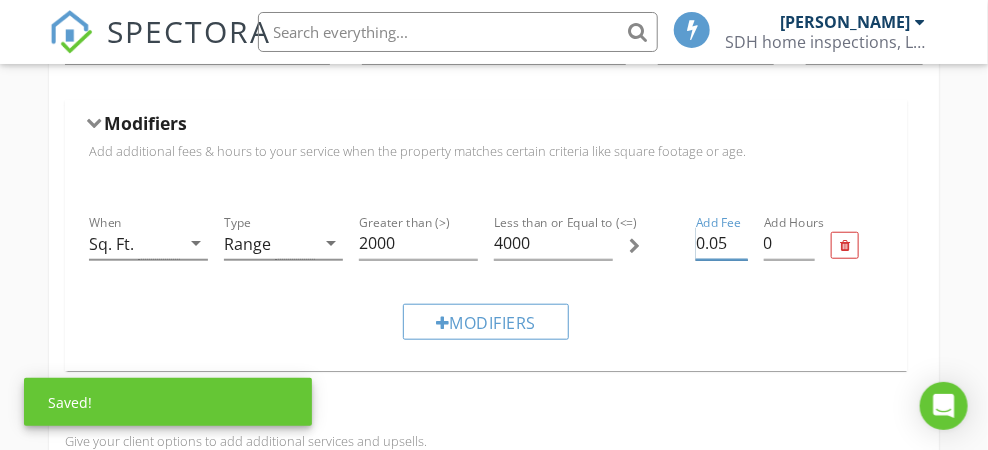 click on "0.05" at bounding box center [721, 243] 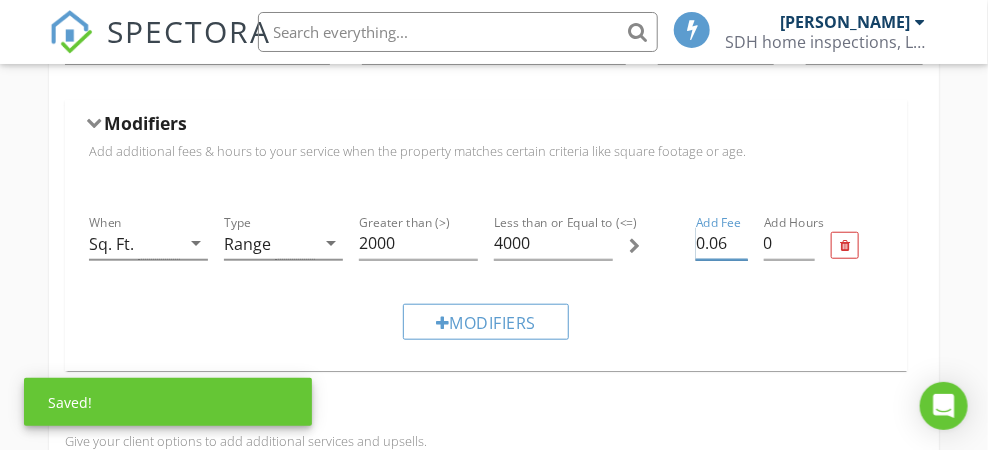 click on "0.06" at bounding box center (721, 243) 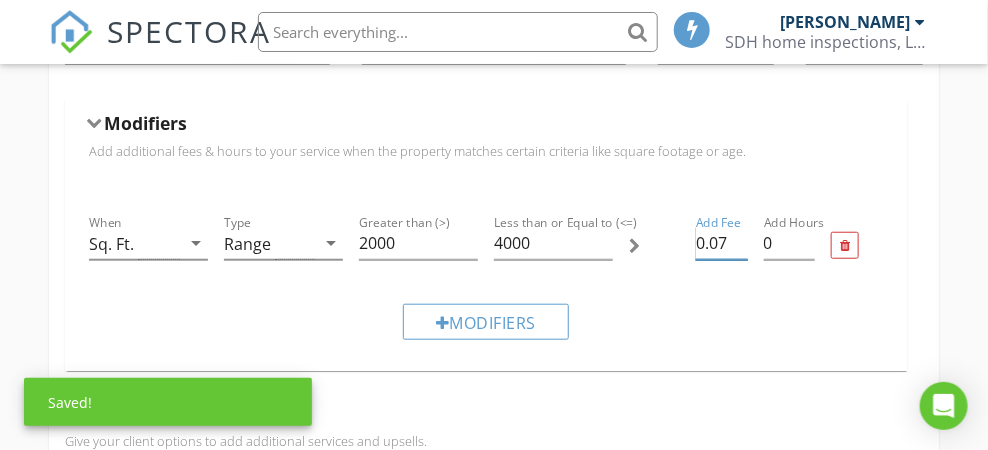click on "0.07" at bounding box center (721, 243) 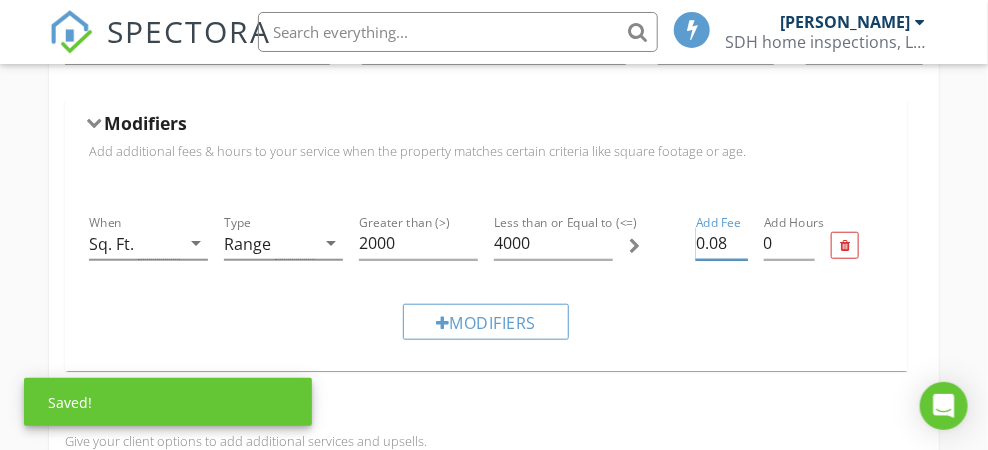 click on "0.08" at bounding box center [721, 243] 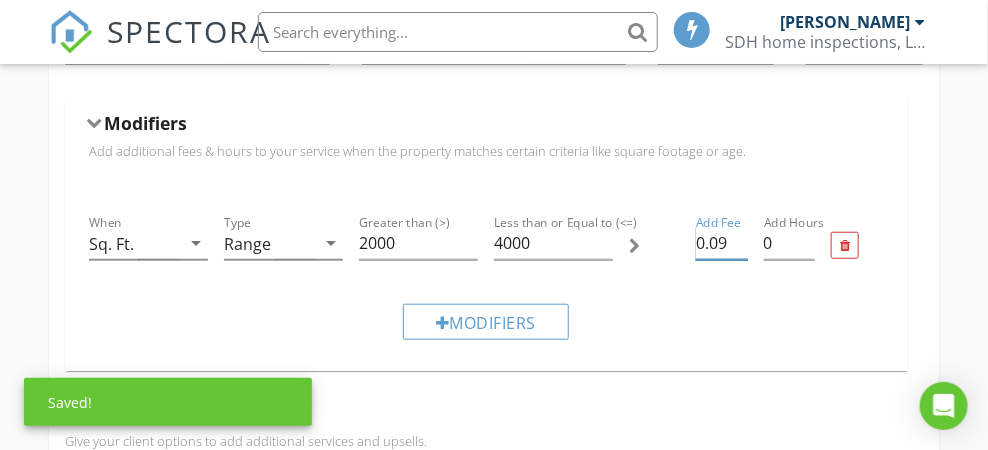 click on "0.09" at bounding box center [721, 243] 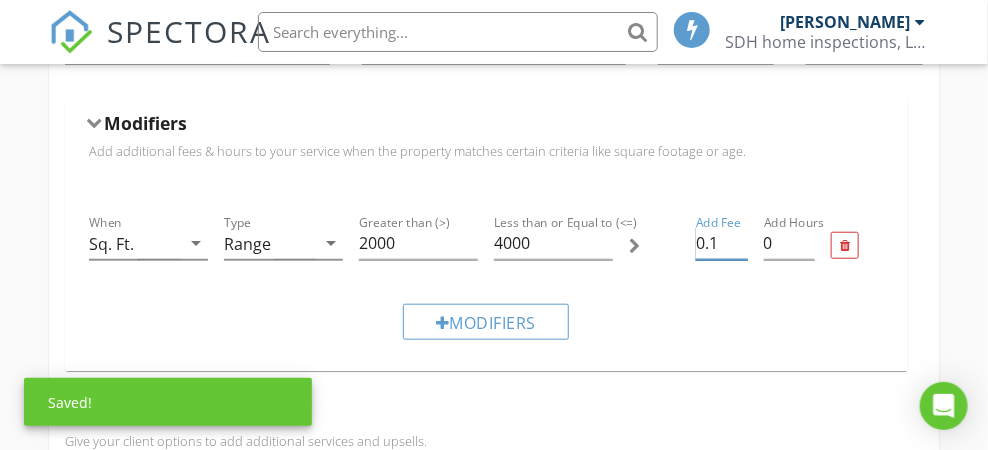 click on "0.1" at bounding box center (721, 243) 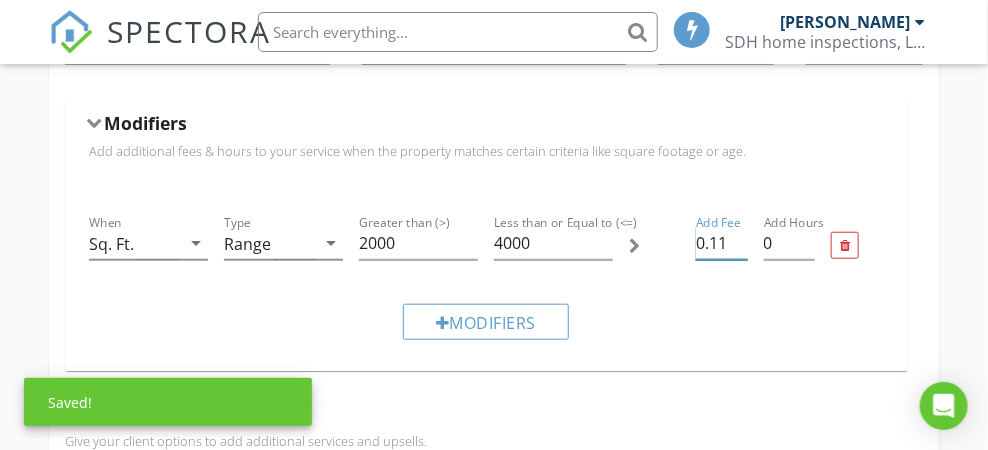 click on "0.11" at bounding box center [721, 243] 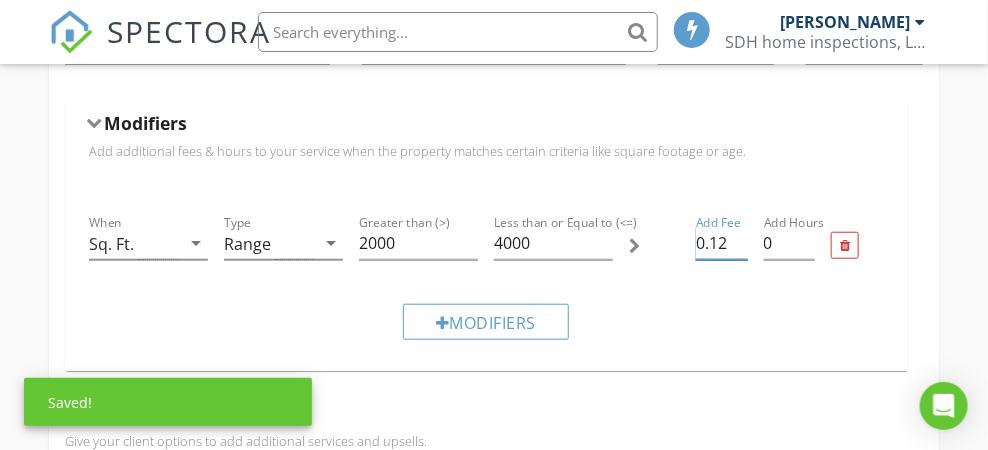 click on "0.12" at bounding box center [721, 243] 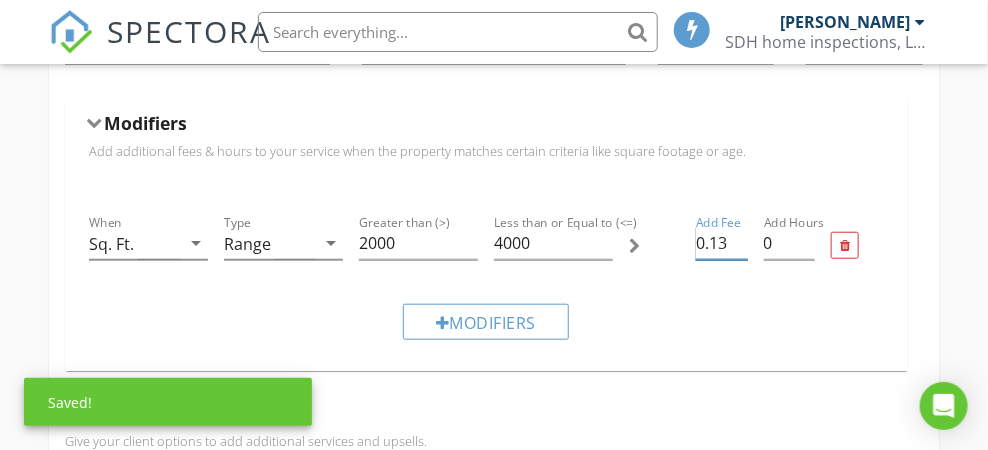 click on "0.13" at bounding box center [721, 243] 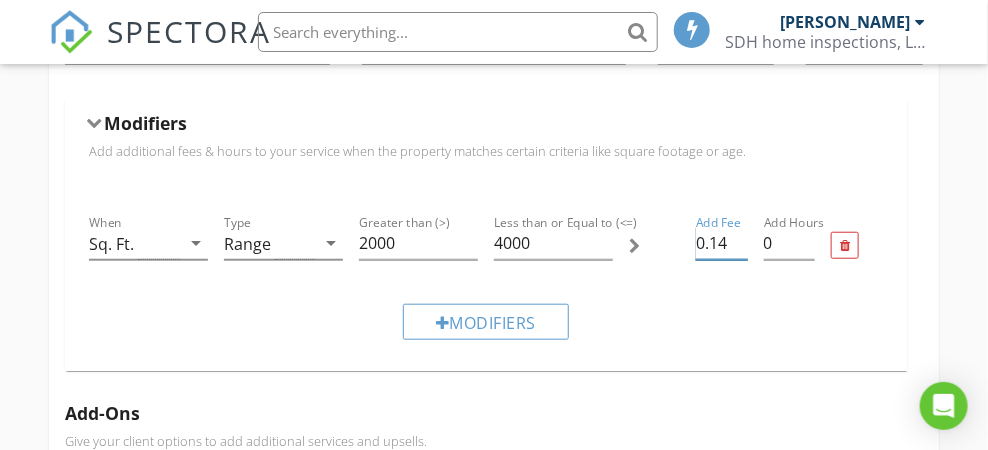 click on "0.14" at bounding box center (721, 243) 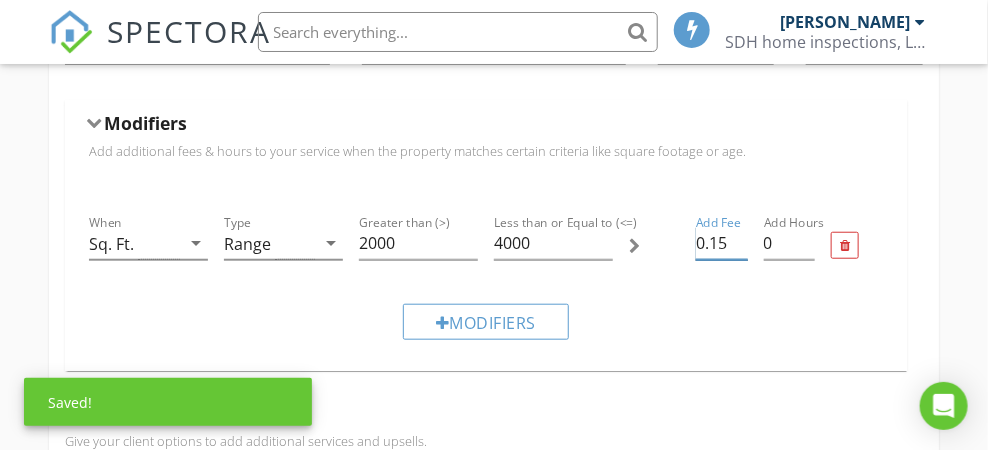 click on "0.15" at bounding box center (721, 243) 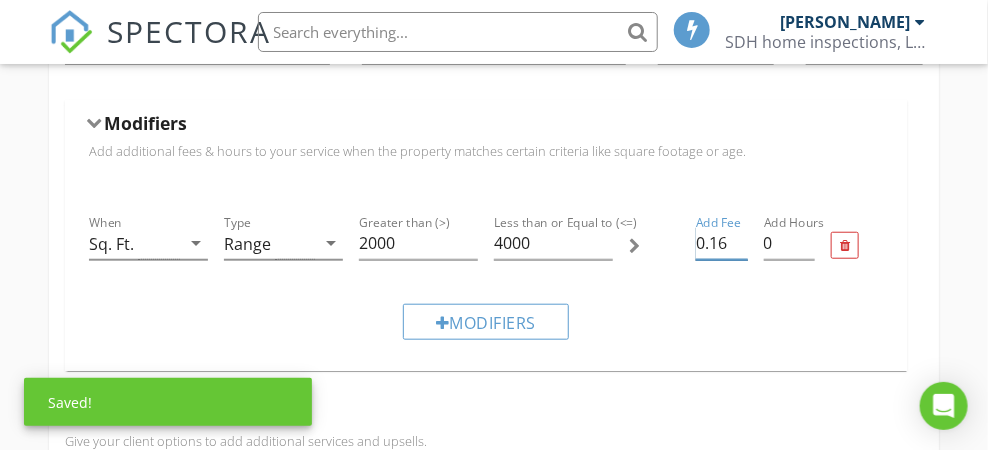 click on "0.16" at bounding box center (721, 243) 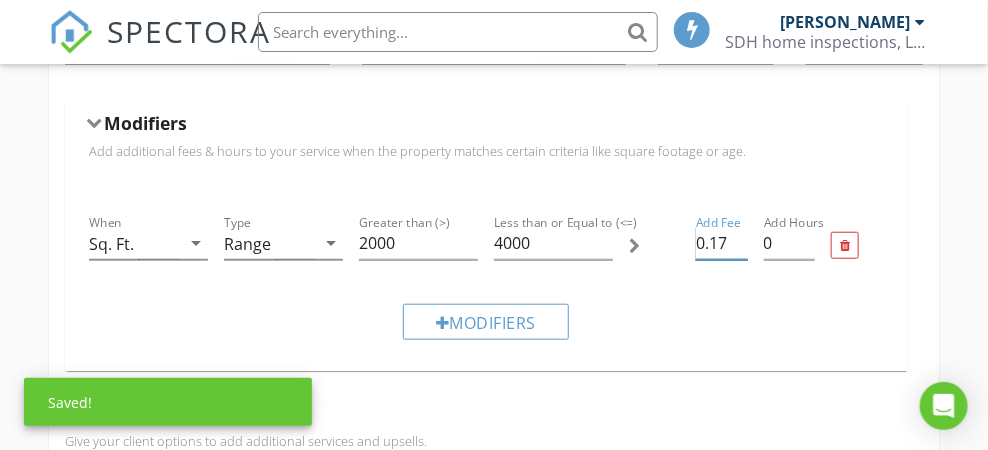 click on "0.17" at bounding box center [721, 243] 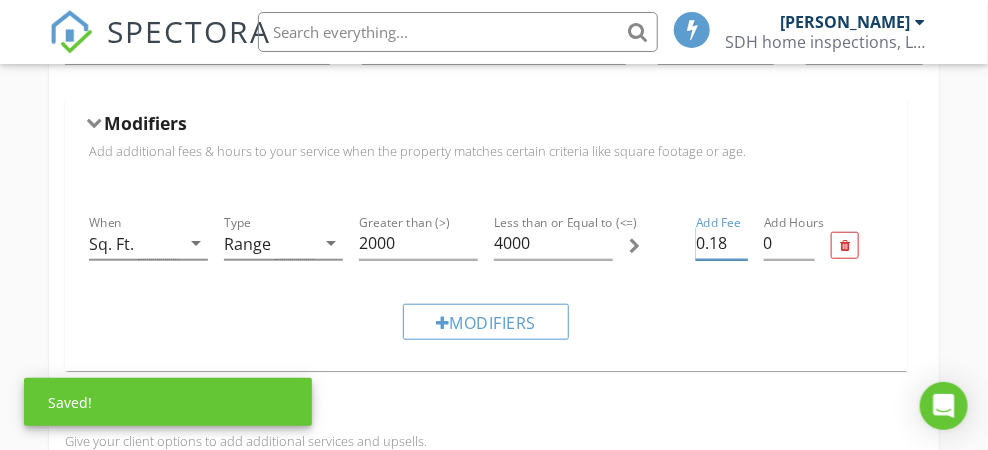 click on "0.18" at bounding box center (721, 243) 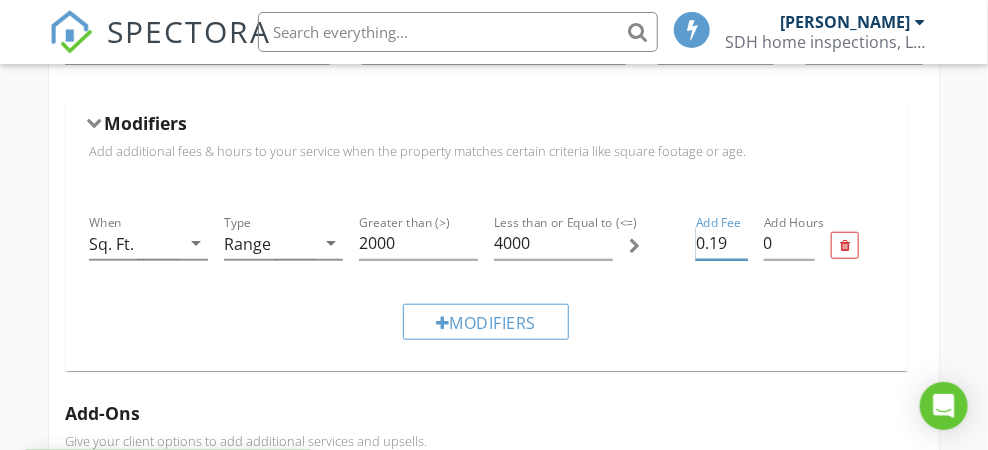 click on "0.19" at bounding box center (721, 243) 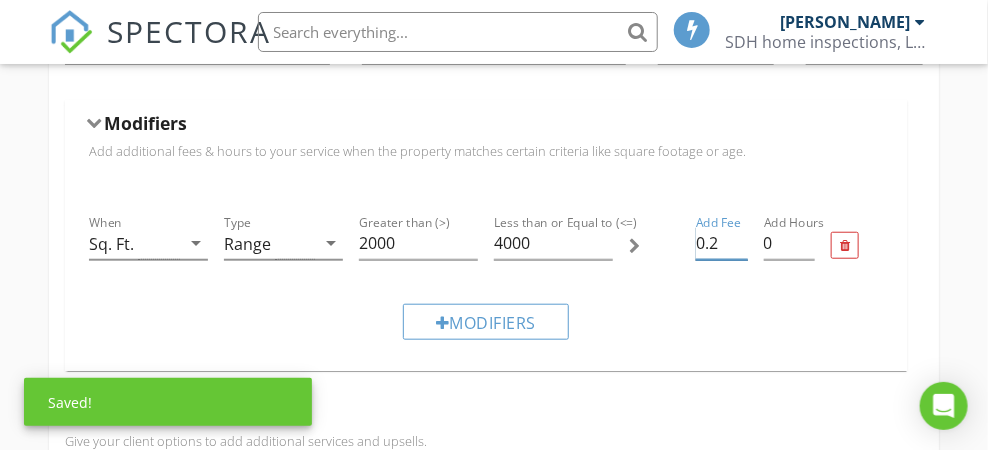 click on "0.2" at bounding box center [721, 243] 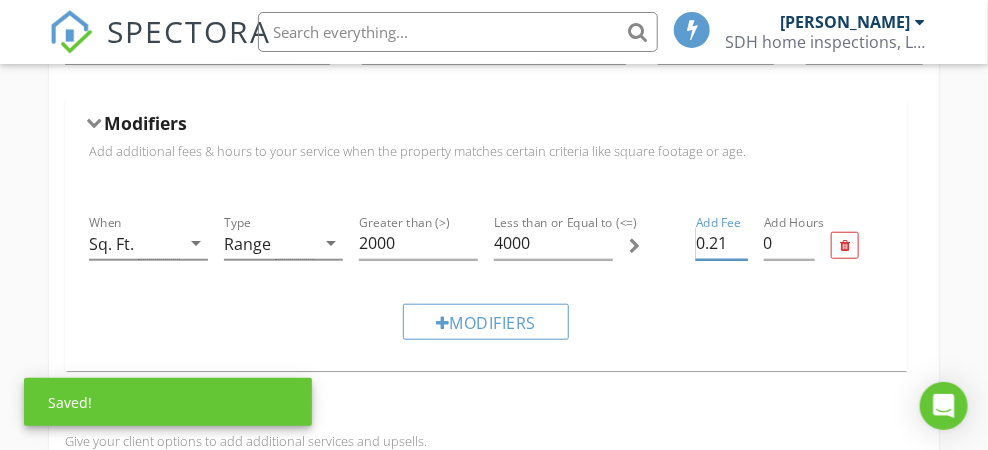 click on "0.21" at bounding box center (721, 243) 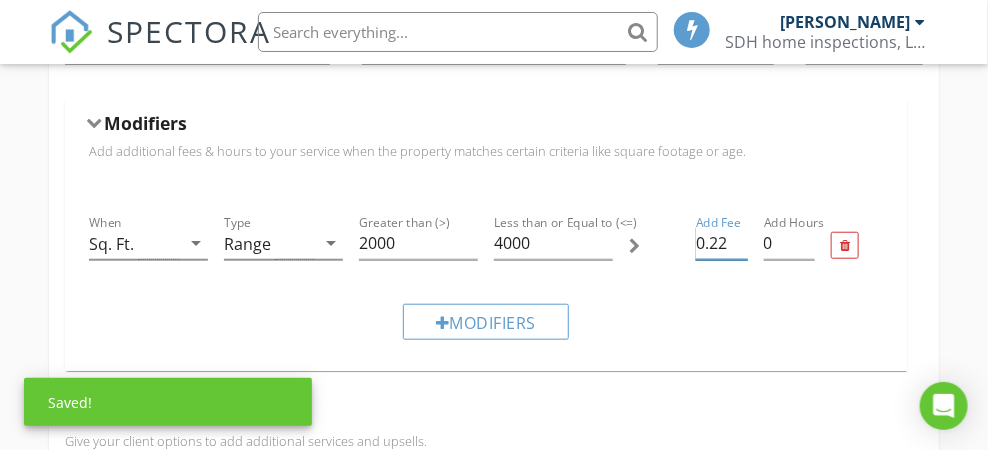 click on "0.22" at bounding box center (721, 243) 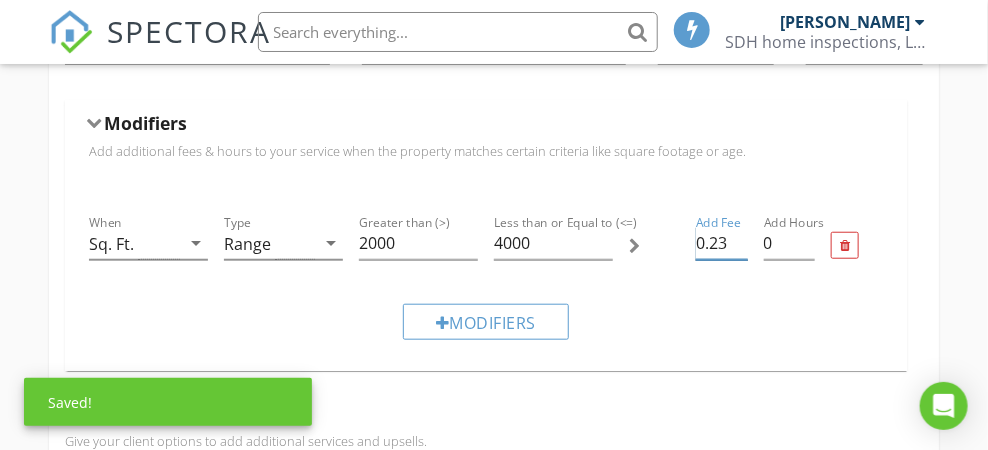 click on "0.23" at bounding box center [721, 243] 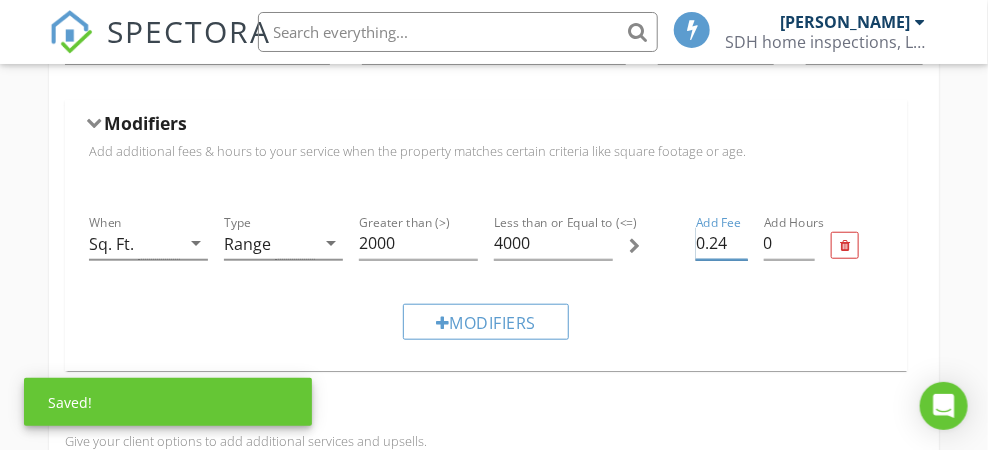 click on "0.24" at bounding box center (721, 243) 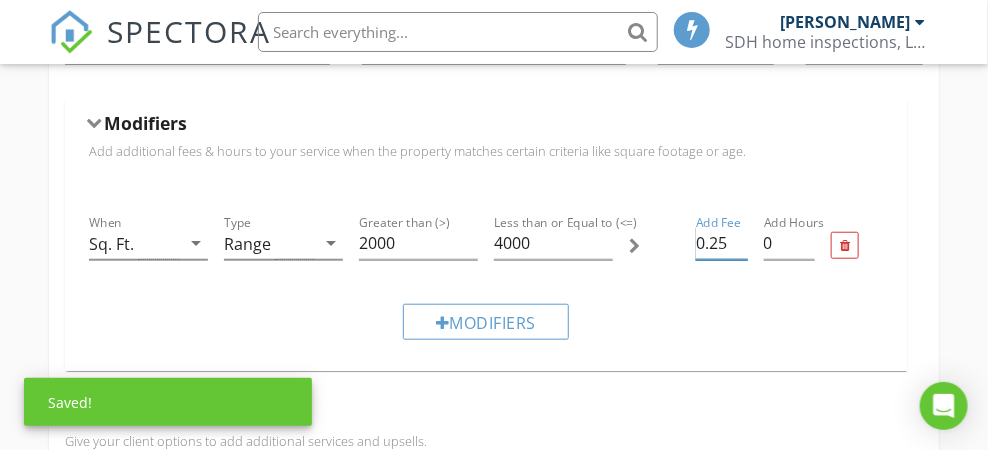 click on "0.25" at bounding box center (721, 243) 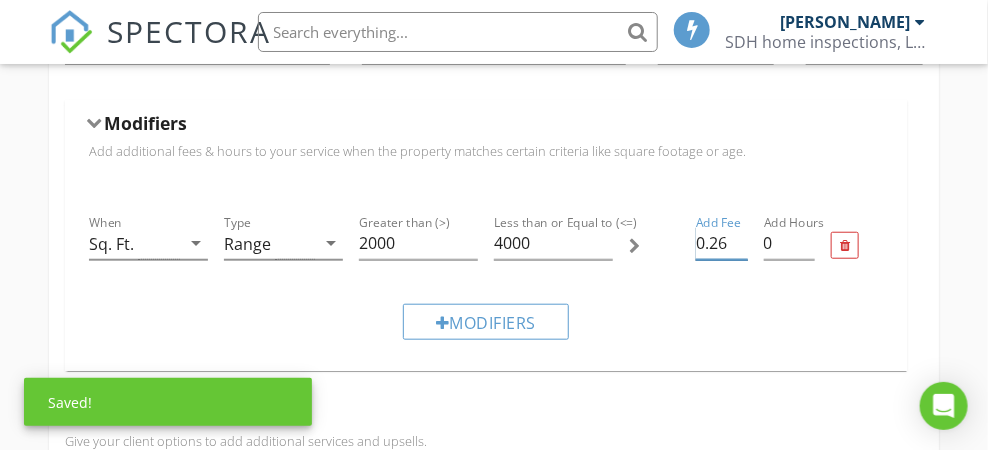 click on "0.26" at bounding box center (721, 243) 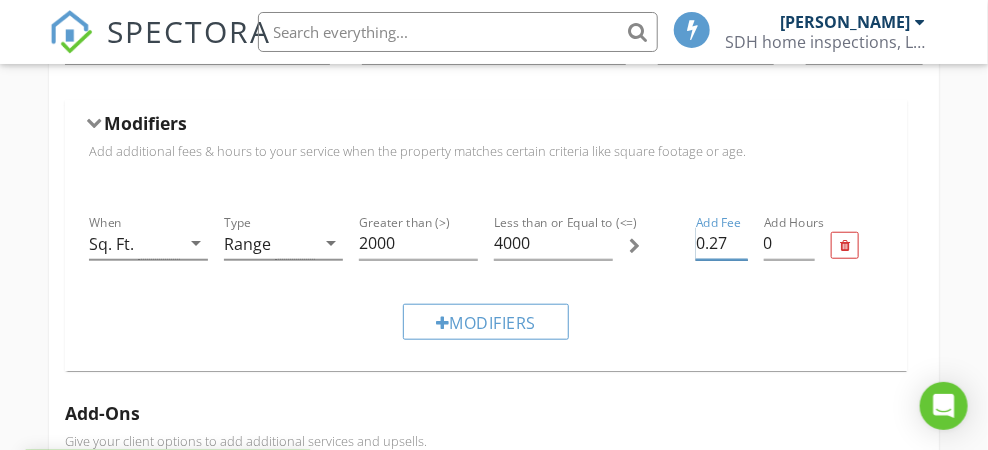 click on "0.27" at bounding box center [721, 243] 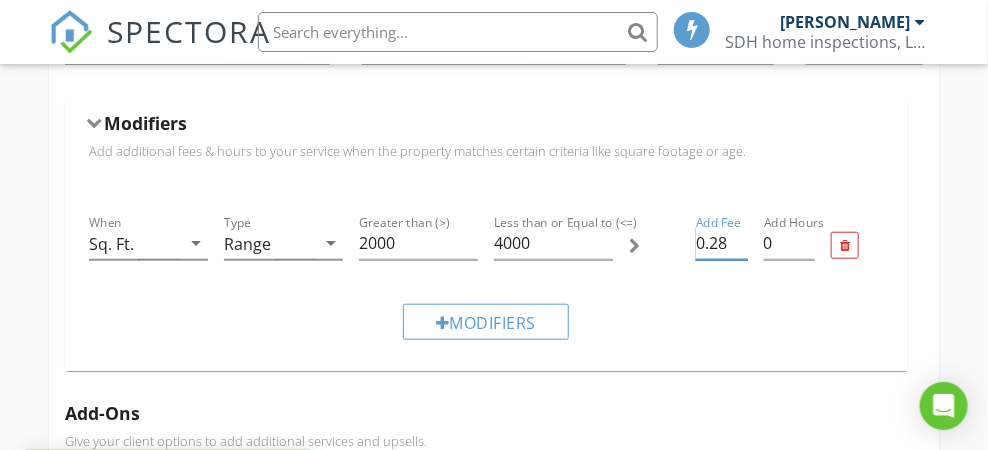 click on "0.28" at bounding box center [721, 243] 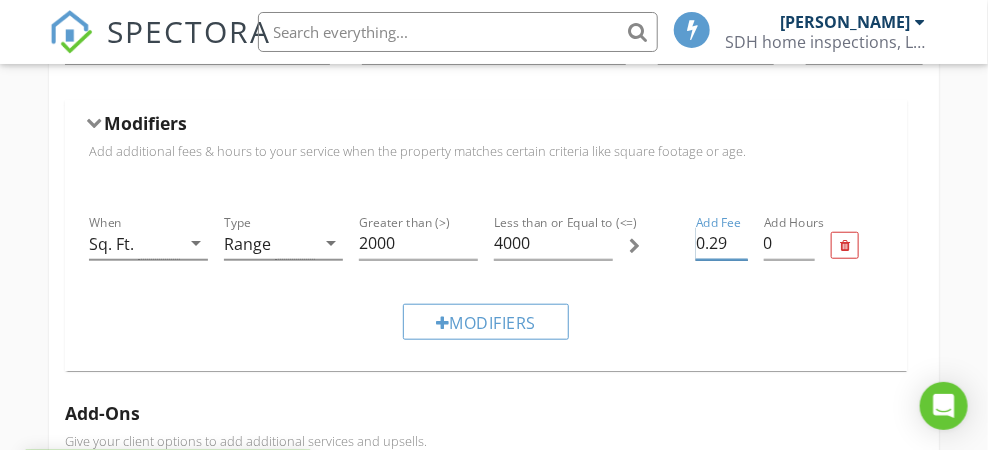 click on "0.29" at bounding box center [721, 243] 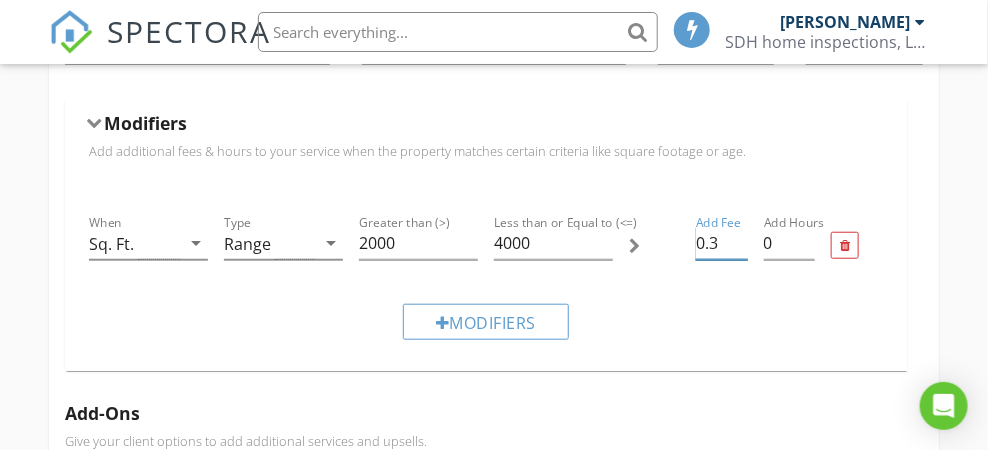 click on "0.3" at bounding box center (721, 243) 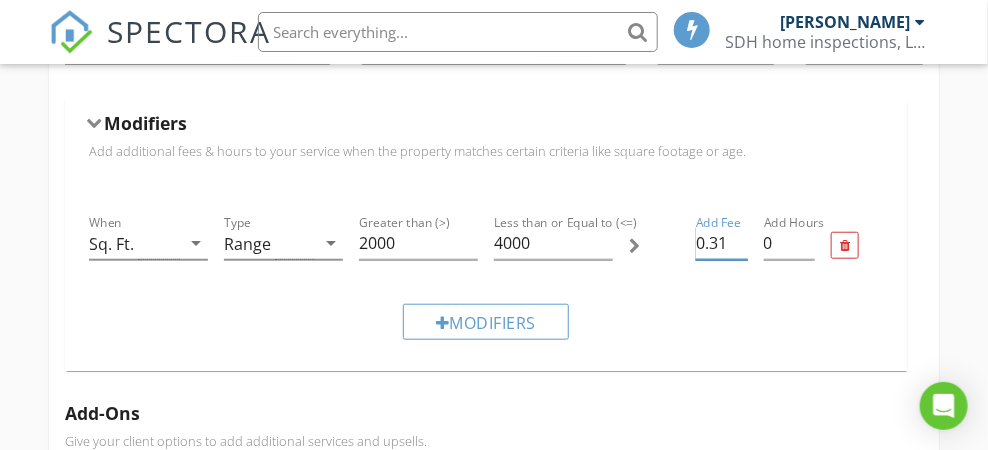 click on "0.31" at bounding box center [721, 243] 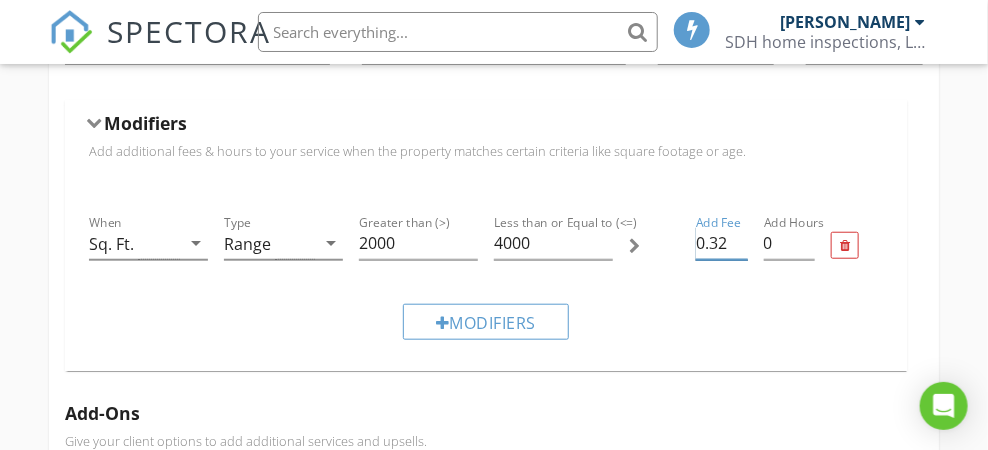 click on "0.32" at bounding box center (721, 243) 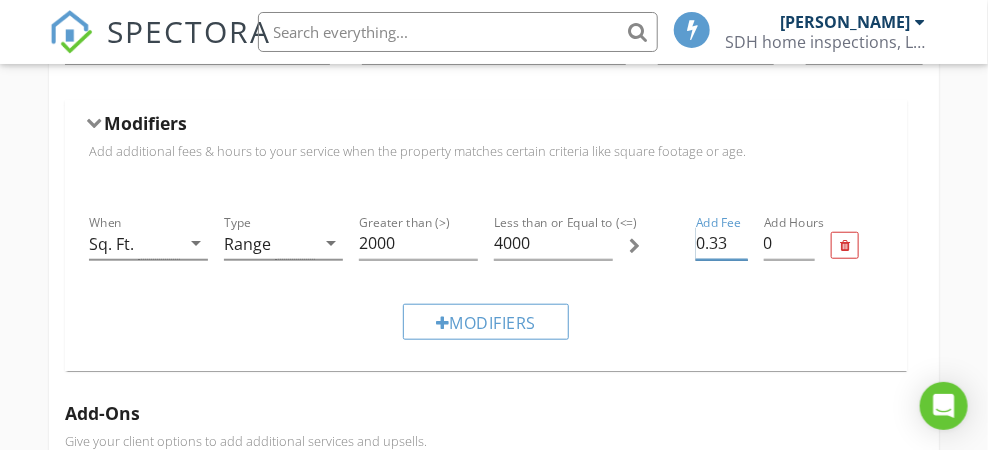 click on "0.33" at bounding box center (721, 243) 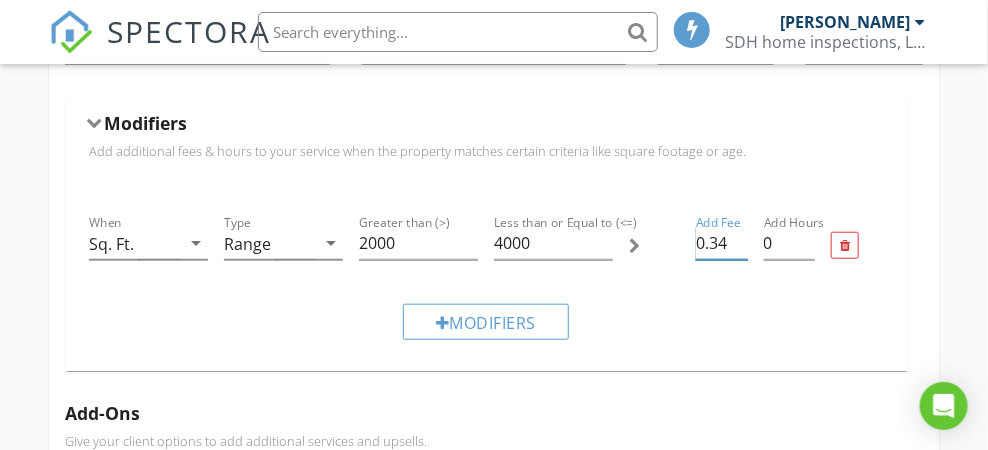 click on "0.34" at bounding box center [721, 243] 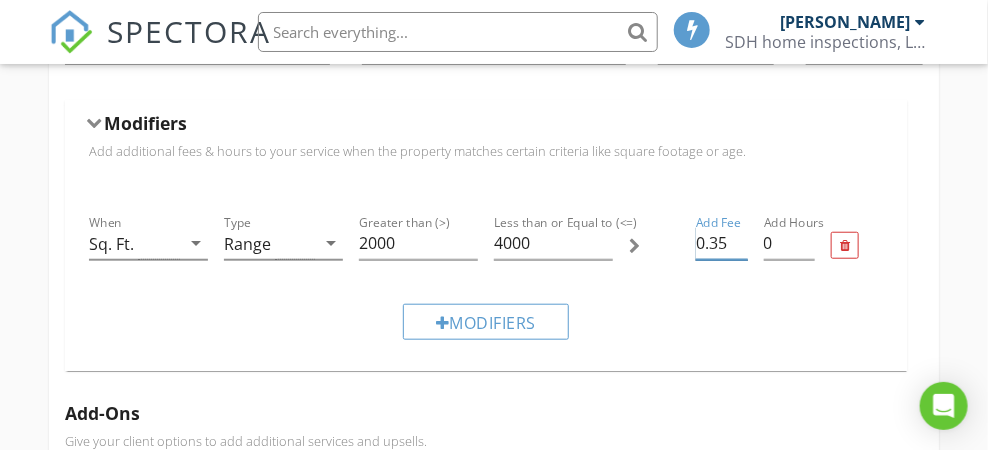 click on "0.35" at bounding box center (721, 243) 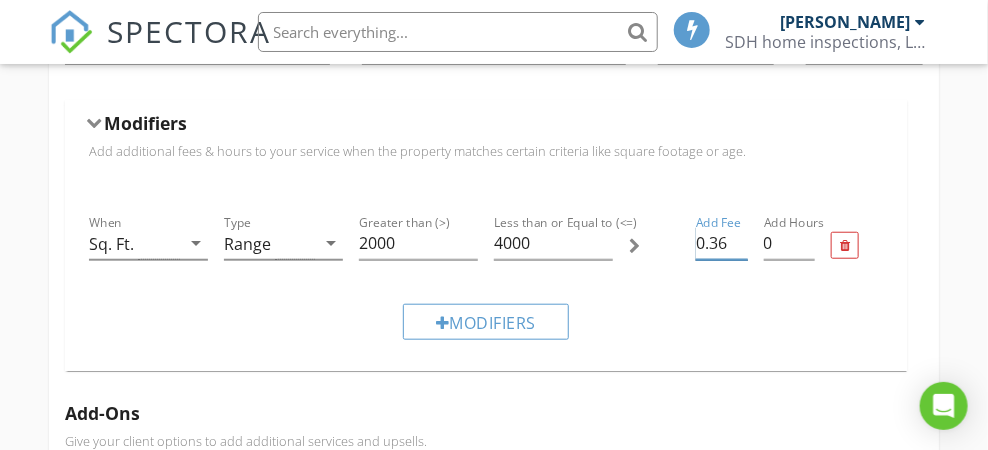 click on "0.36" at bounding box center (721, 243) 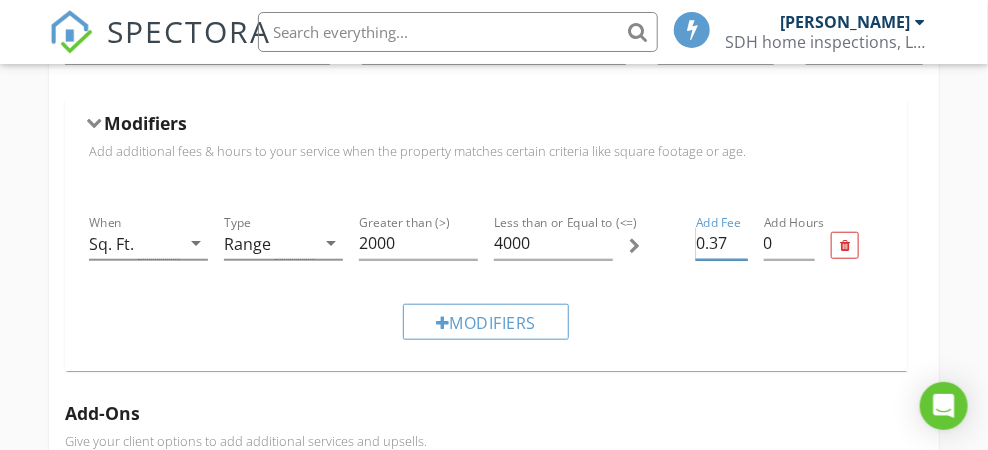 click on "0.37" at bounding box center [721, 243] 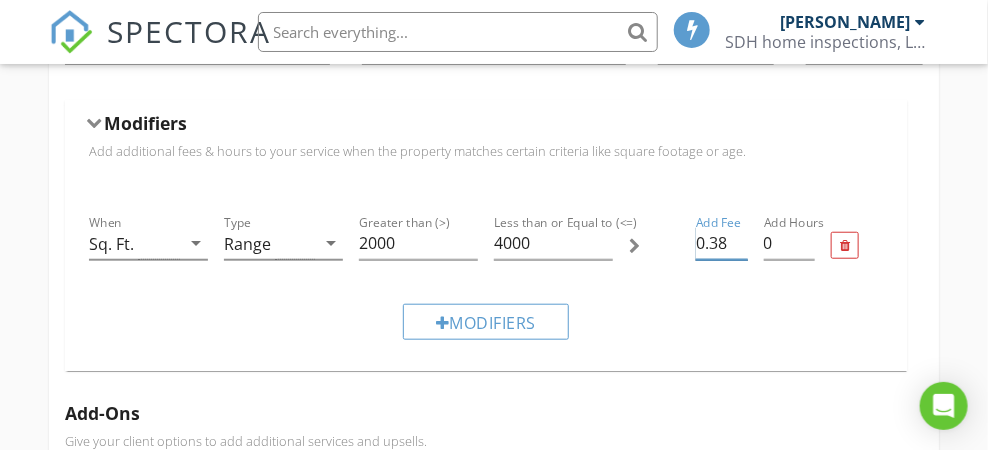 click on "0.38" at bounding box center [721, 243] 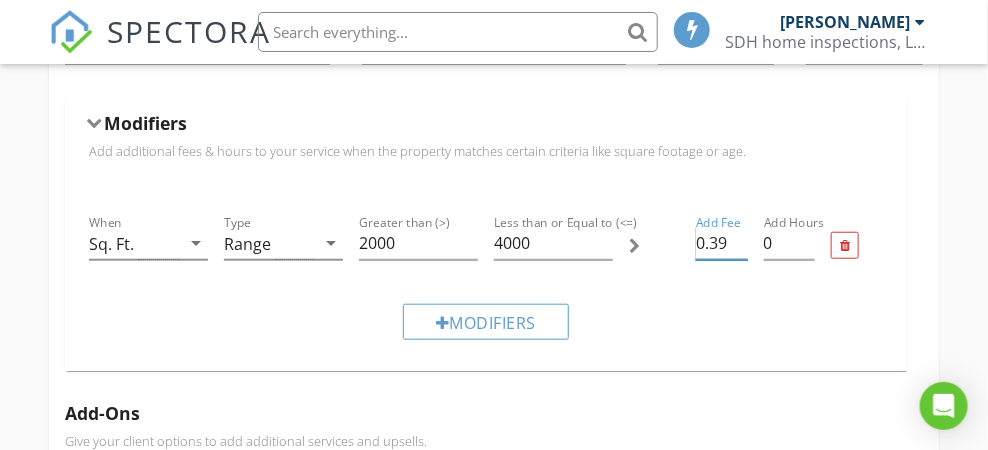 click on "0.39" at bounding box center (721, 243) 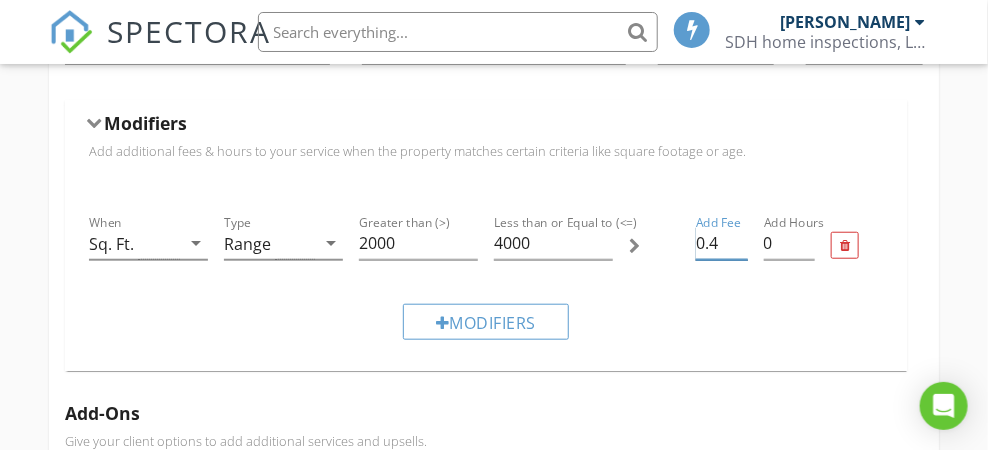 click on "0.4" at bounding box center (721, 243) 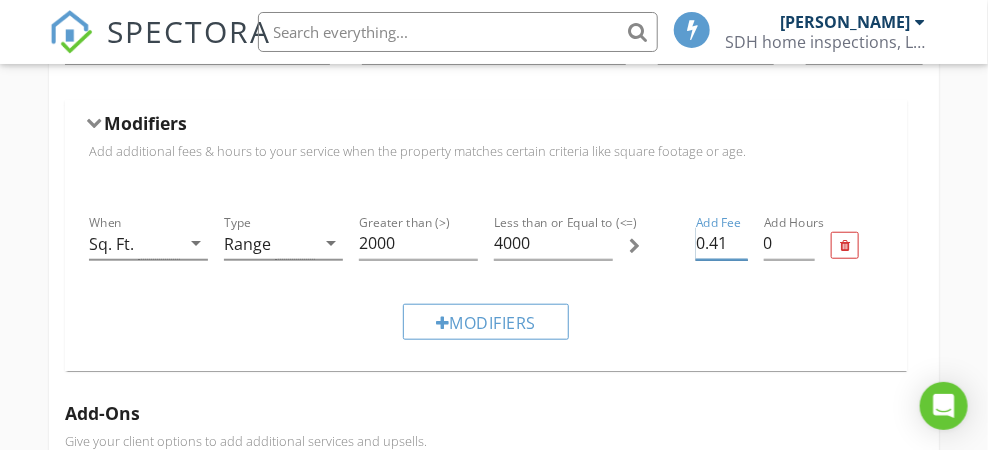click on "0.41" at bounding box center (721, 243) 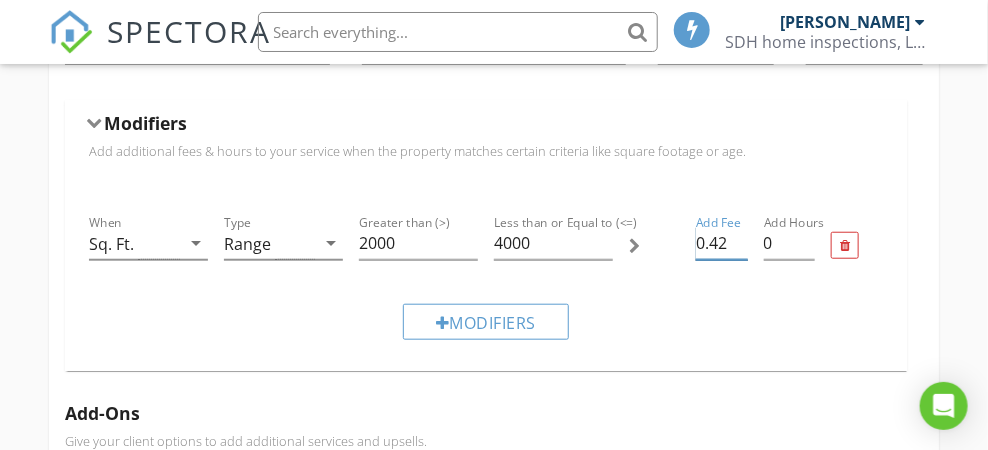 click on "0.42" at bounding box center (721, 243) 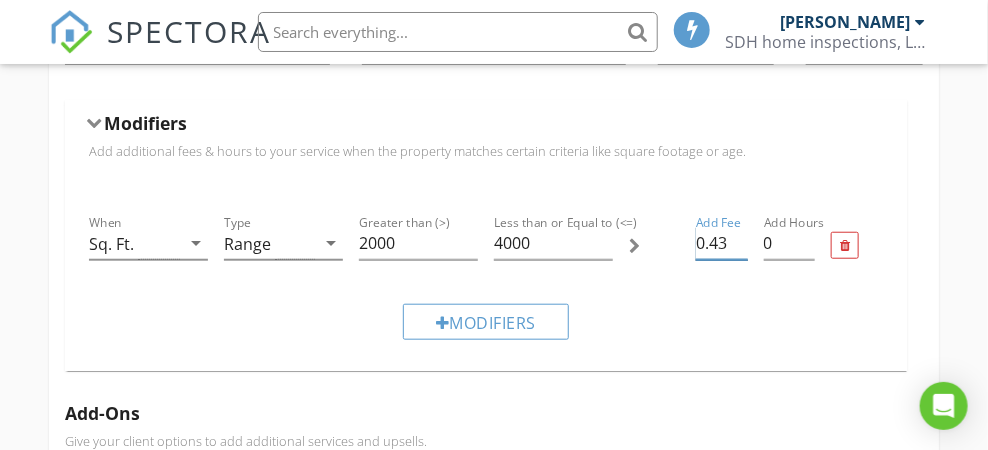 click on "0.43" at bounding box center [721, 243] 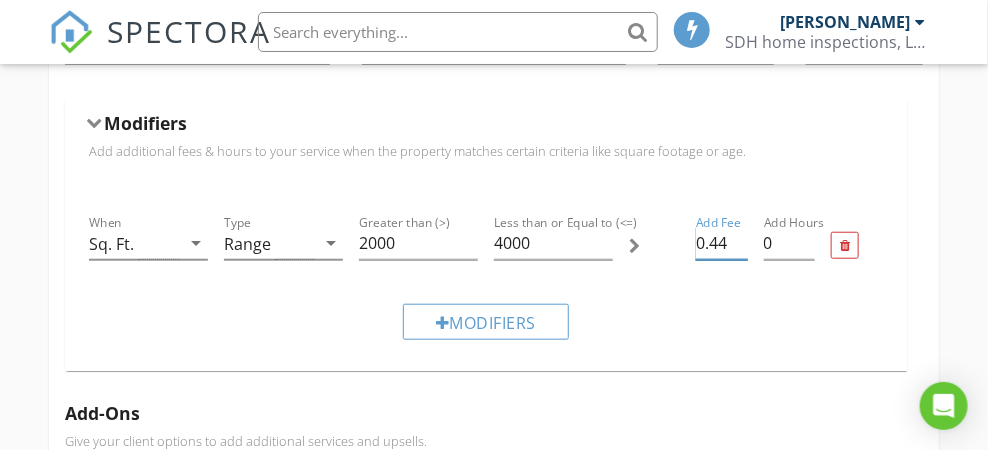 click on "0.44" at bounding box center [721, 243] 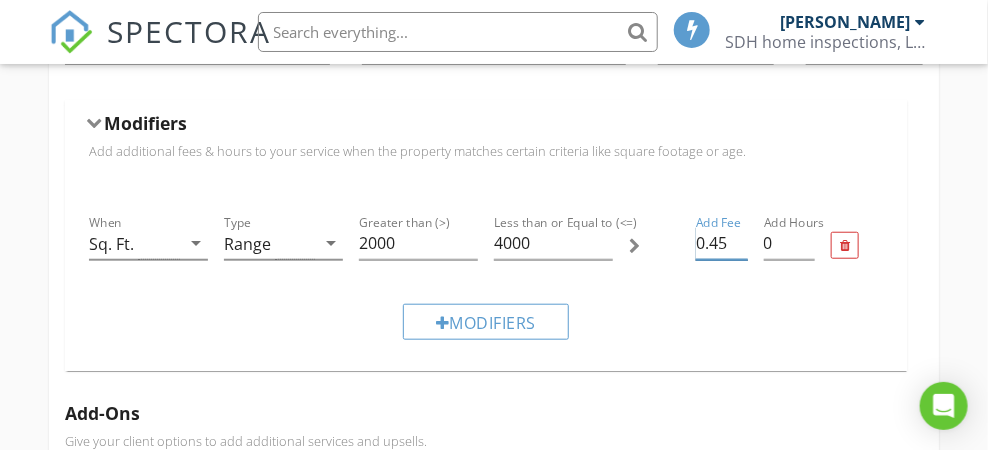 click on "0.45" at bounding box center (721, 243) 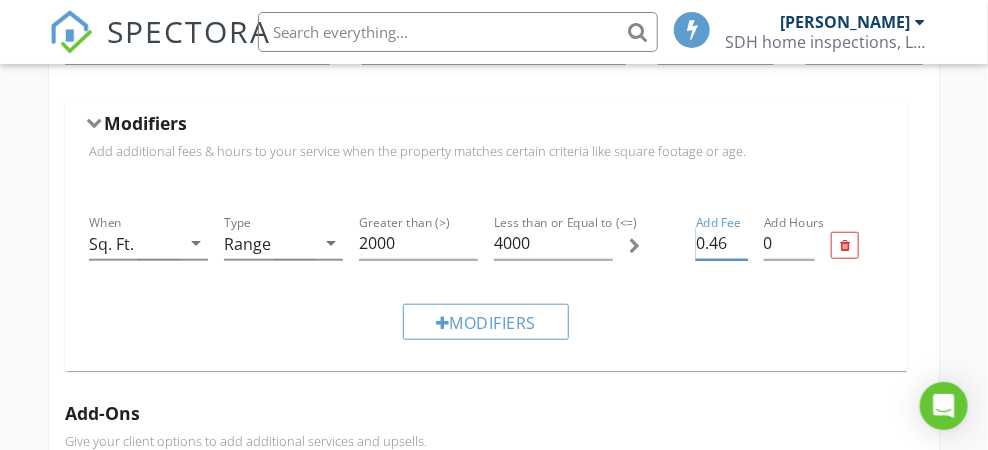 click on "0.46" at bounding box center [721, 243] 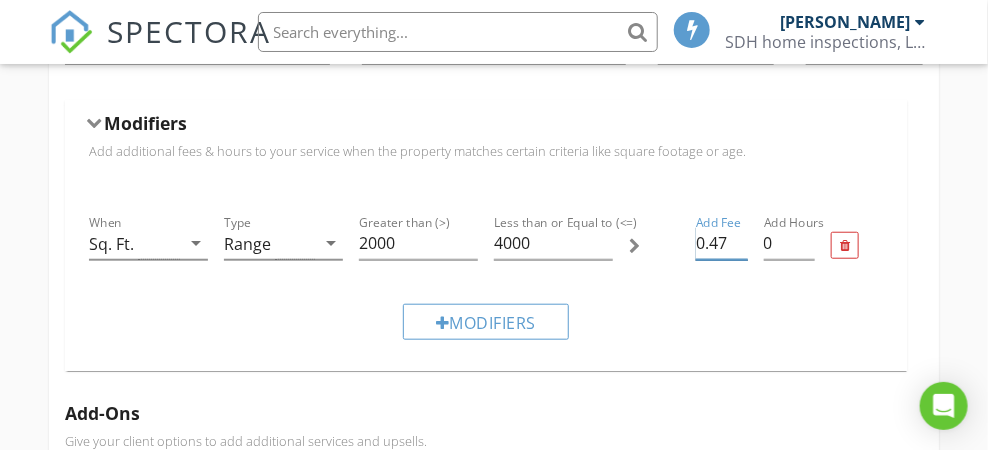 click on "0.47" at bounding box center [721, 243] 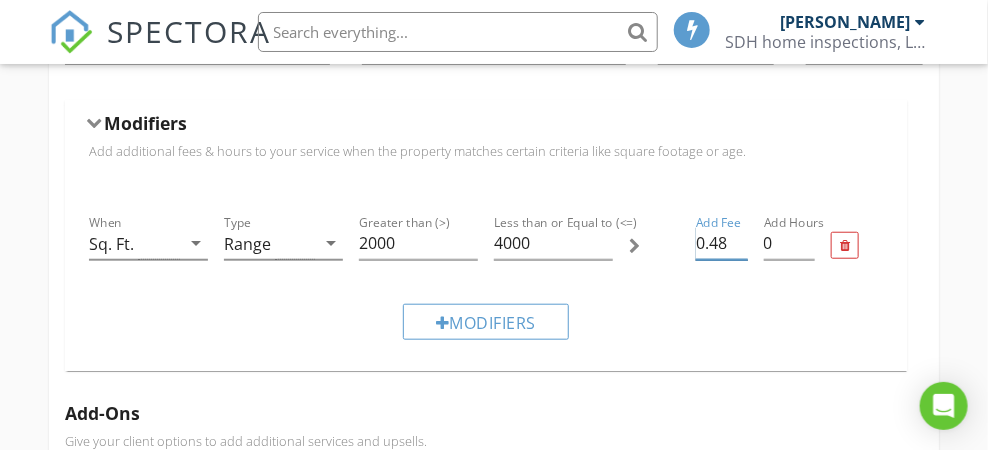 click on "0.48" at bounding box center [721, 243] 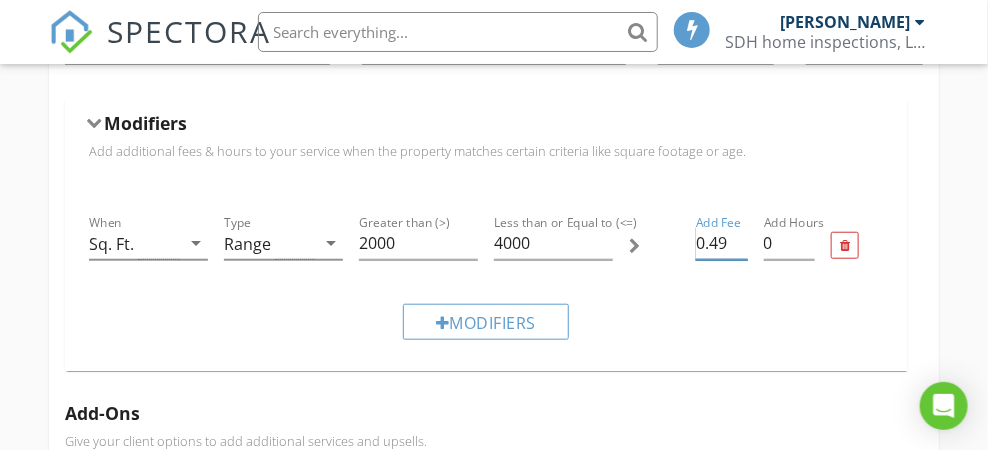 click on "0.49" at bounding box center (721, 243) 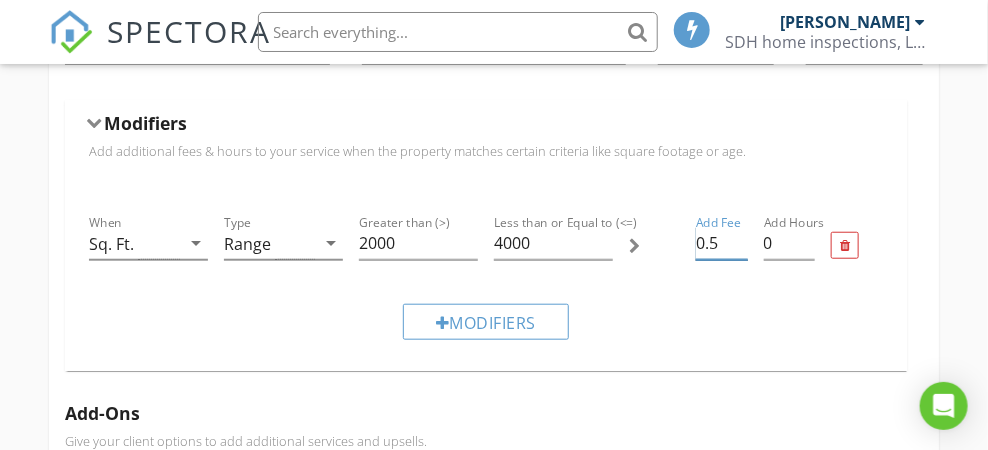 click on "0.5" at bounding box center (721, 243) 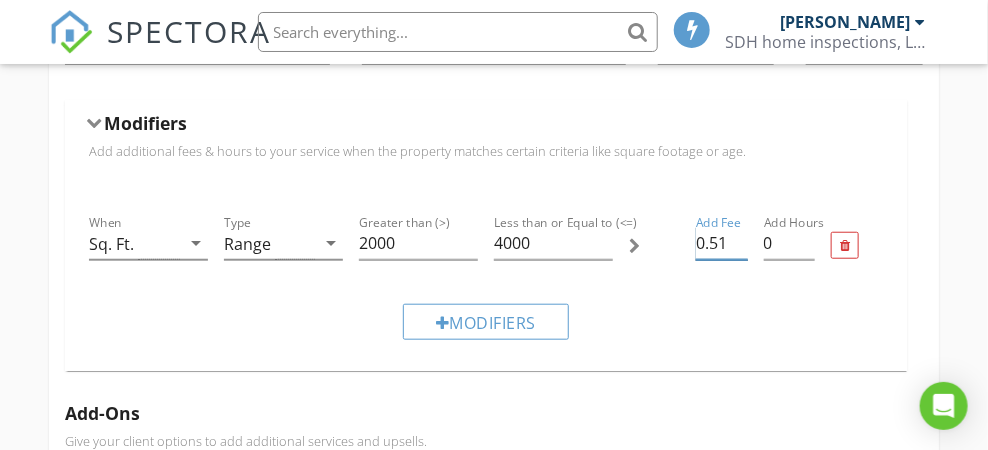click on "0.51" at bounding box center (721, 243) 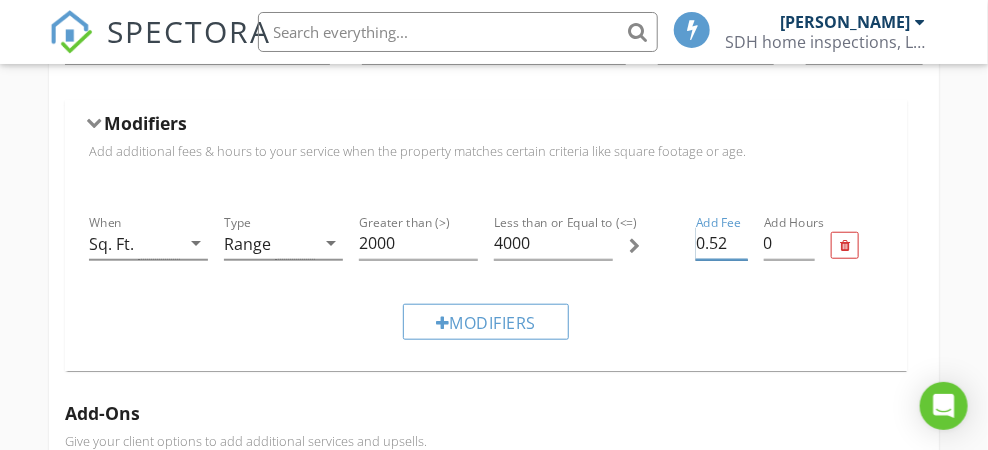 click on "0.52" at bounding box center (721, 243) 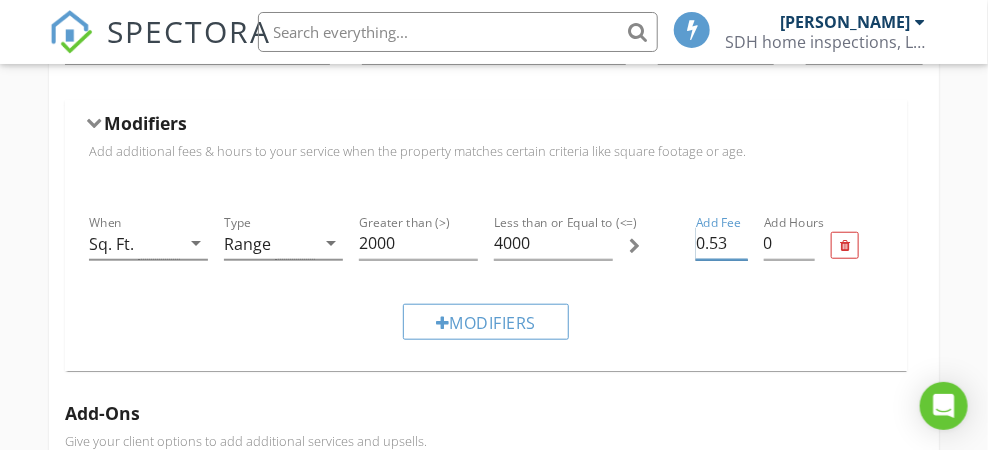 click on "0.53" at bounding box center (721, 243) 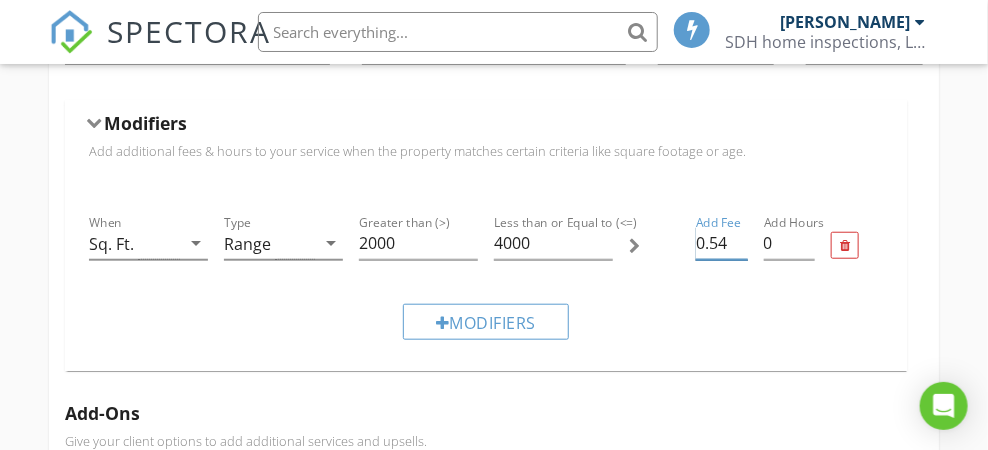 click on "0.54" at bounding box center (721, 243) 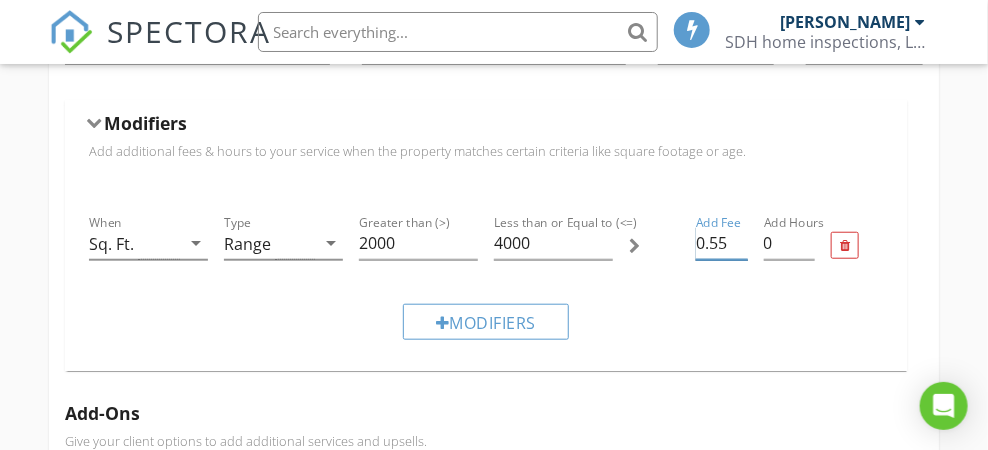 click on "0.55" at bounding box center [721, 243] 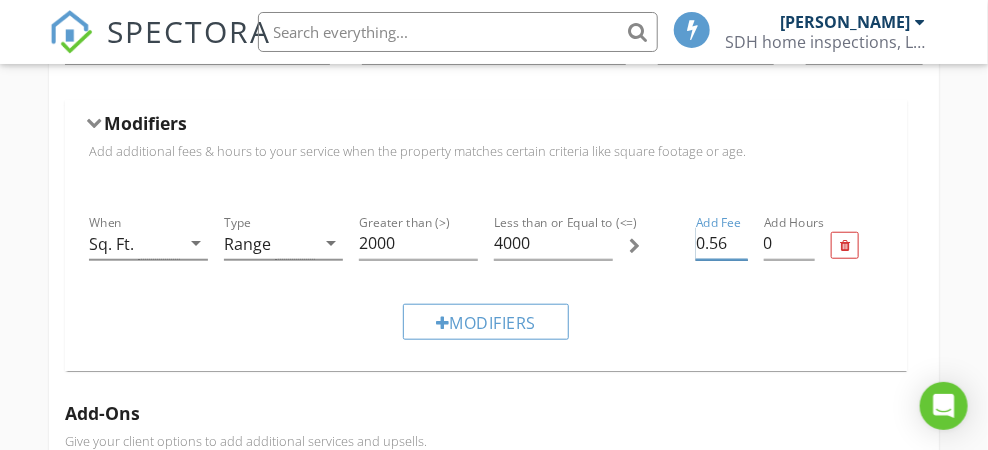 click on "0.56" at bounding box center [721, 243] 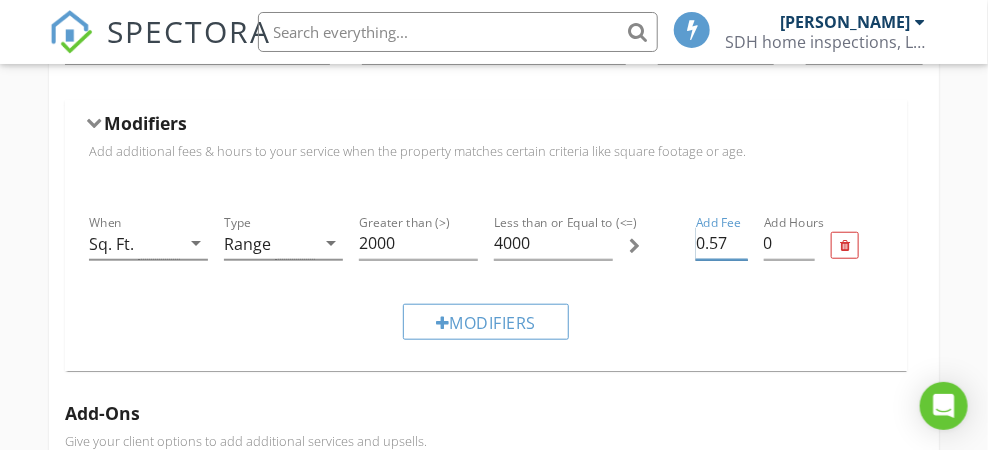 click on "0.57" at bounding box center [721, 243] 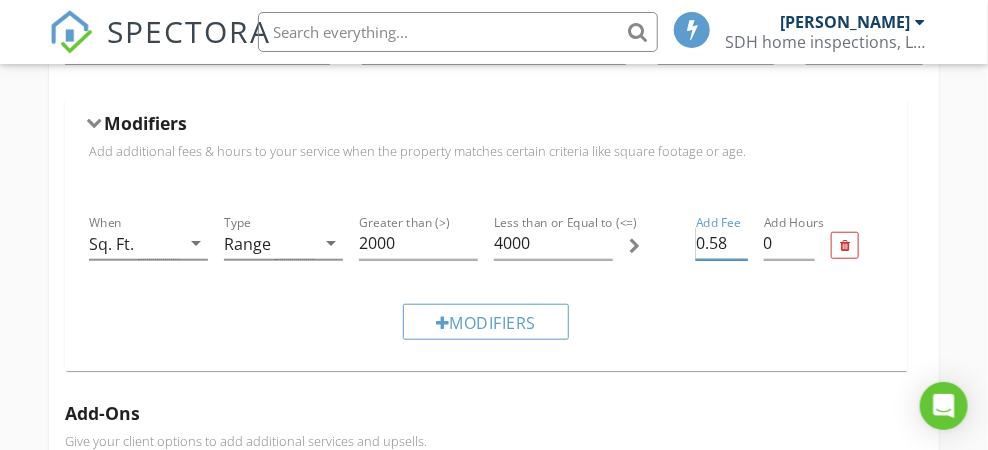 click on "0.58" at bounding box center (721, 243) 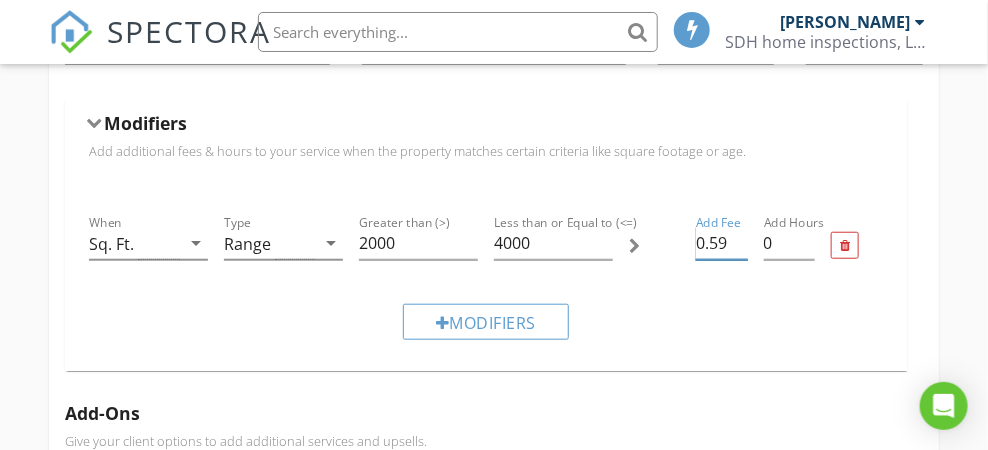 click on "0.59" at bounding box center (721, 243) 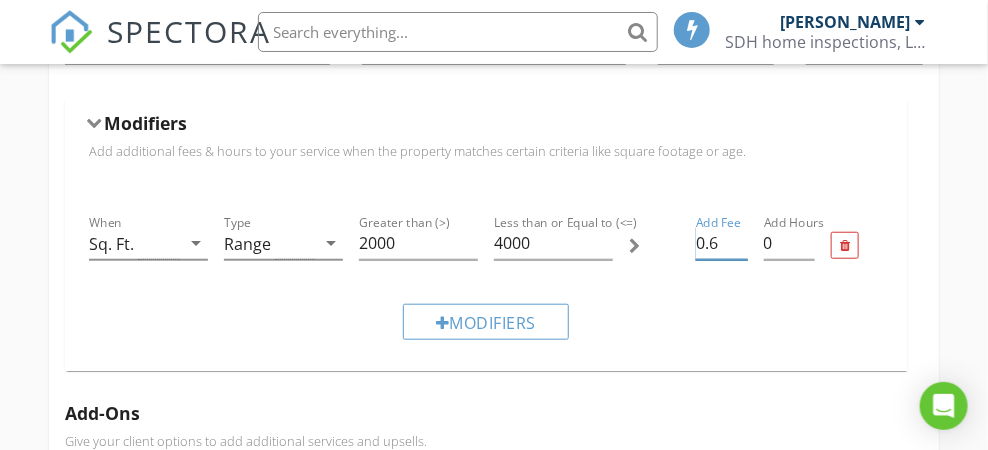 click on "0.6" at bounding box center [721, 243] 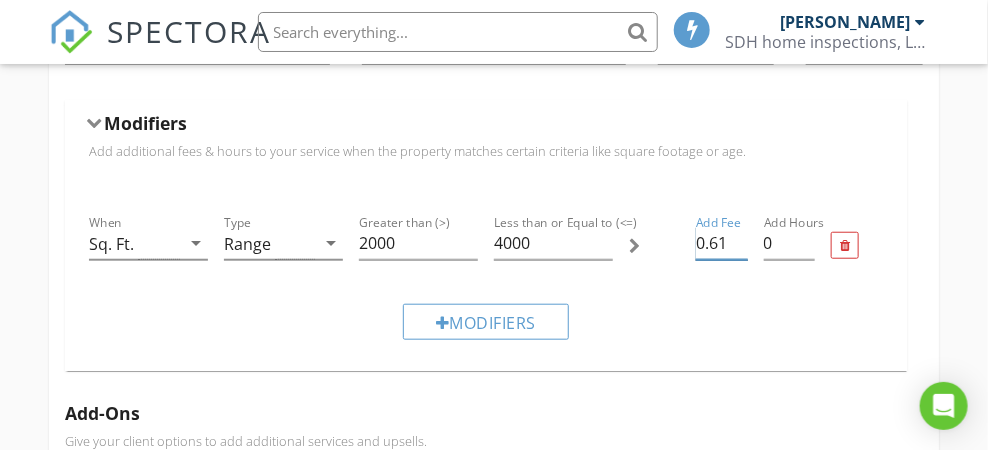 click on "0.61" at bounding box center (721, 243) 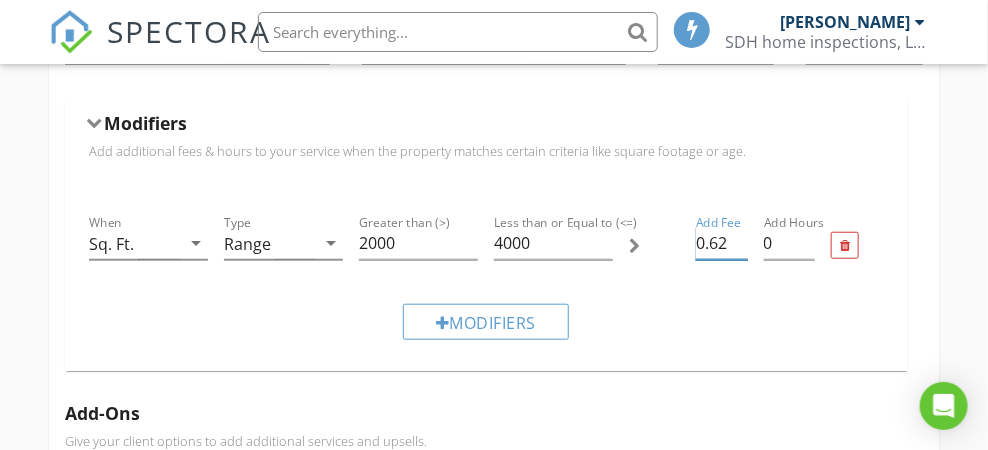 click on "0.62" at bounding box center [721, 243] 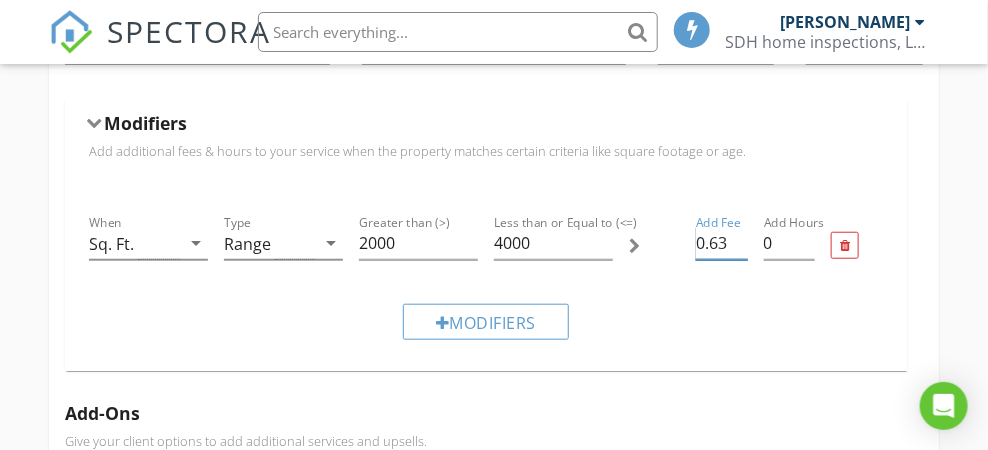 click on "0.63" at bounding box center [721, 243] 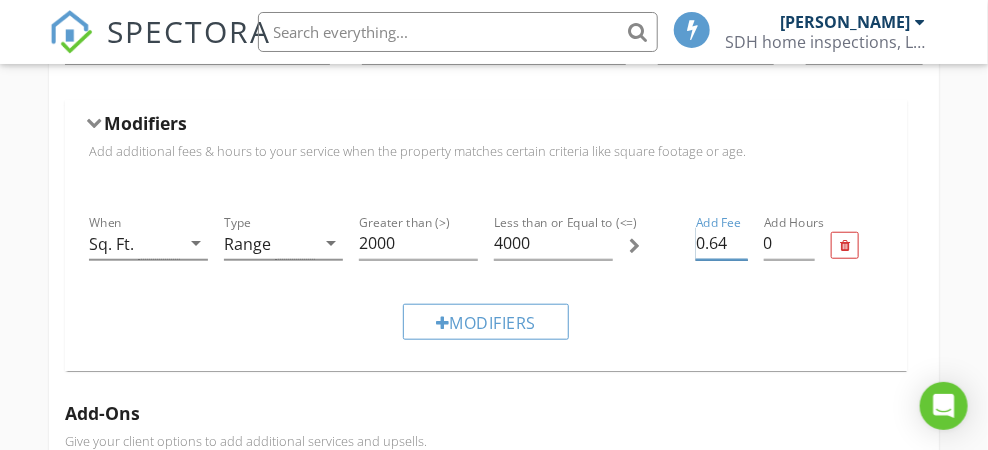 click on "0.64" at bounding box center (721, 243) 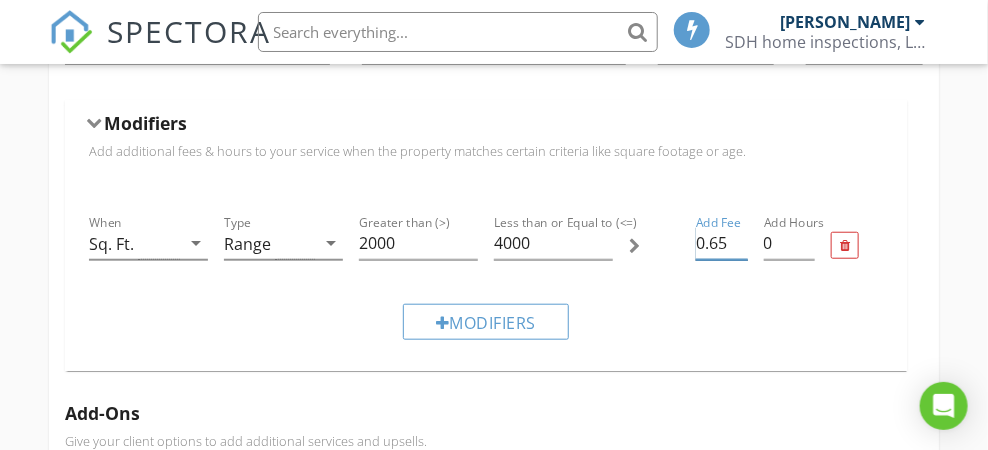 click on "0.65" at bounding box center [721, 243] 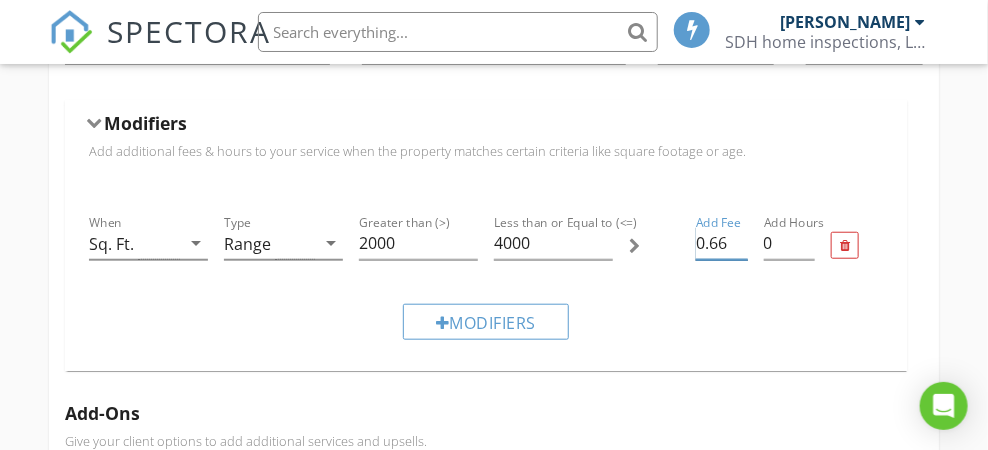 click on "0.66" at bounding box center (721, 243) 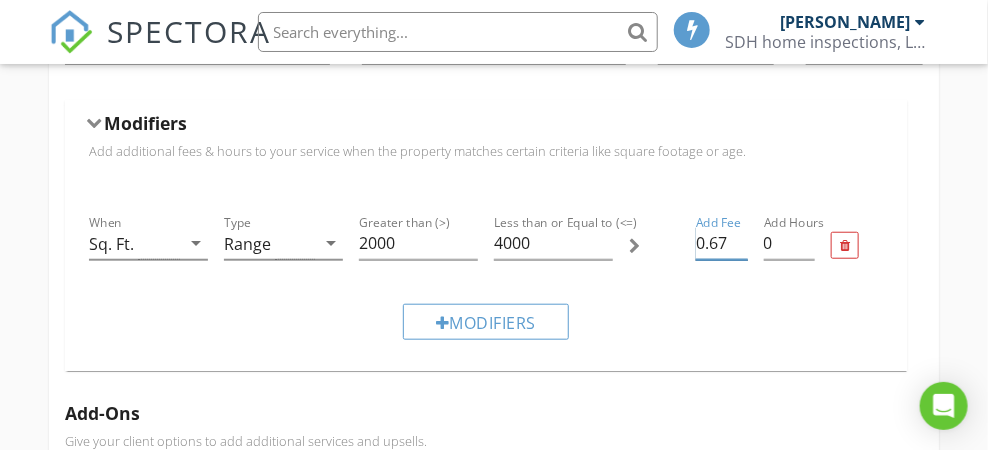 click on "0.67" at bounding box center (721, 243) 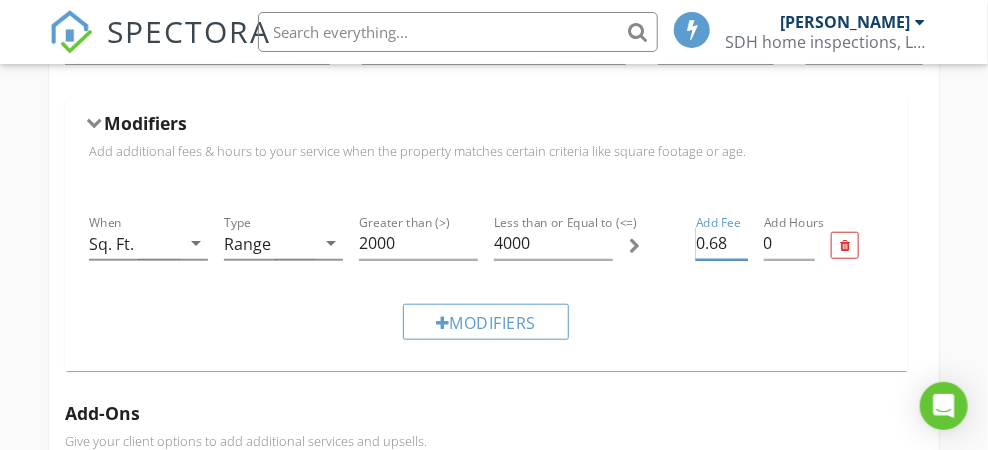 click on "0.68" at bounding box center [721, 243] 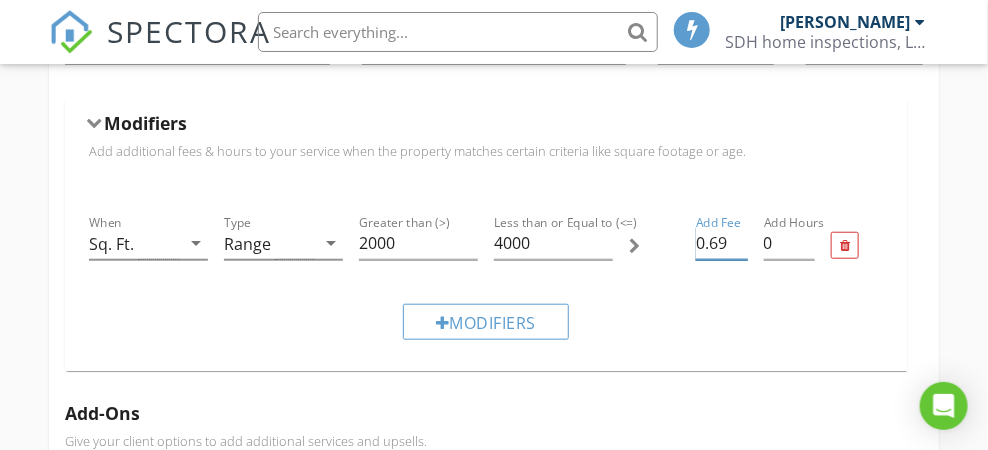 click on "0.69" at bounding box center (721, 243) 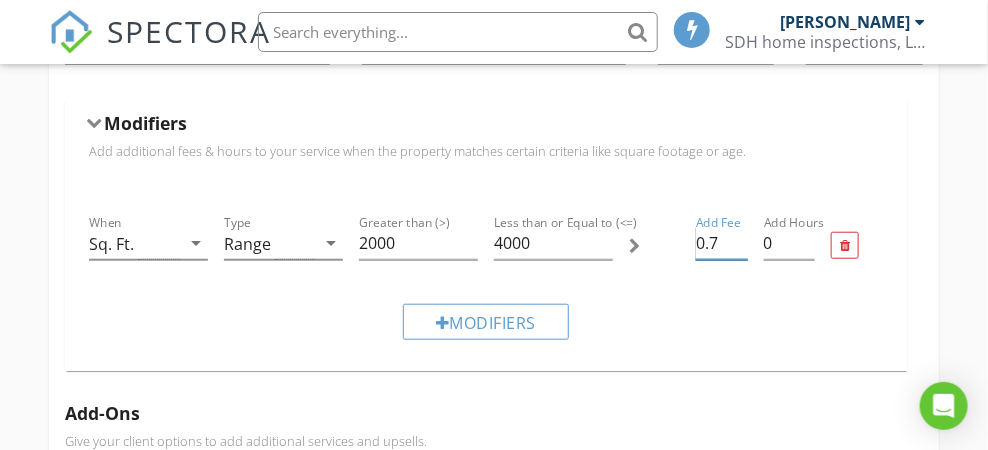 click on "0.7" at bounding box center (721, 243) 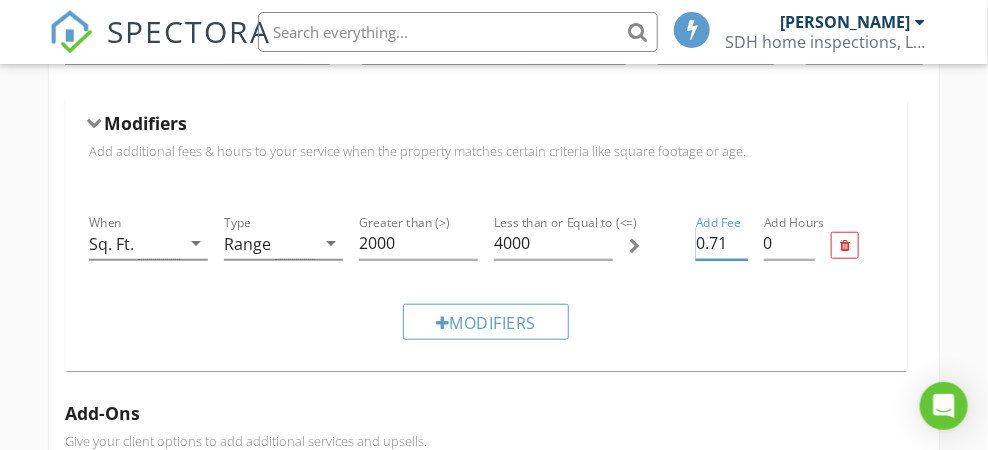 click on "0.71" at bounding box center [721, 243] 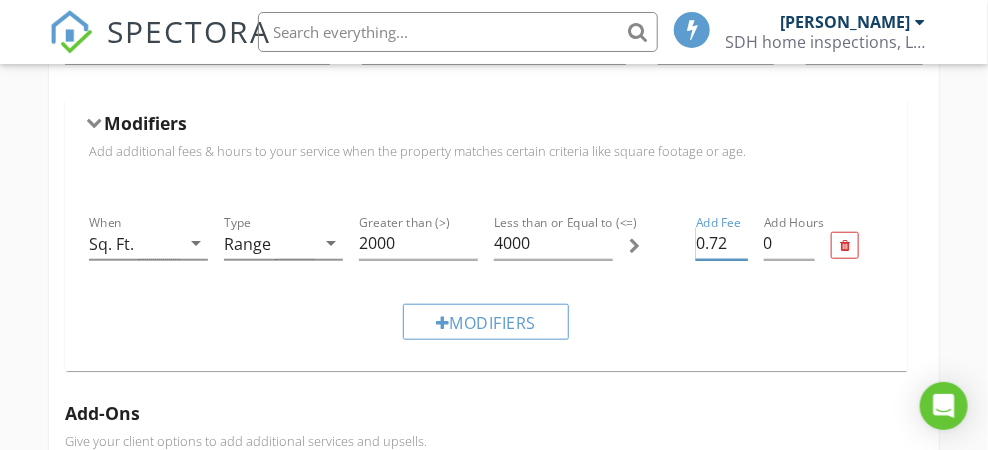 click on "0.72" at bounding box center [721, 243] 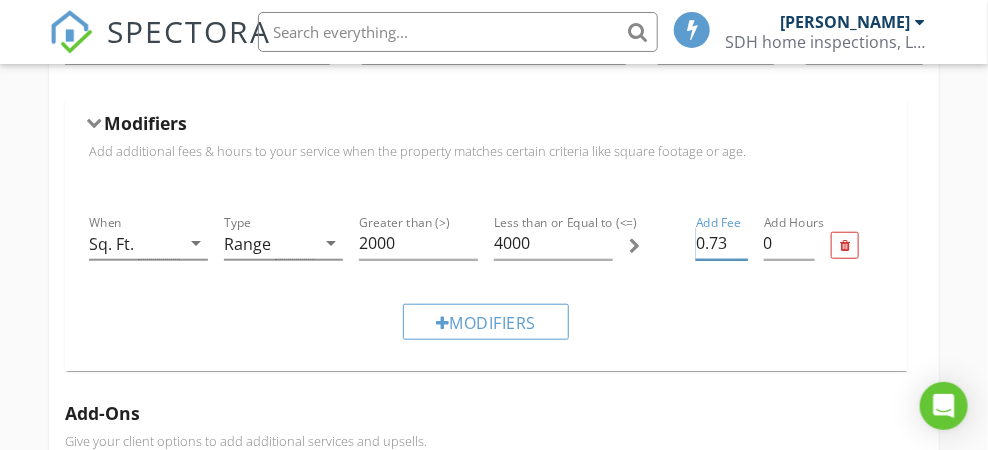 click on "0.73" at bounding box center [721, 243] 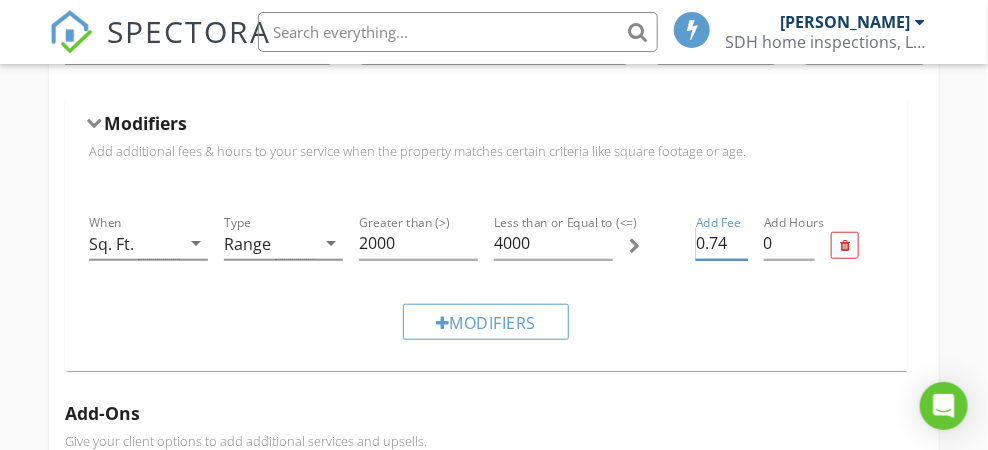 click on "0.74" at bounding box center [721, 243] 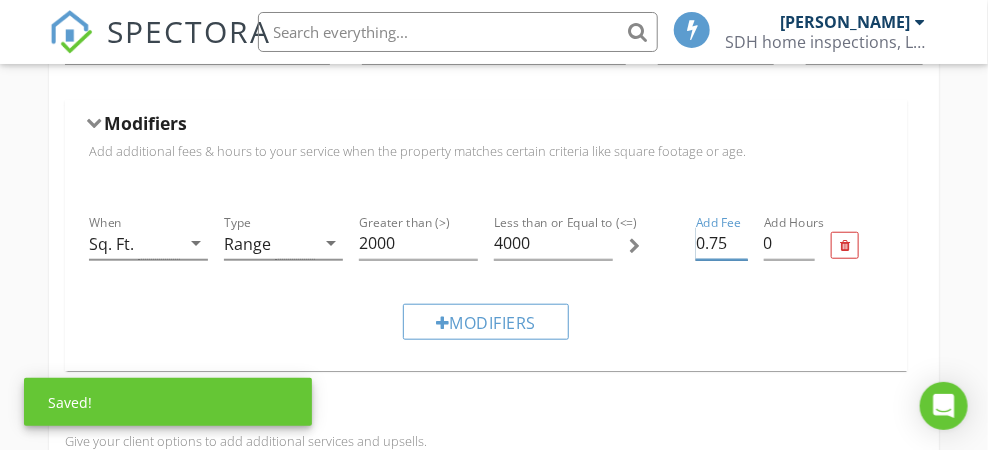 type on "0.75" 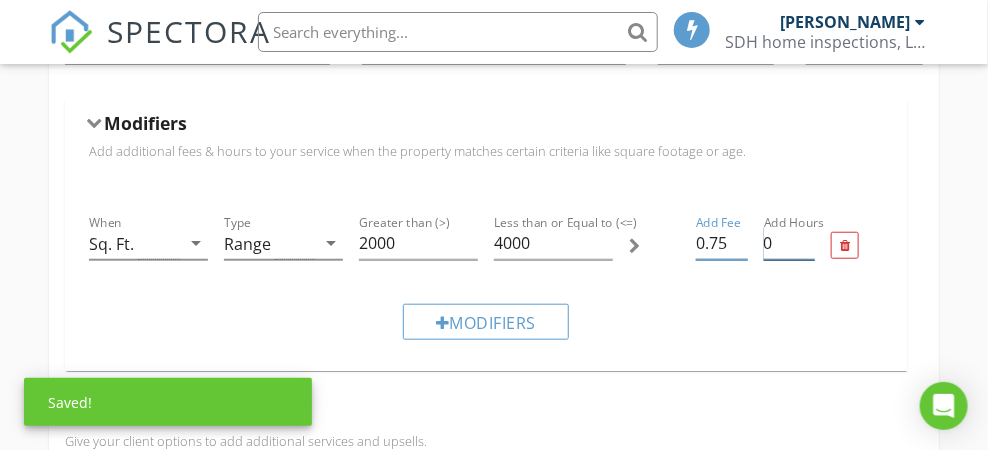 click on "0" at bounding box center (789, 243) 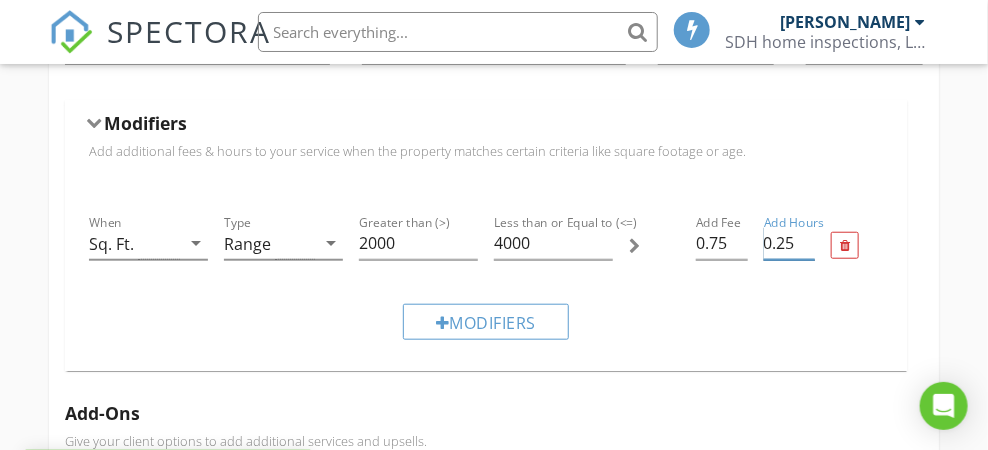 click on "0.25" at bounding box center (789, 243) 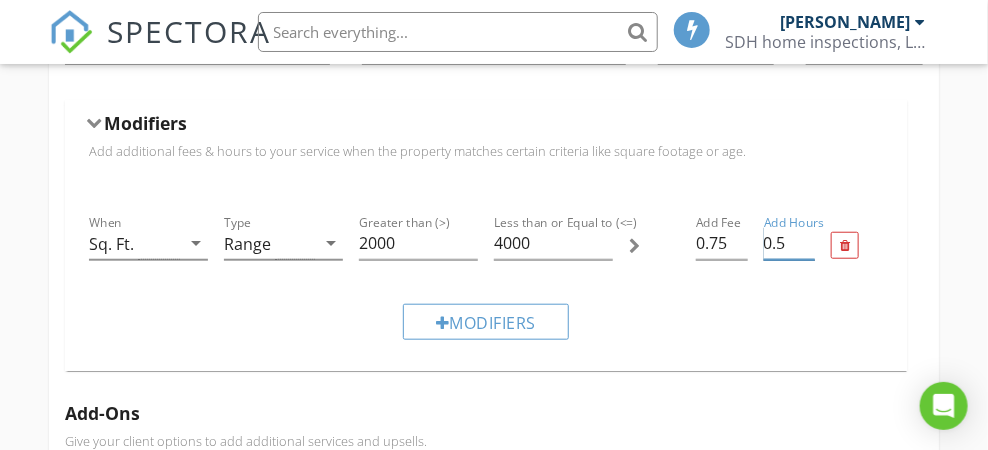 click on "0.5" at bounding box center (789, 243) 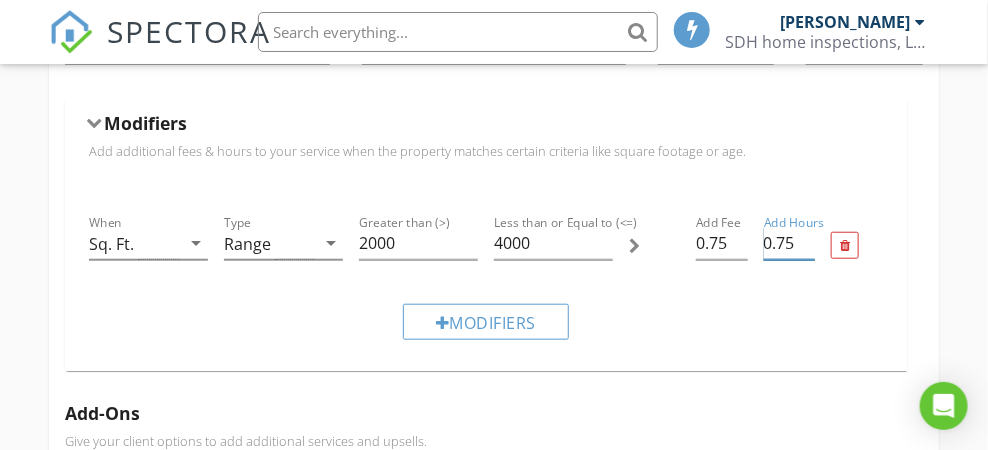 type on "0.75" 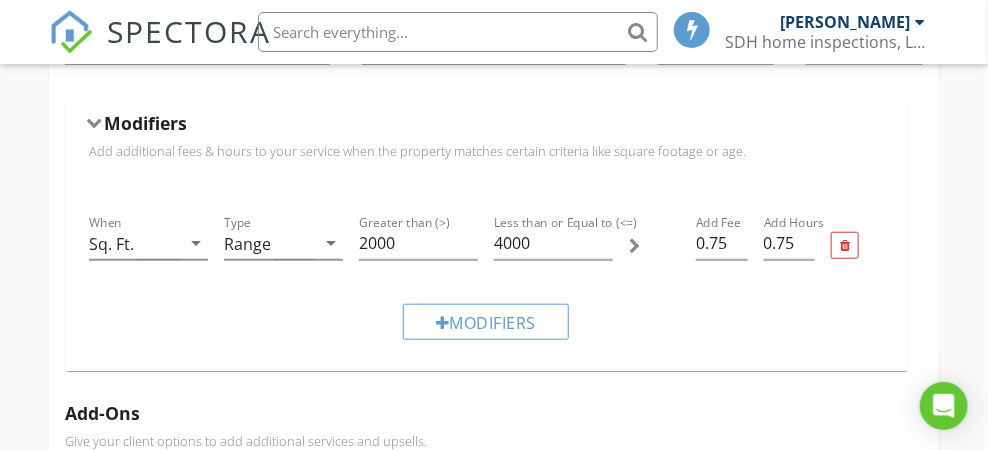 click on "Modifiers" at bounding box center (485, 321) 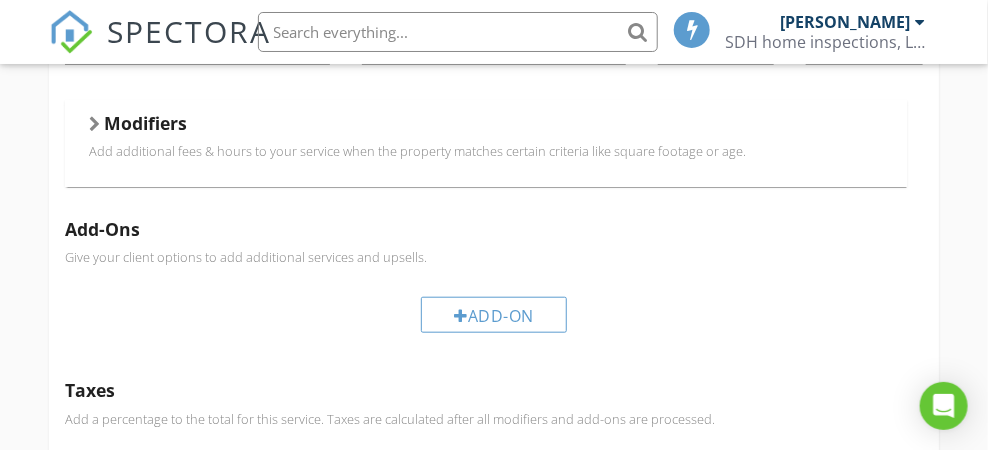 click on "Modifiers" at bounding box center [145, 123] 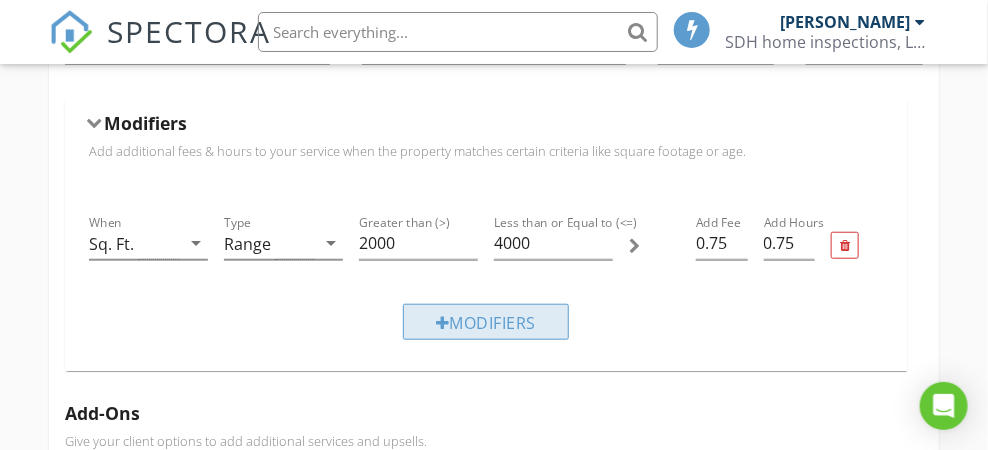 click on "Modifiers" at bounding box center (486, 322) 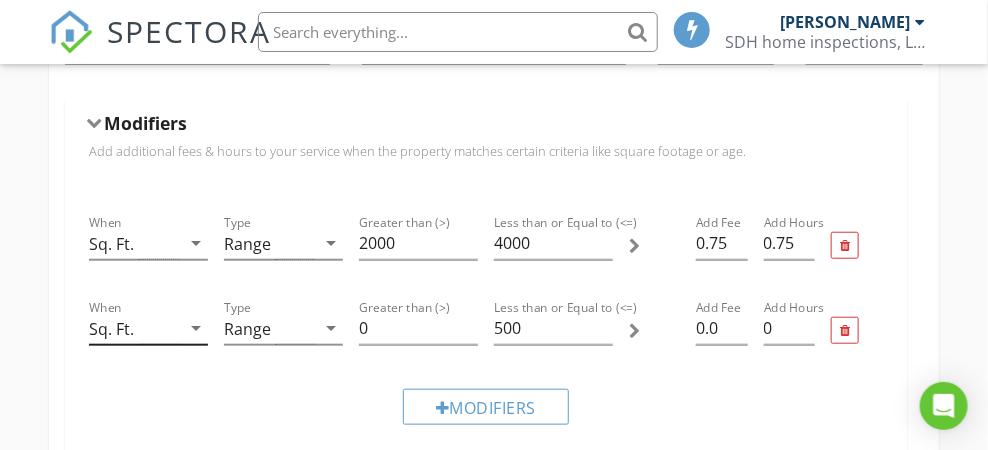 click on "arrow_drop_down" at bounding box center (196, 328) 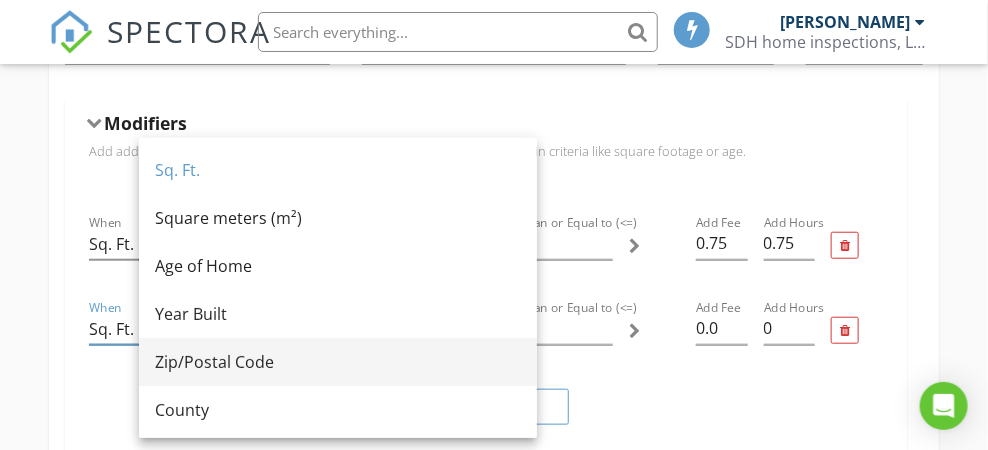 click on "Zip/Postal Code" at bounding box center [338, 362] 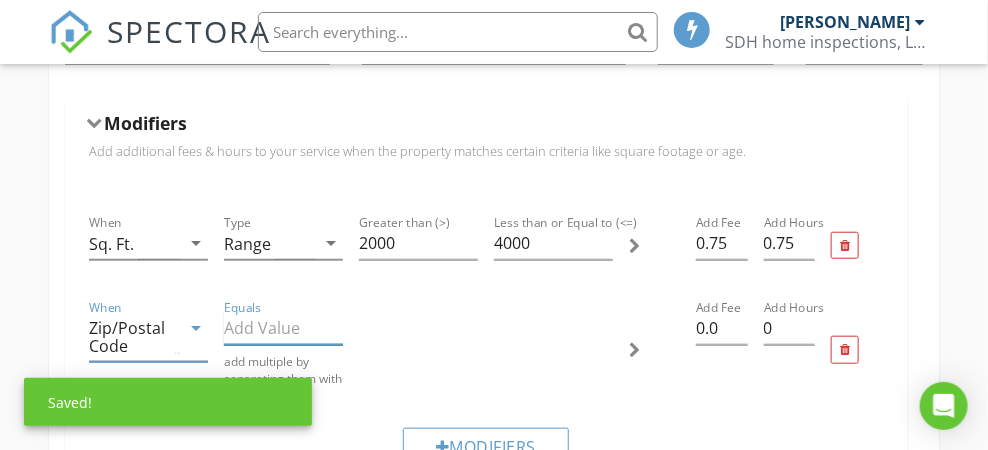 click at bounding box center [283, 328] 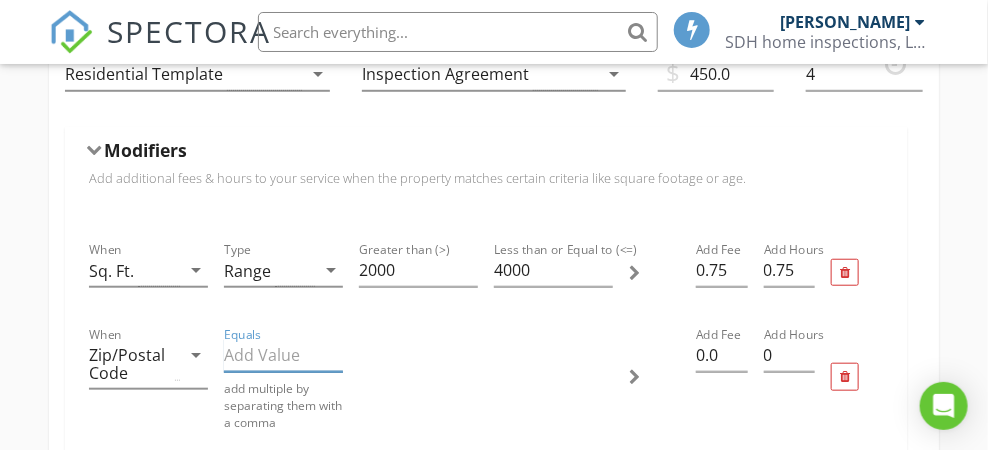 scroll, scrollTop: 500, scrollLeft: 0, axis: vertical 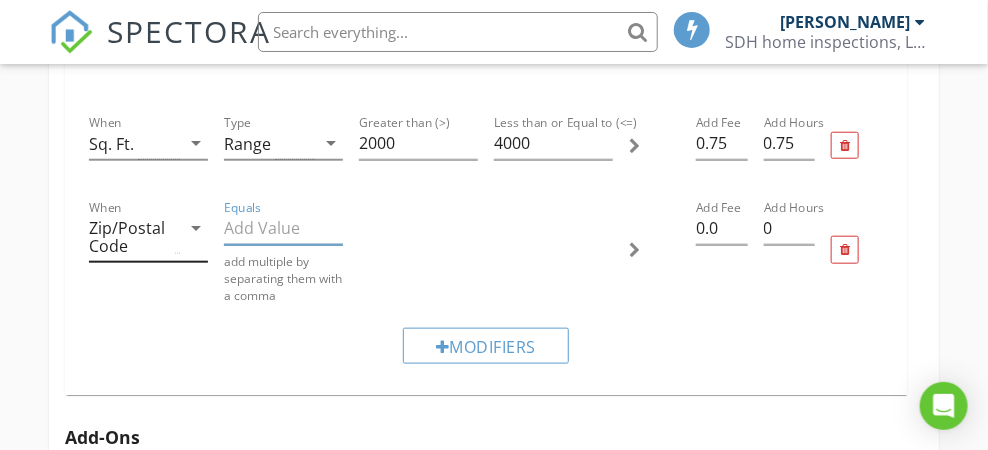 click on "arrow_drop_down" at bounding box center (196, 228) 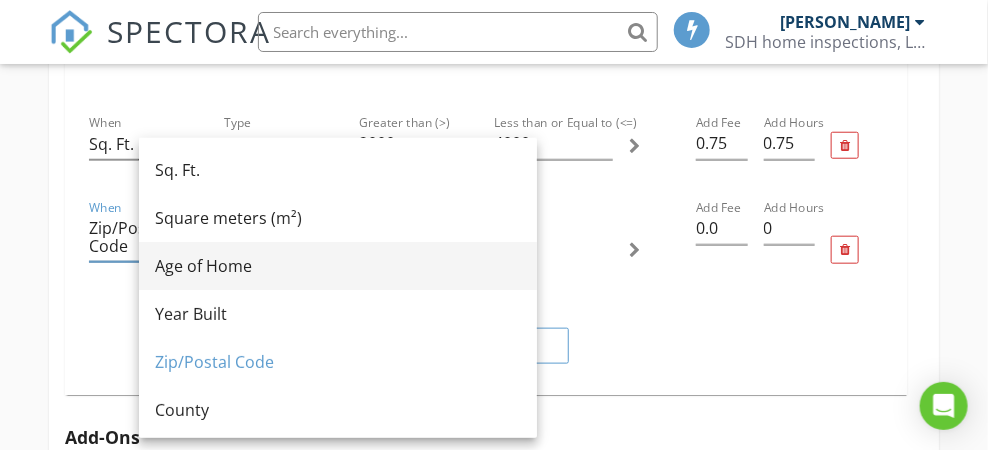 click on "Age of Home" at bounding box center (338, 266) 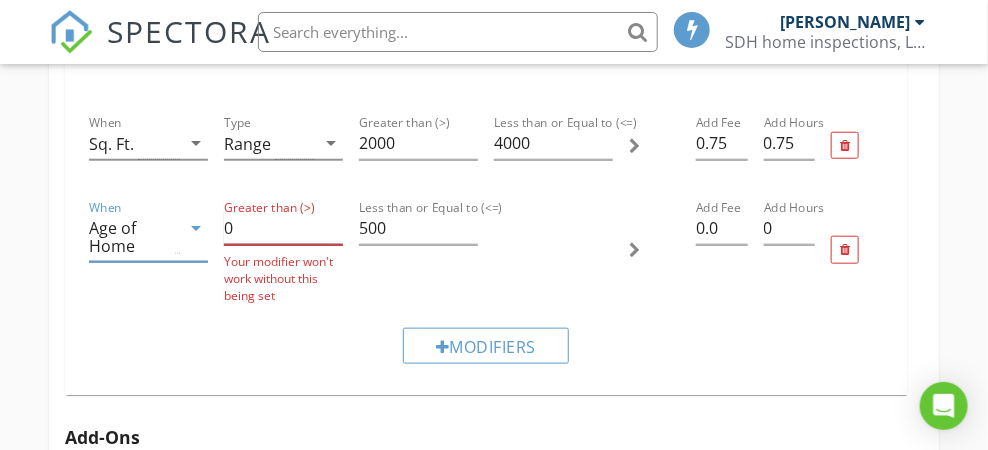 drag, startPoint x: 286, startPoint y: 244, endPoint x: 253, endPoint y: 235, distance: 34.20526 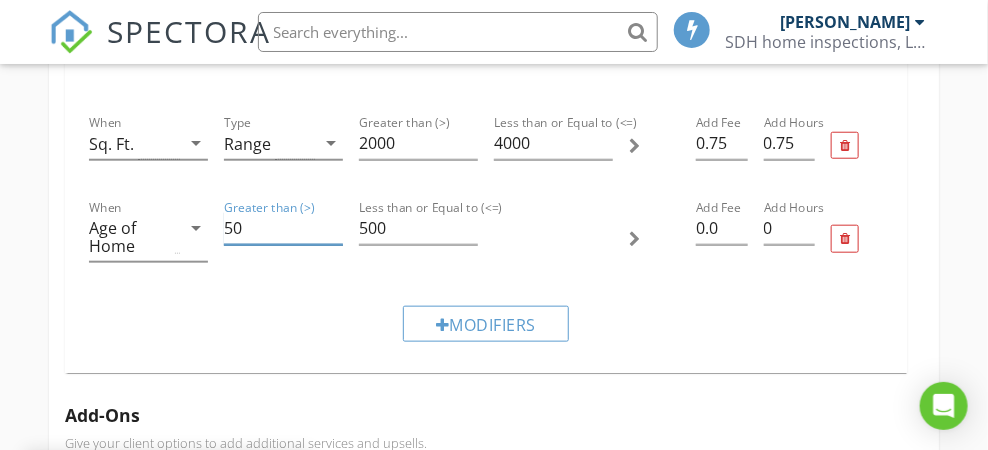 type on "50" 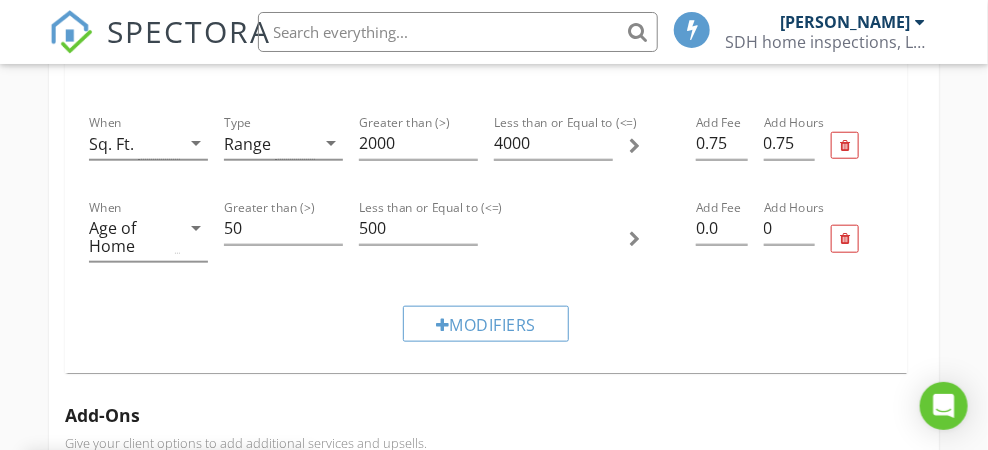 click at bounding box center (553, 239) 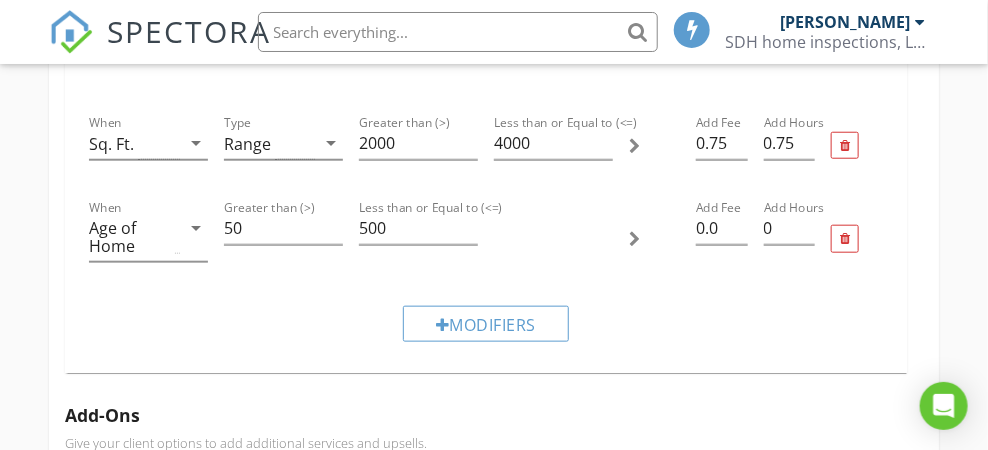 click at bounding box center (634, 239) 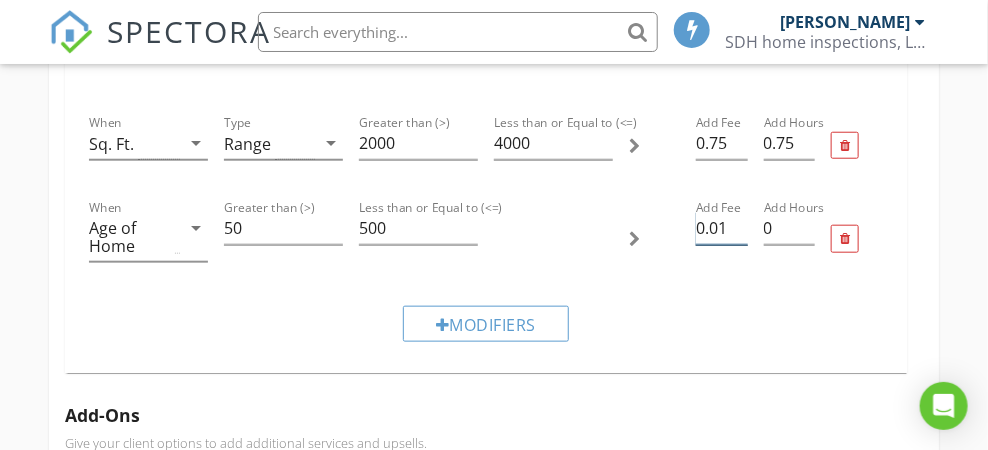 click on "0.01" at bounding box center (721, 228) 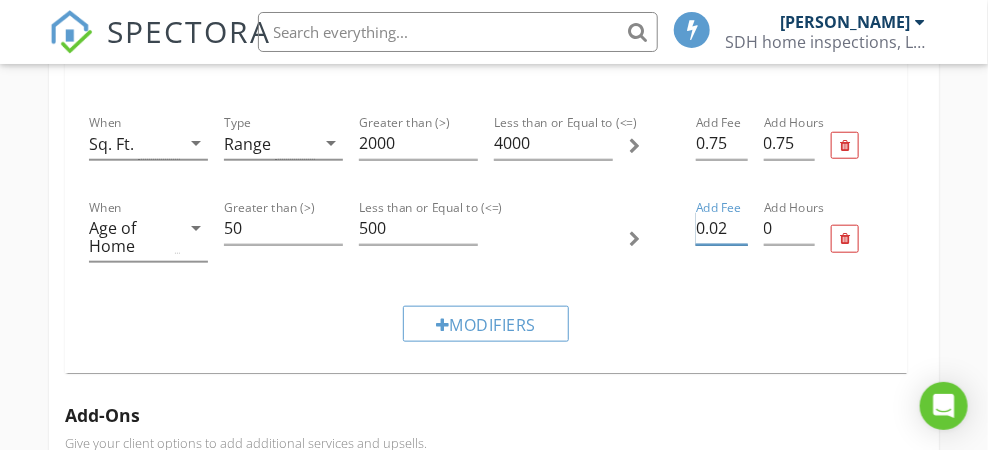 click on "0.02" at bounding box center (721, 228) 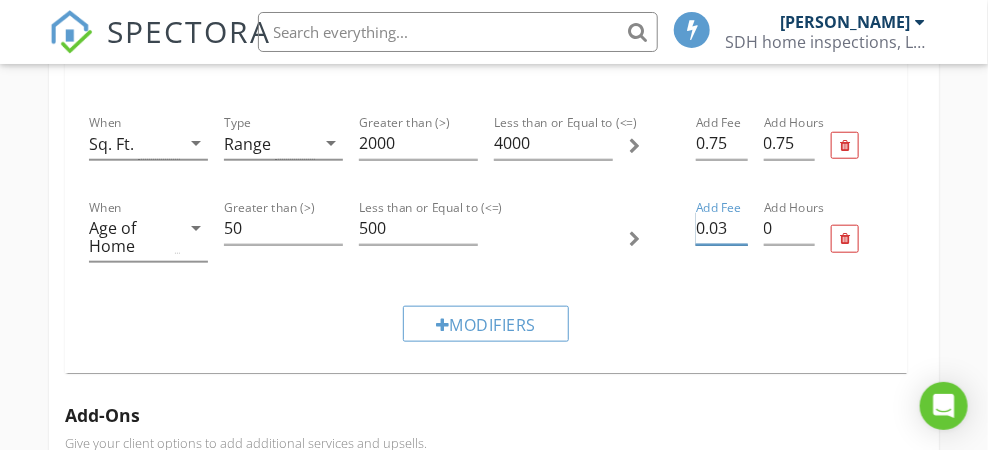 click on "0.03" at bounding box center [721, 228] 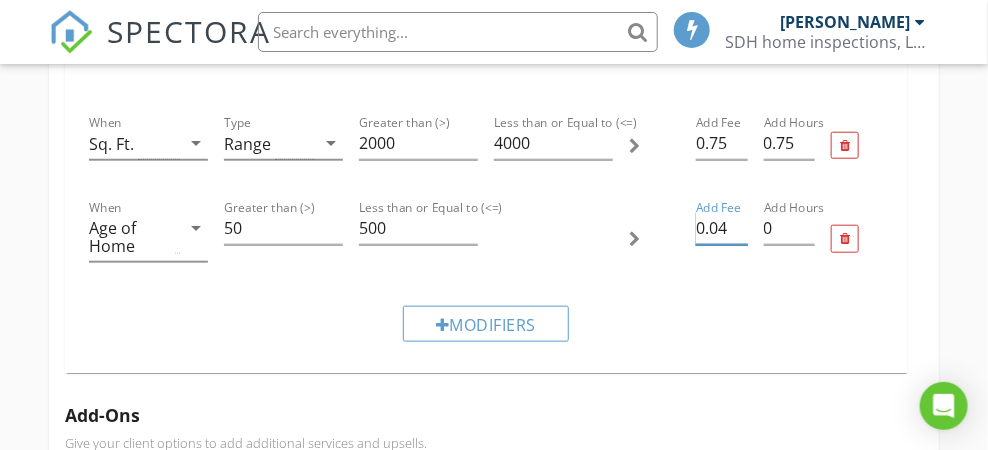 click on "0.04" at bounding box center (721, 228) 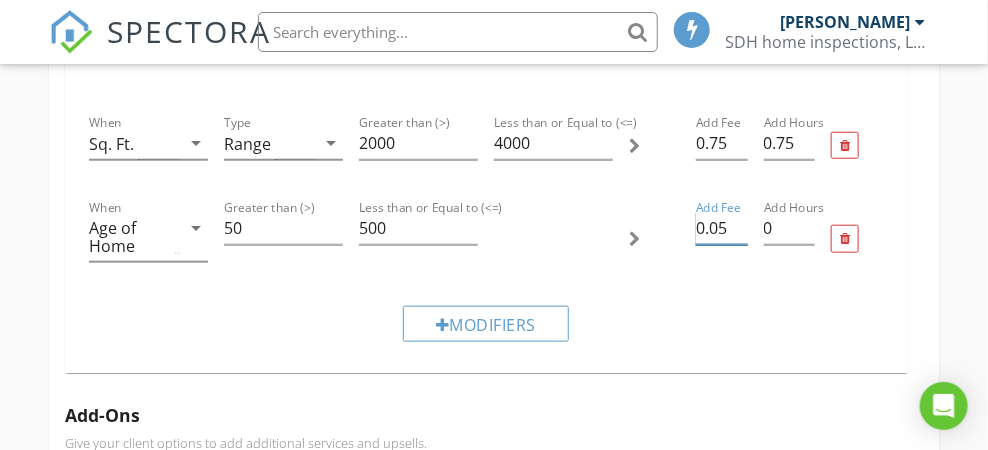 click on "0.05" at bounding box center [721, 228] 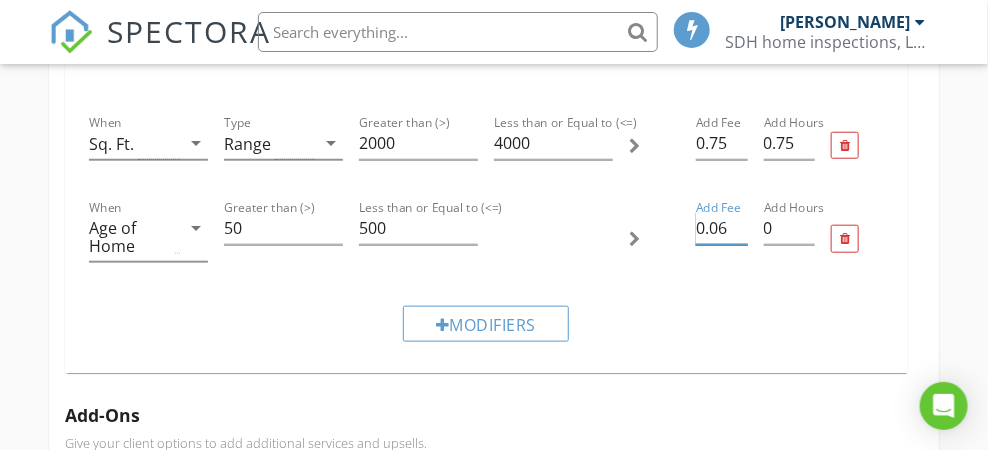 click on "0.06" at bounding box center (721, 228) 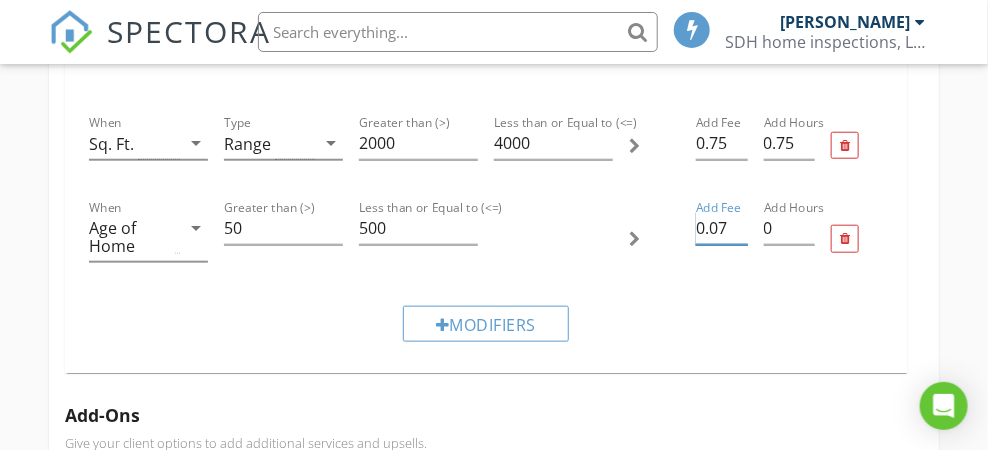 click on "0.07" at bounding box center (721, 228) 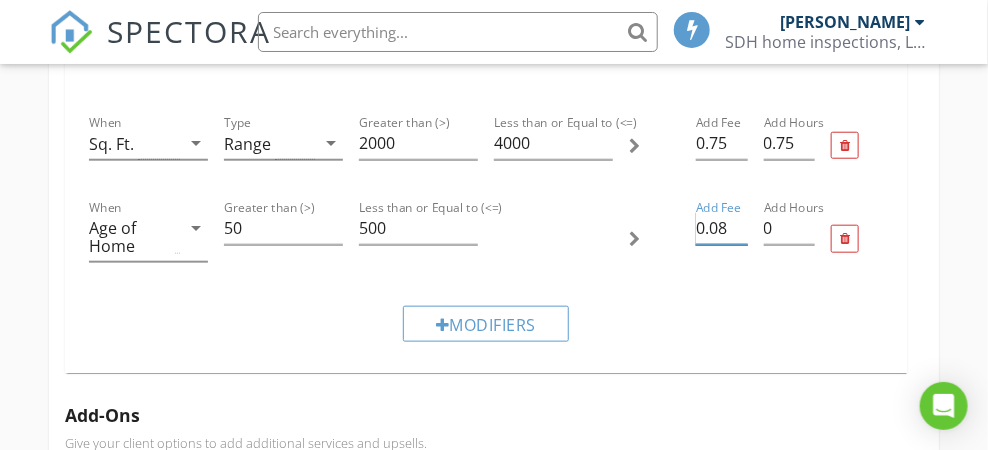 click on "0.08" at bounding box center (721, 228) 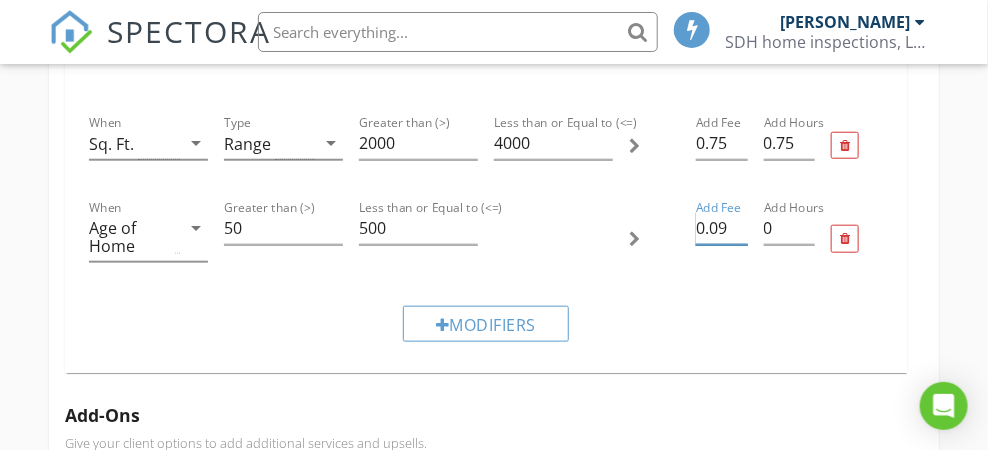 click on "0.09" at bounding box center [721, 228] 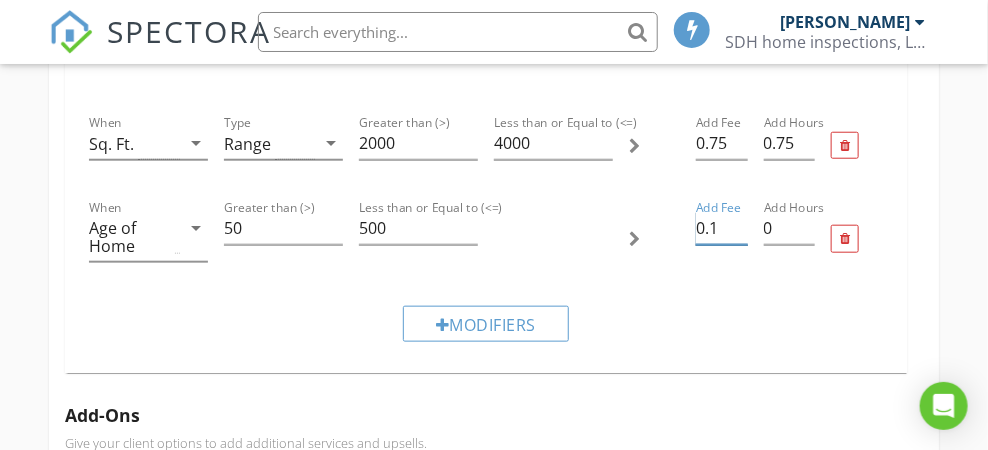 click on "0.1" at bounding box center (721, 228) 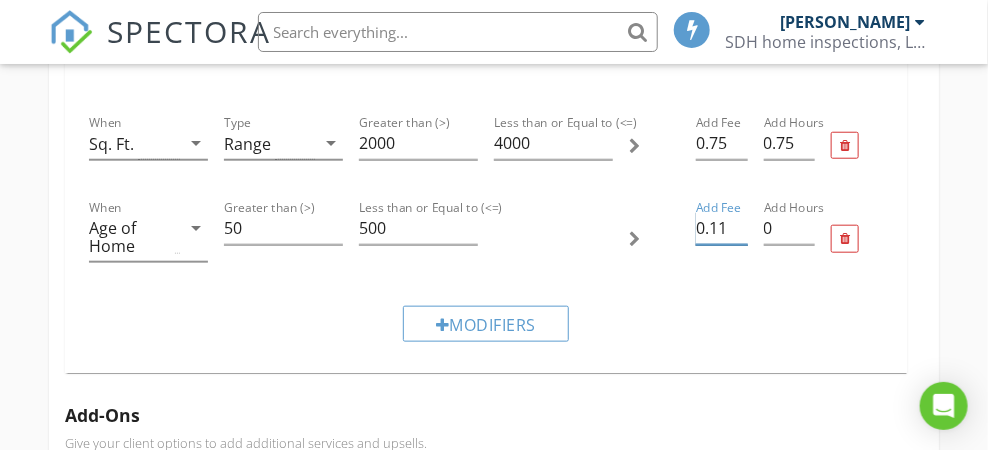 click on "0.11" at bounding box center [721, 228] 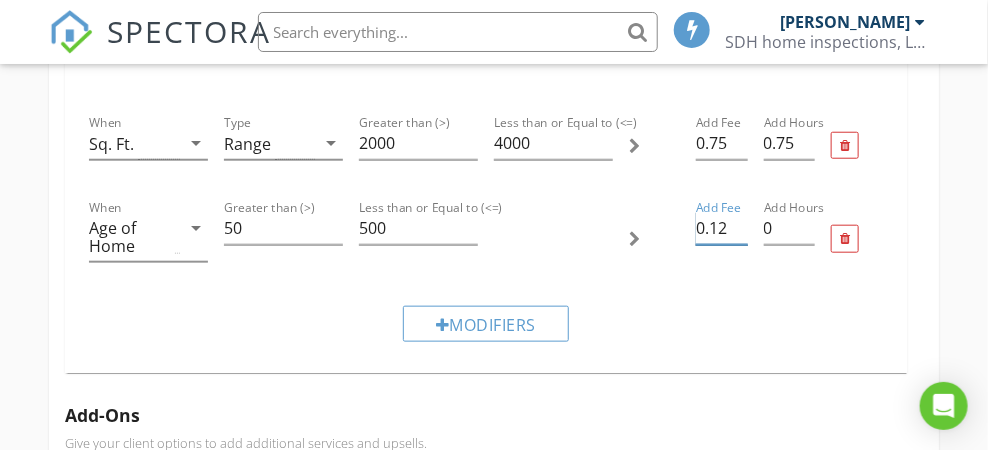 click on "0.12" at bounding box center [721, 228] 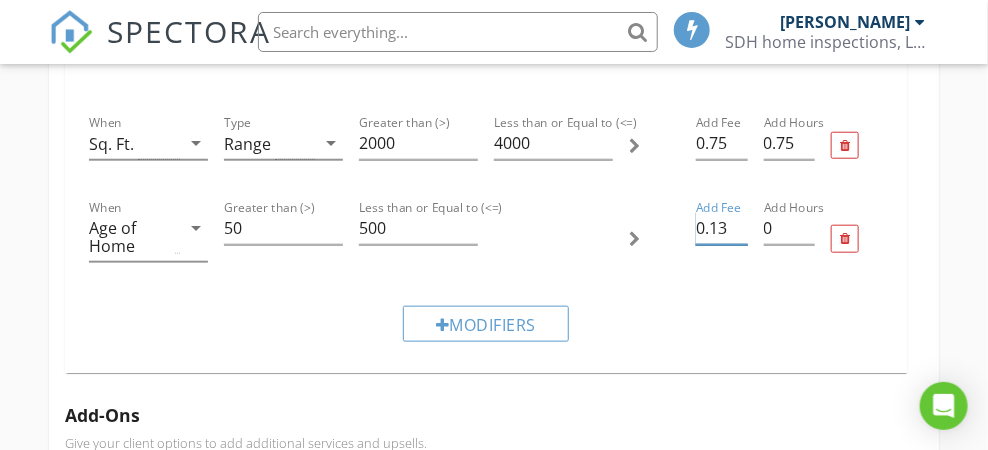 click on "0.13" at bounding box center [721, 228] 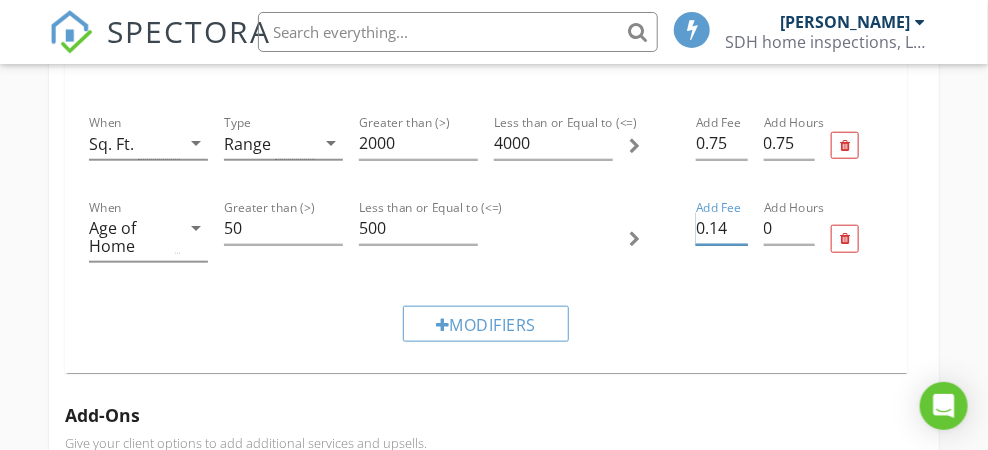 click on "0.14" at bounding box center (721, 228) 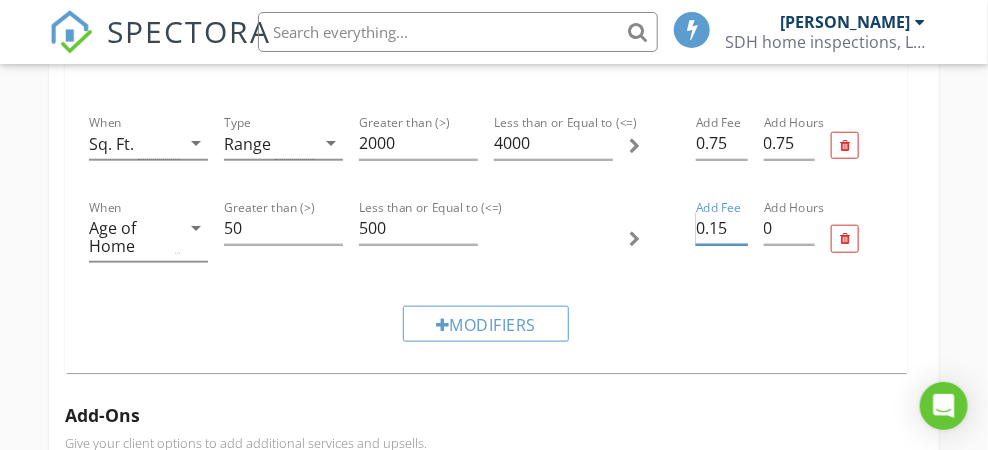 click on "0.15" at bounding box center (721, 228) 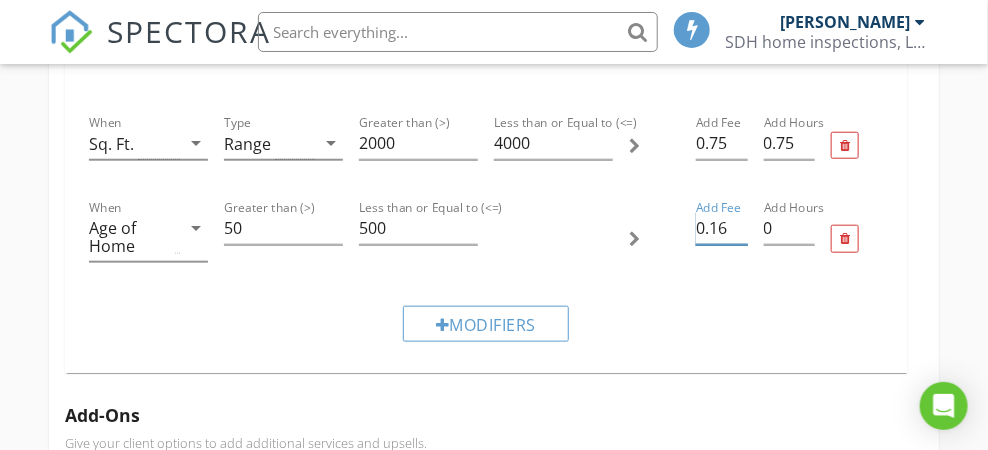 click on "0.16" at bounding box center [721, 228] 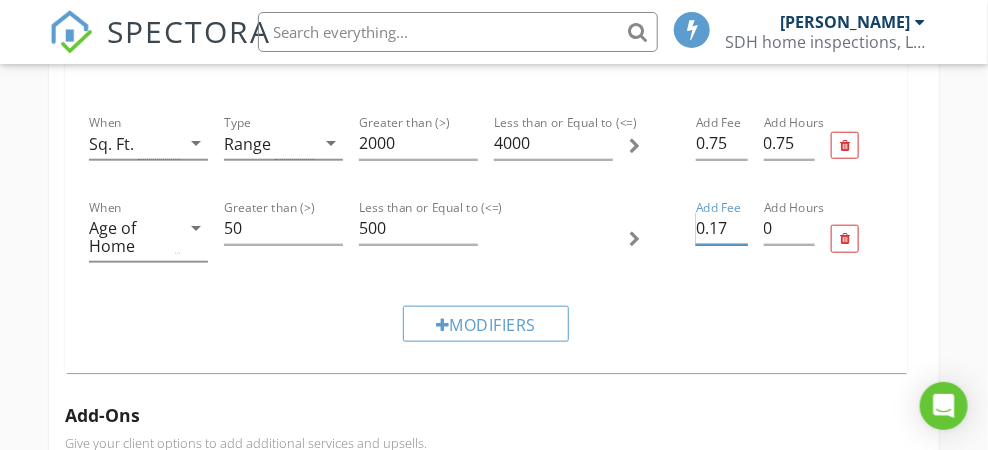 click on "0.17" at bounding box center [721, 228] 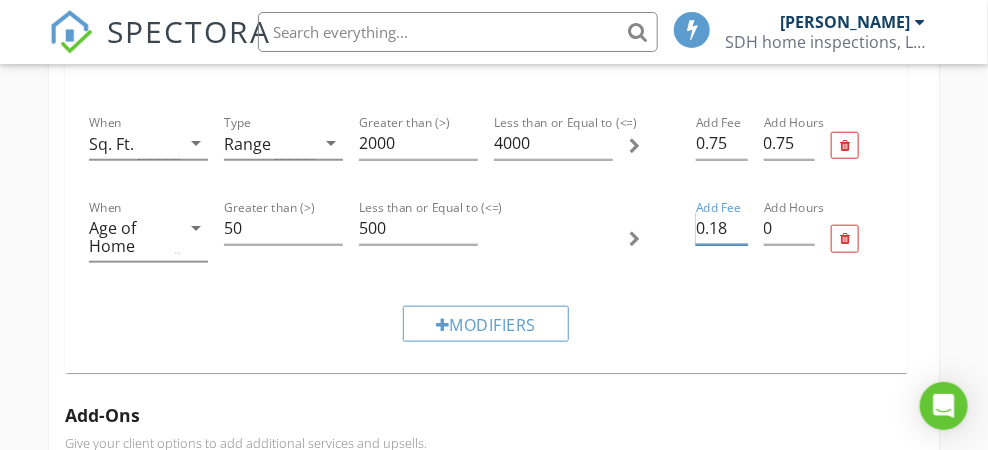 click on "0.18" at bounding box center [721, 228] 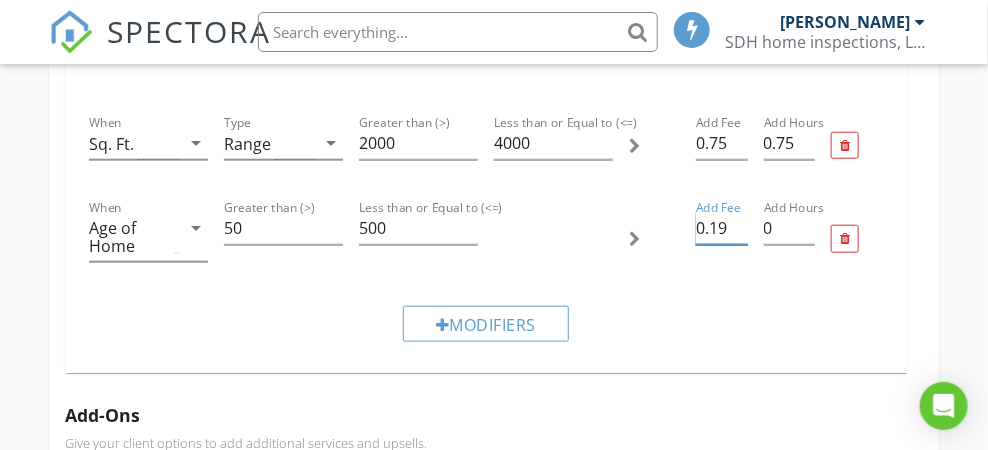 click on "0.19" at bounding box center [721, 228] 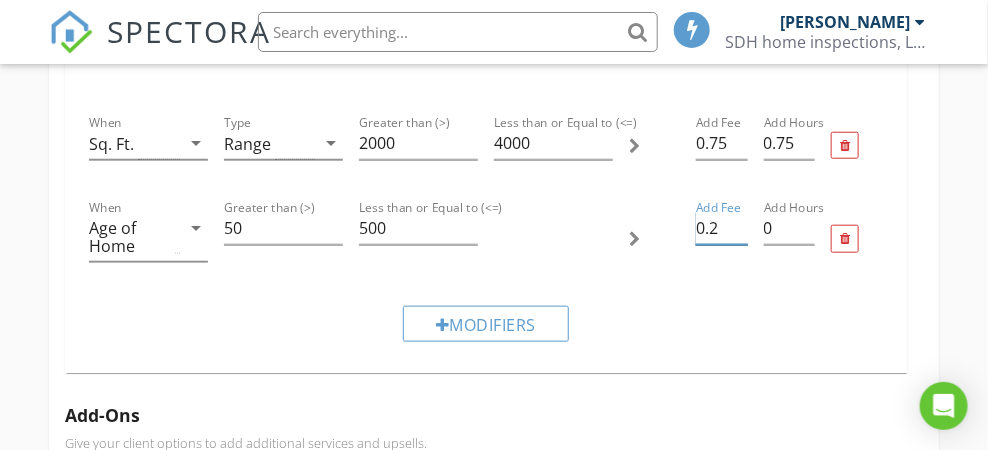 click on "0.2" at bounding box center [721, 228] 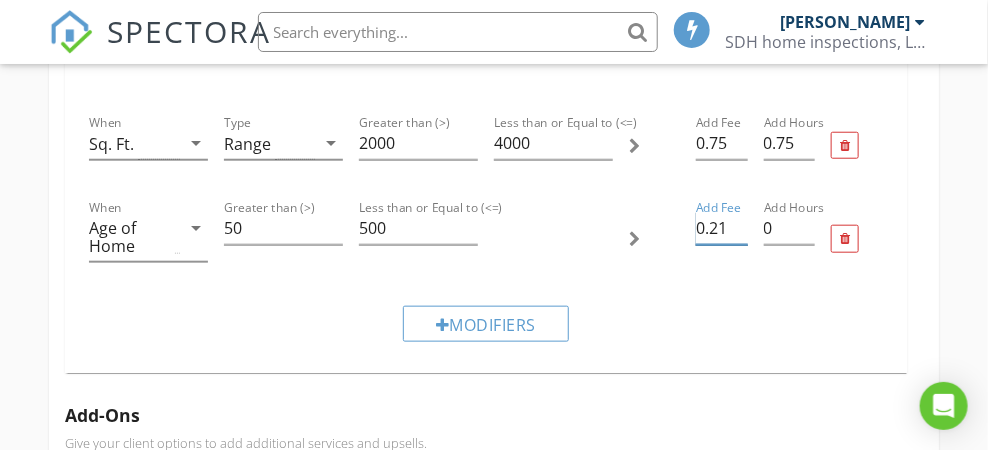 click on "0.21" at bounding box center (721, 228) 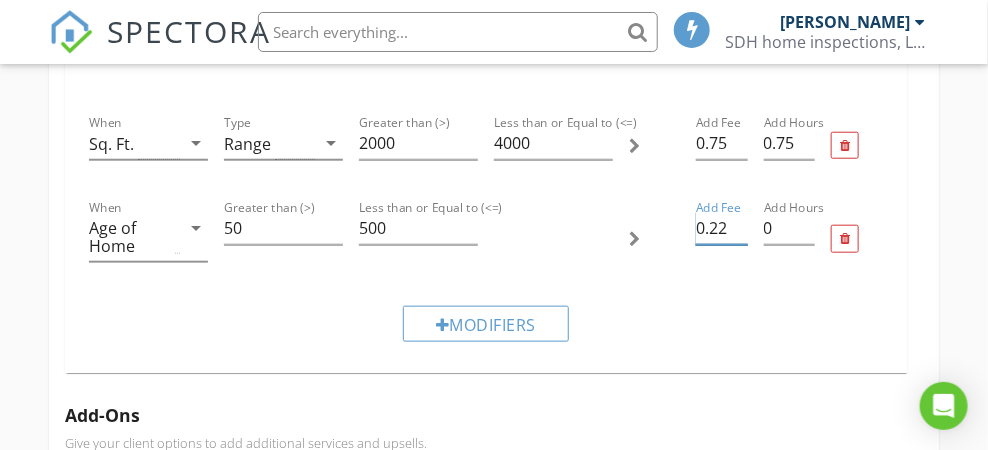 click on "0.22" at bounding box center [721, 228] 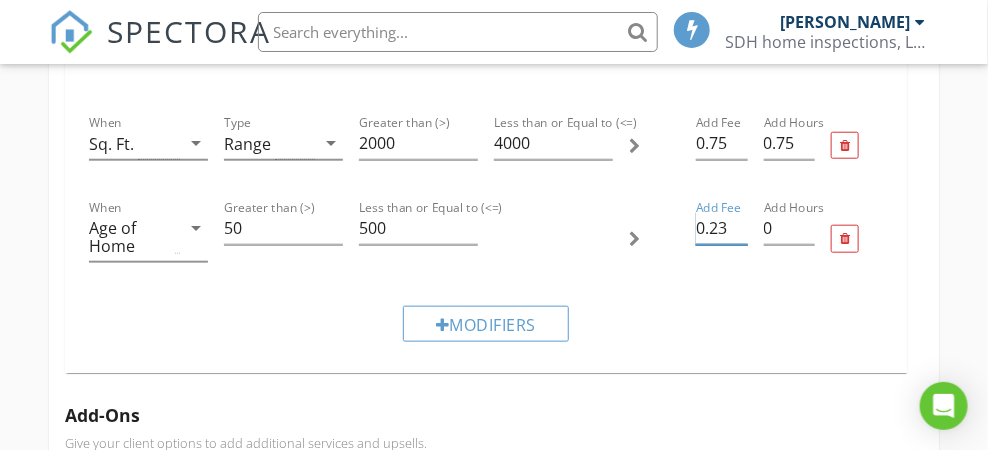 click on "0.23" at bounding box center (721, 228) 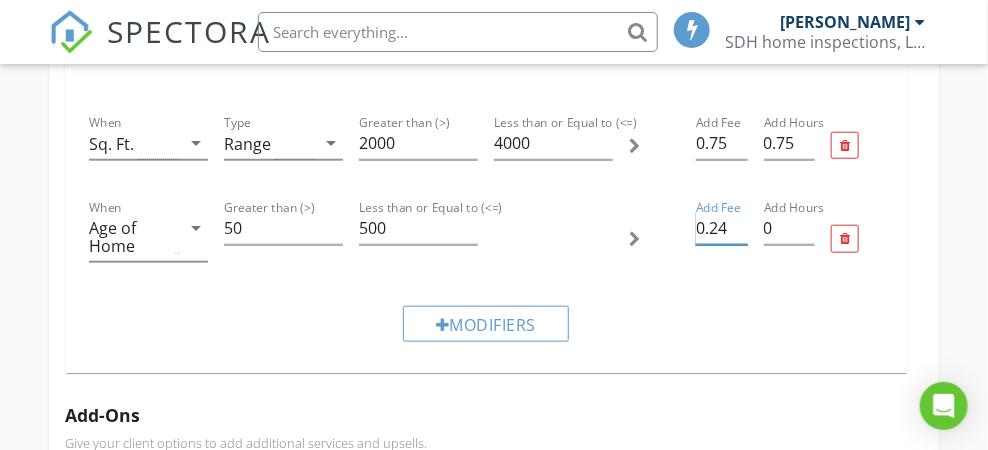click on "0.24" at bounding box center (721, 228) 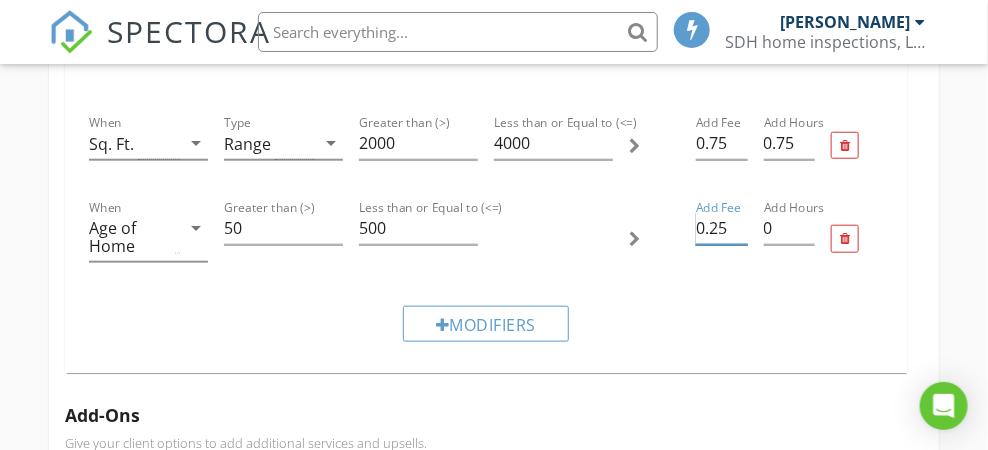 type on "0.25" 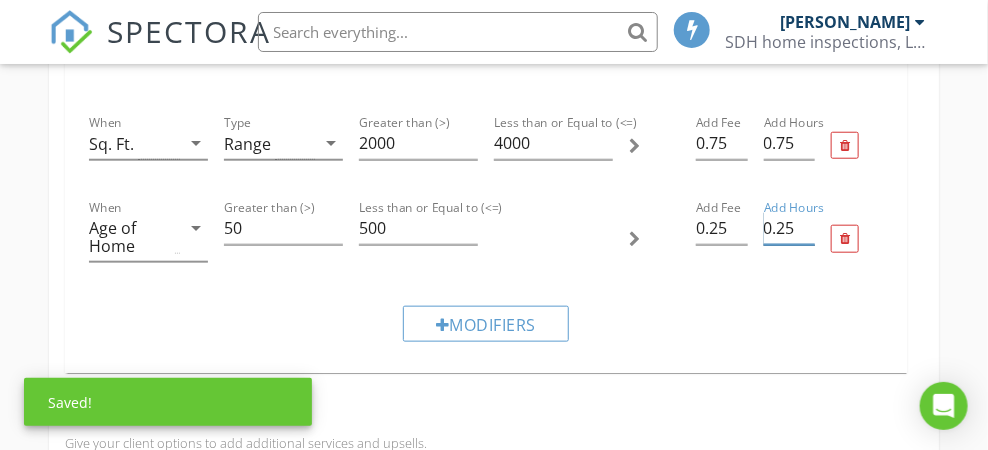 click on "0.25" at bounding box center (789, 228) 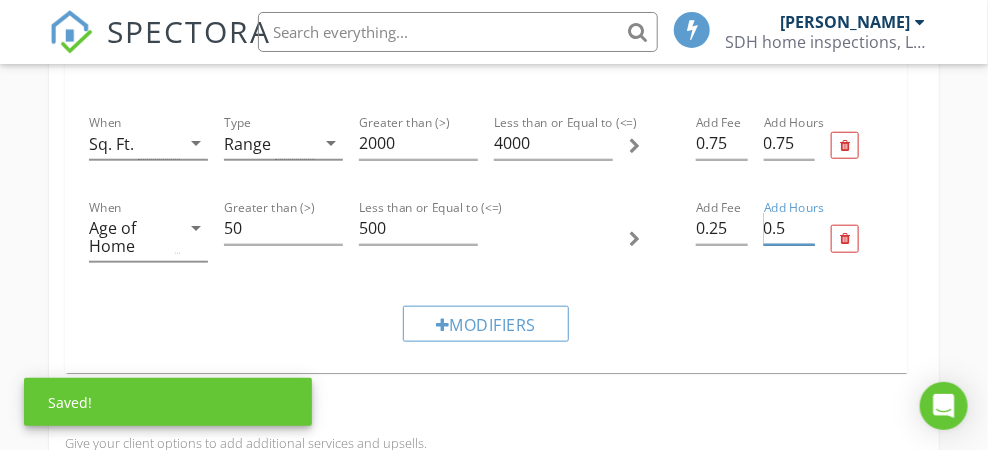 click on "0.5" at bounding box center [789, 228] 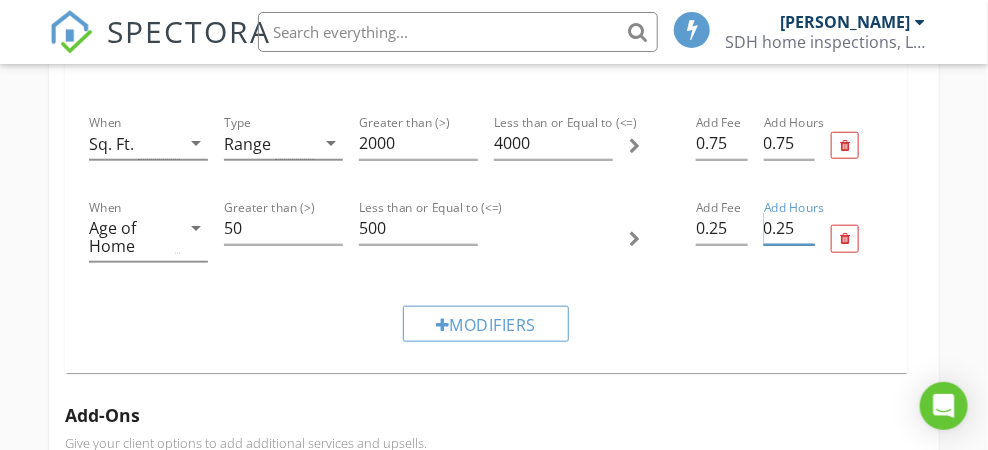 click on "0.25" at bounding box center (789, 228) 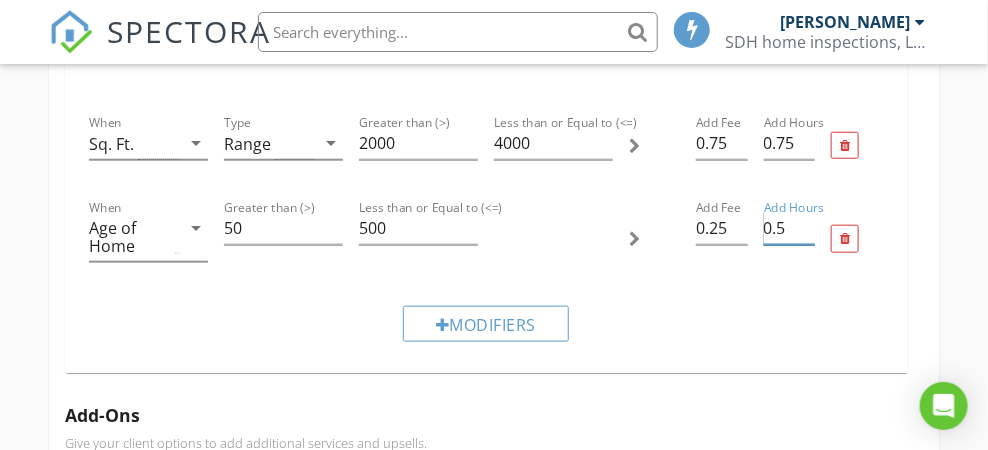 type on "0.5" 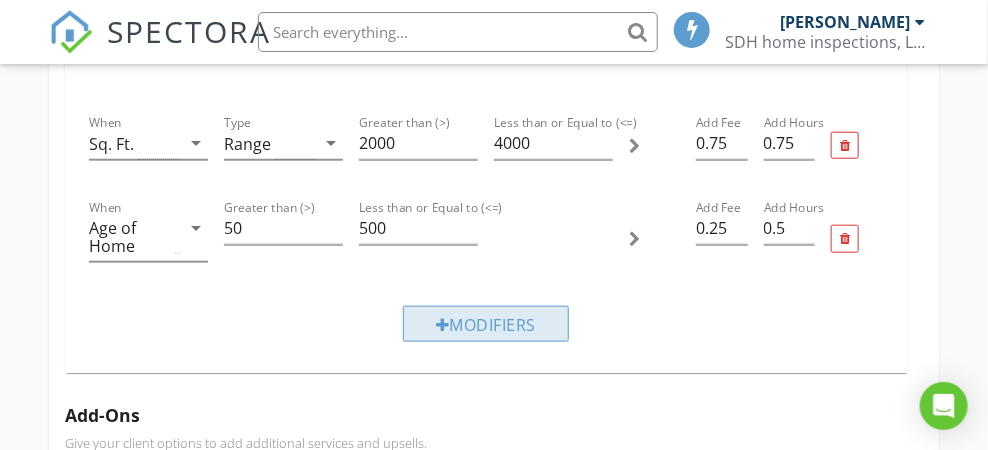 click on "Modifiers" at bounding box center (486, 324) 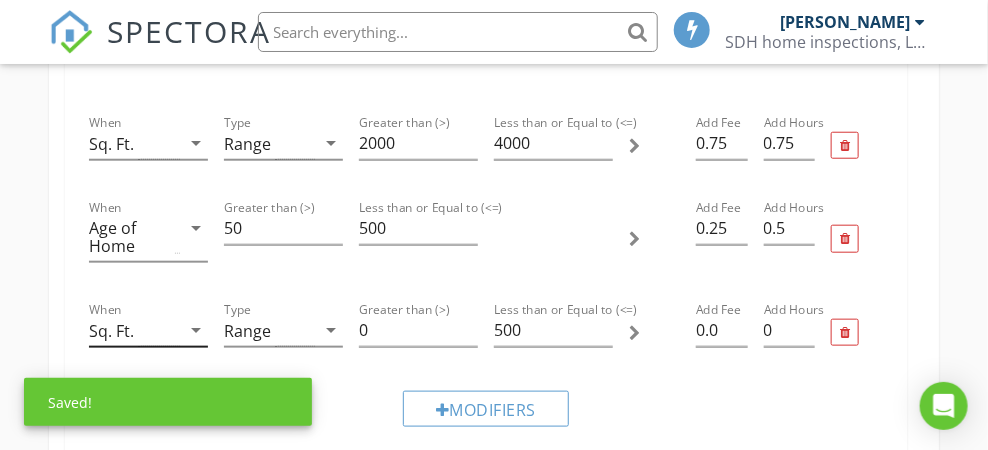 click on "arrow_drop_down" at bounding box center [196, 330] 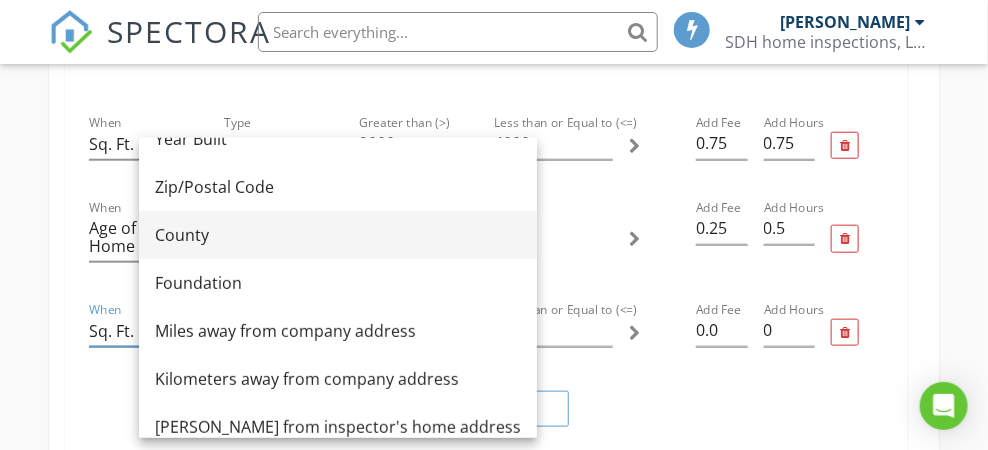 scroll, scrollTop: 200, scrollLeft: 0, axis: vertical 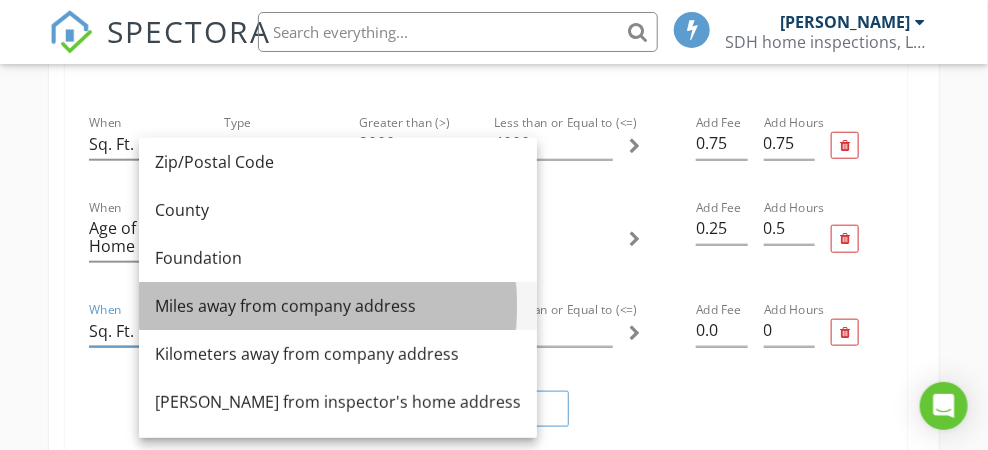 click on "Miles away from company address" at bounding box center [338, 306] 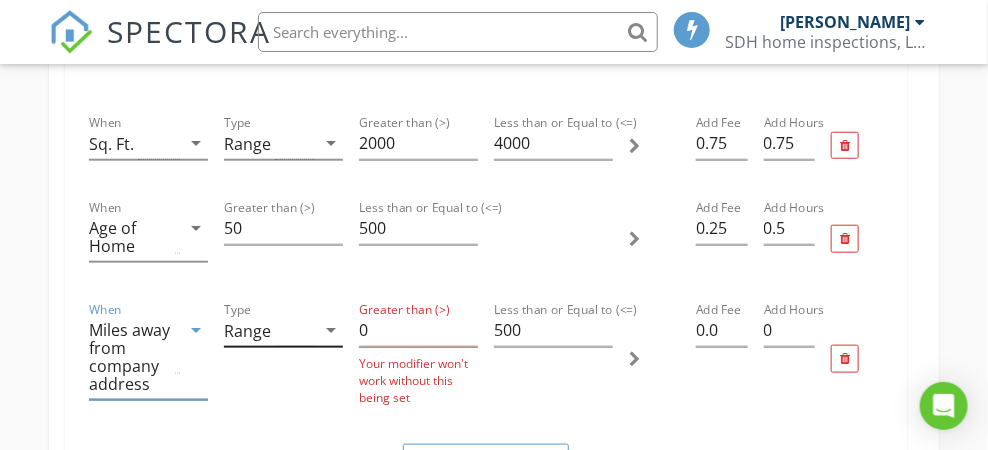 click on "arrow_drop_down" at bounding box center (331, 330) 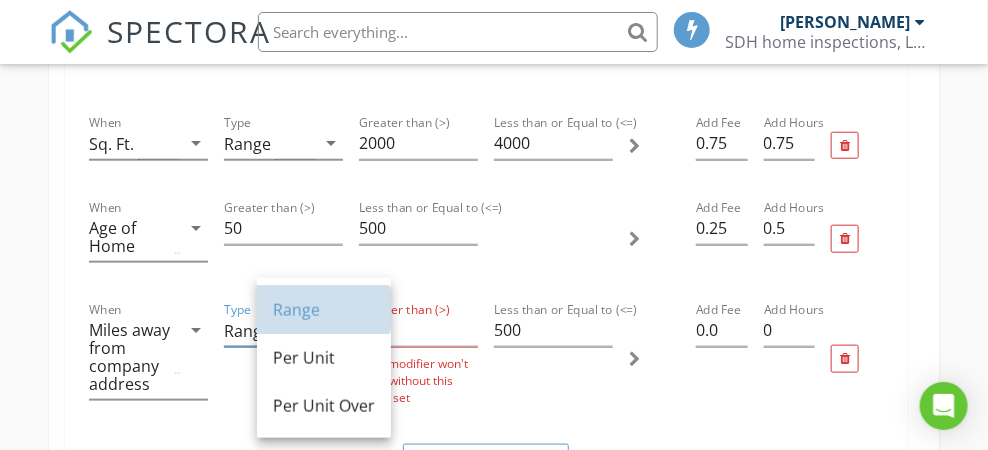 click on "Range" at bounding box center (324, 310) 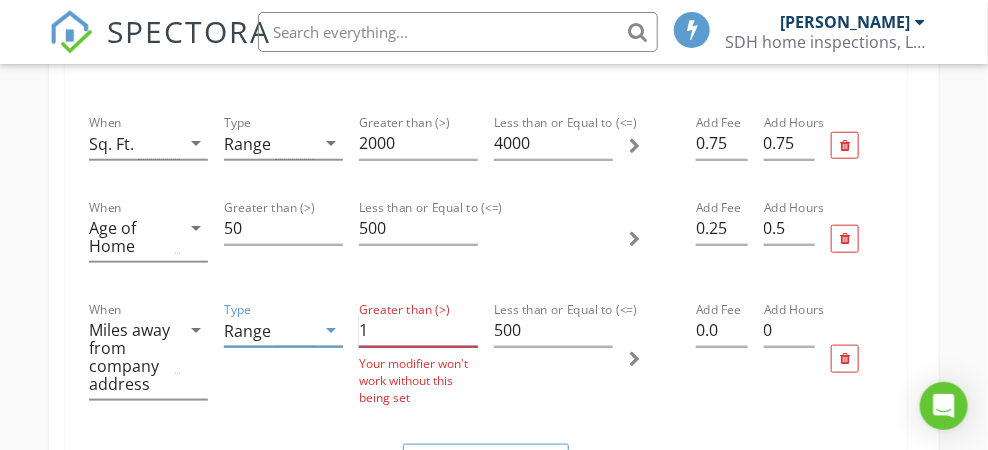 click on "1" at bounding box center [418, 330] 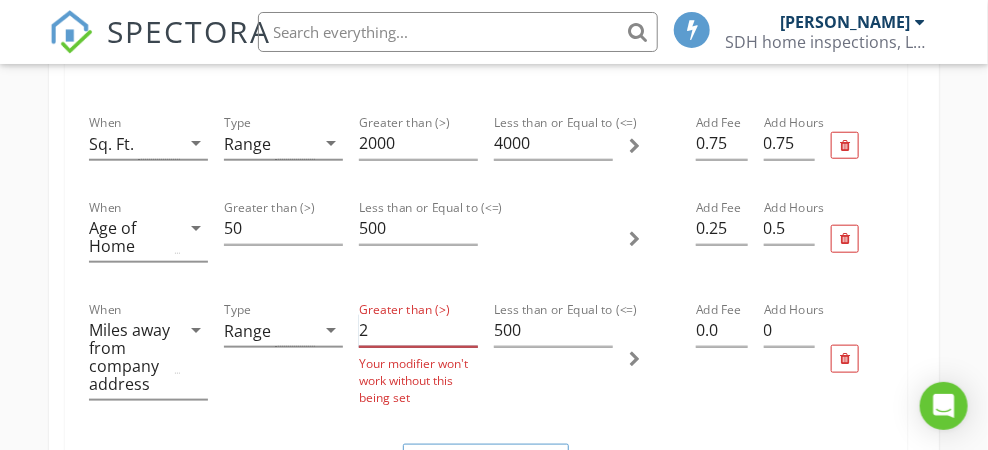 click on "2" at bounding box center (418, 330) 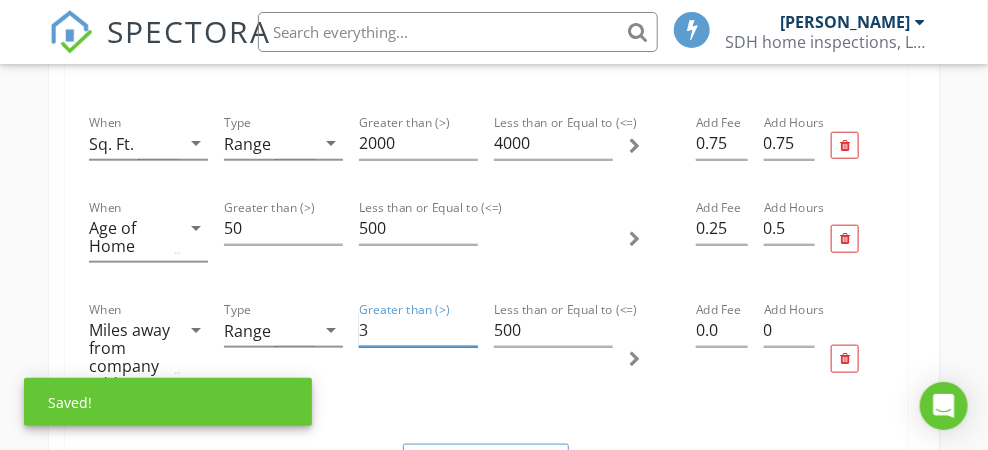 click on "3" at bounding box center [418, 330] 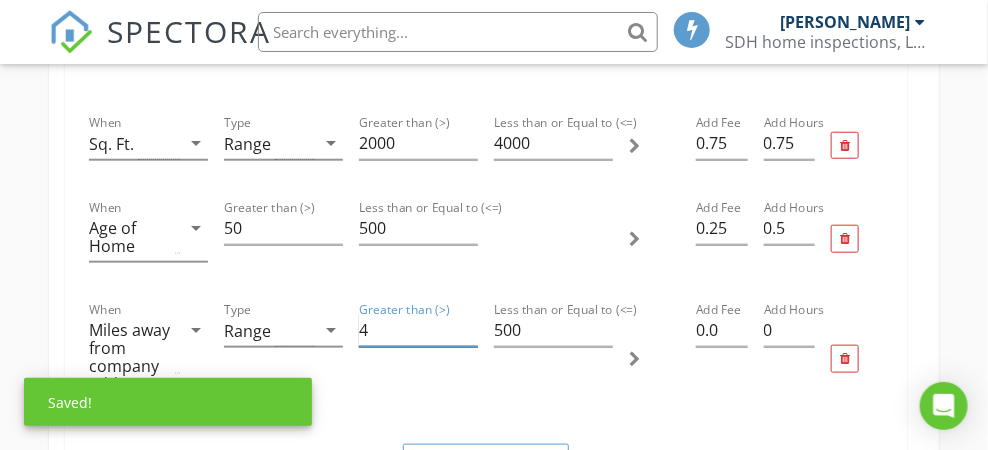 click on "4" at bounding box center (418, 330) 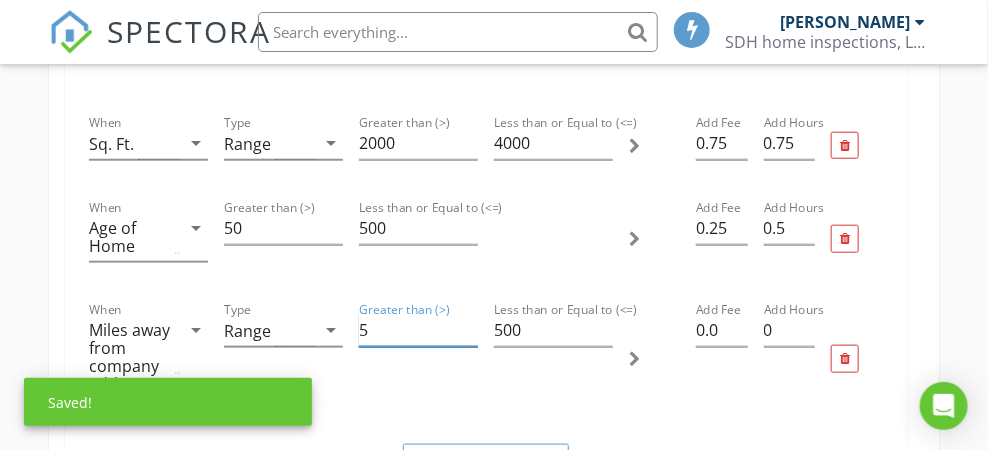 click on "5" at bounding box center [418, 330] 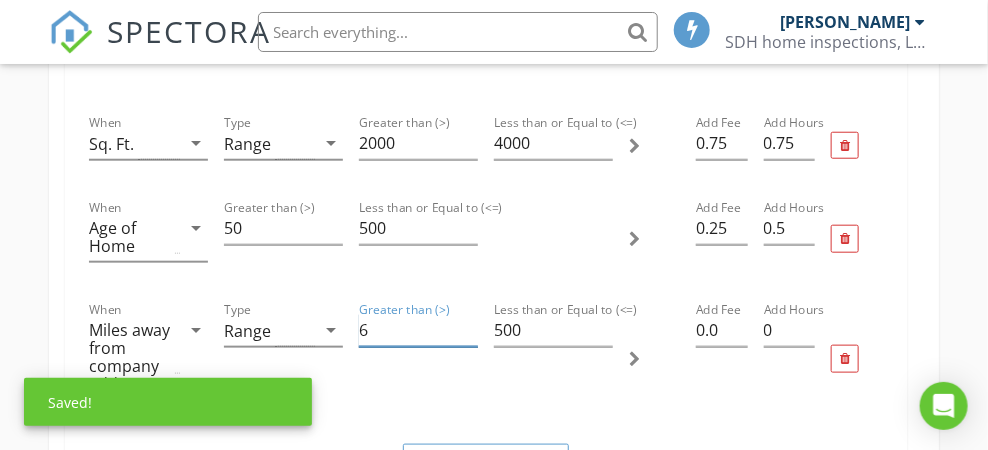 click on "6" at bounding box center (418, 330) 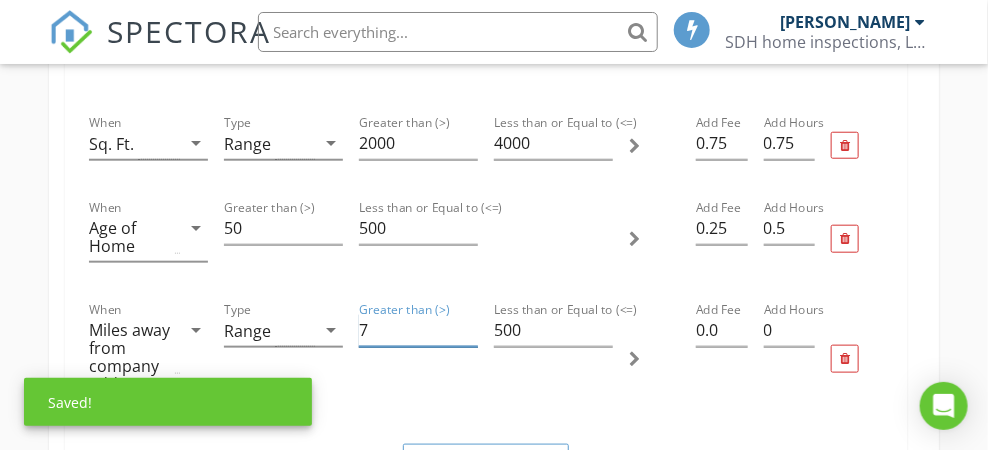 click on "7" at bounding box center (418, 330) 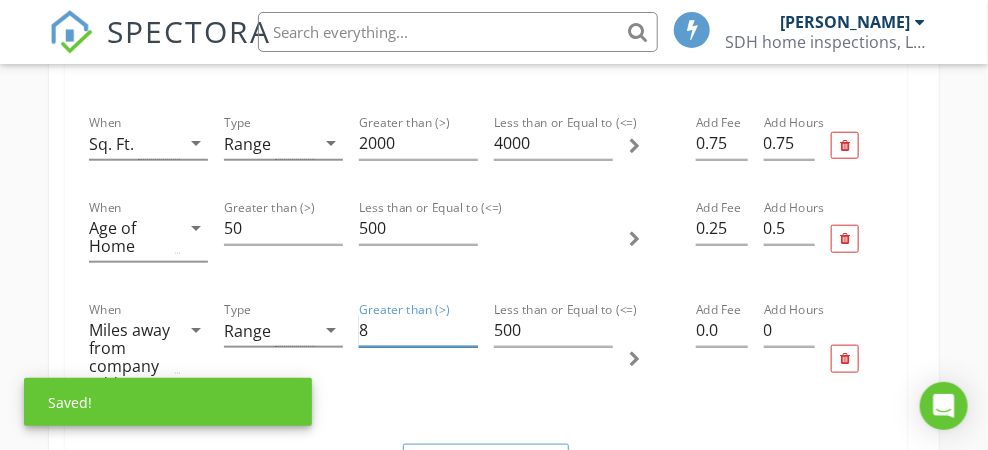 click on "8" at bounding box center (418, 330) 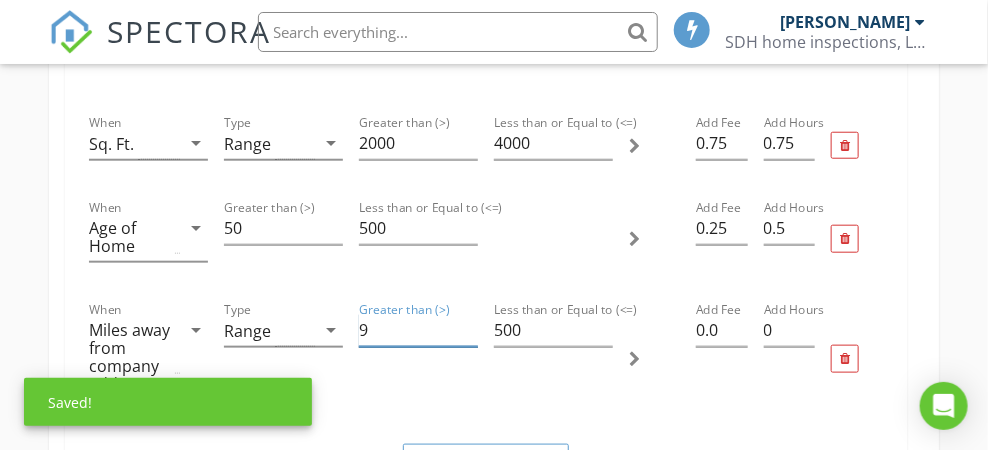 click on "9" at bounding box center (418, 330) 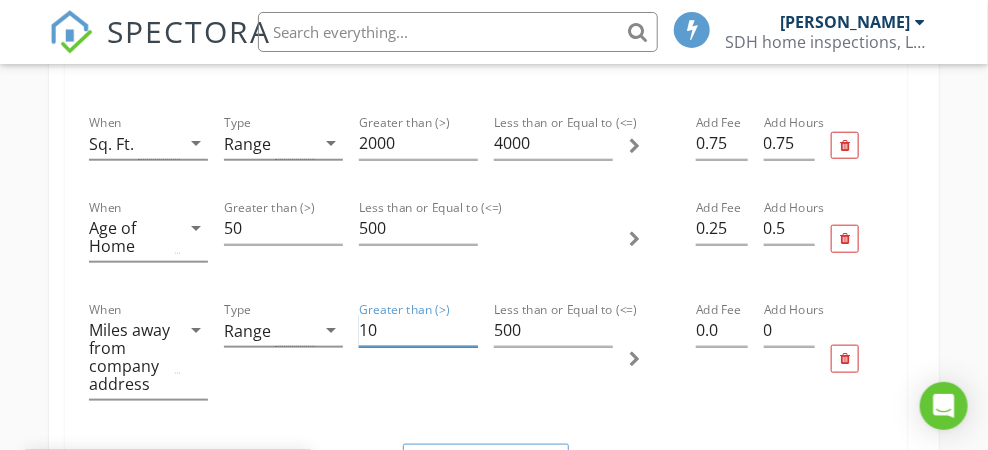 type on "10" 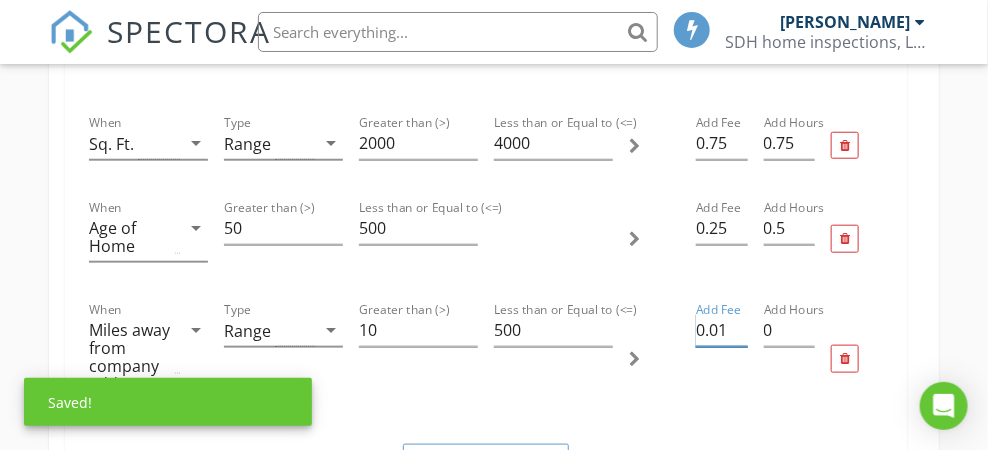 click on "0.01" at bounding box center [721, 330] 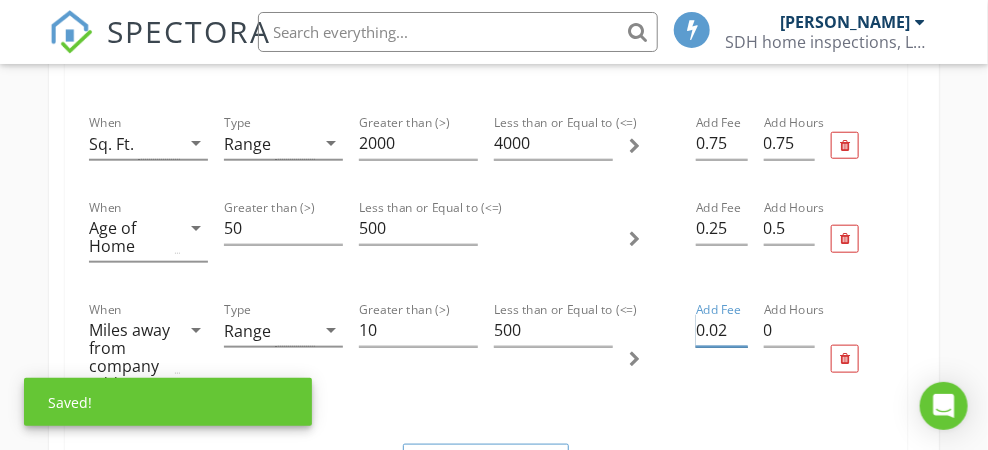 click on "0.02" at bounding box center (721, 330) 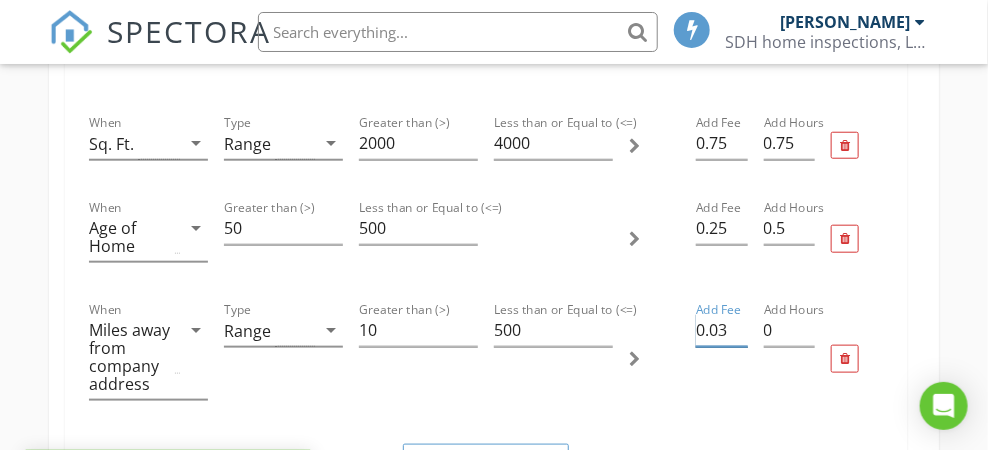 click on "0.03" at bounding box center [721, 330] 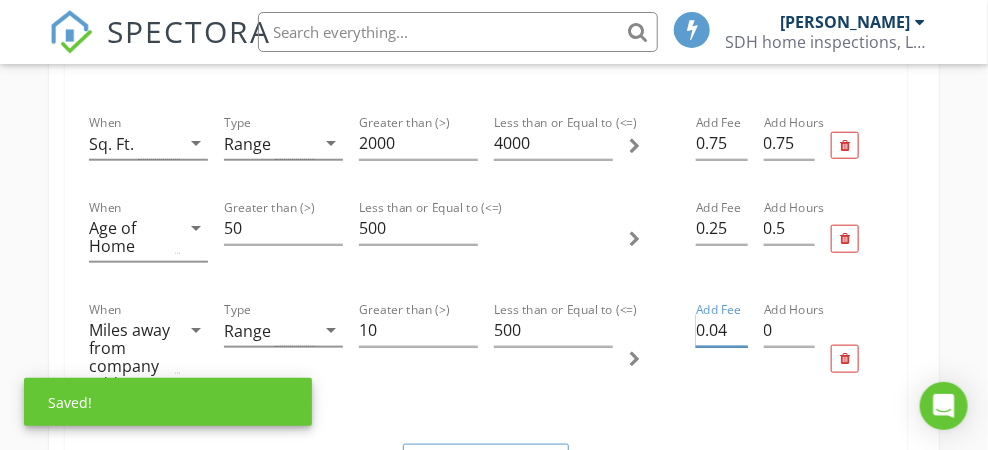 click on "0.04" at bounding box center (721, 330) 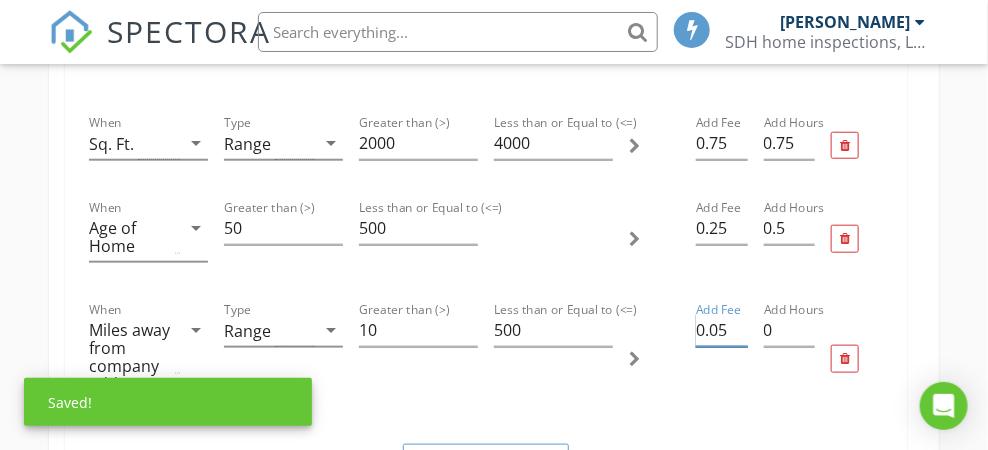 click on "0.05" at bounding box center (721, 330) 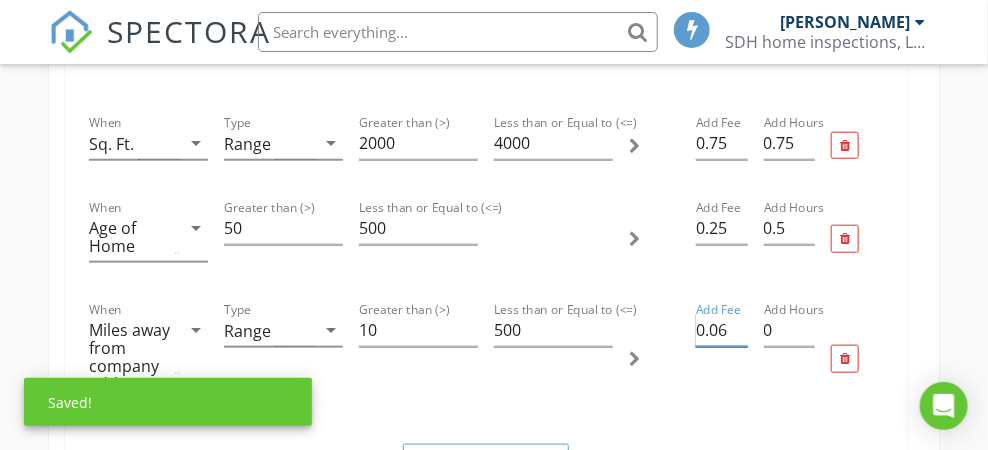 click on "0.06" at bounding box center [721, 330] 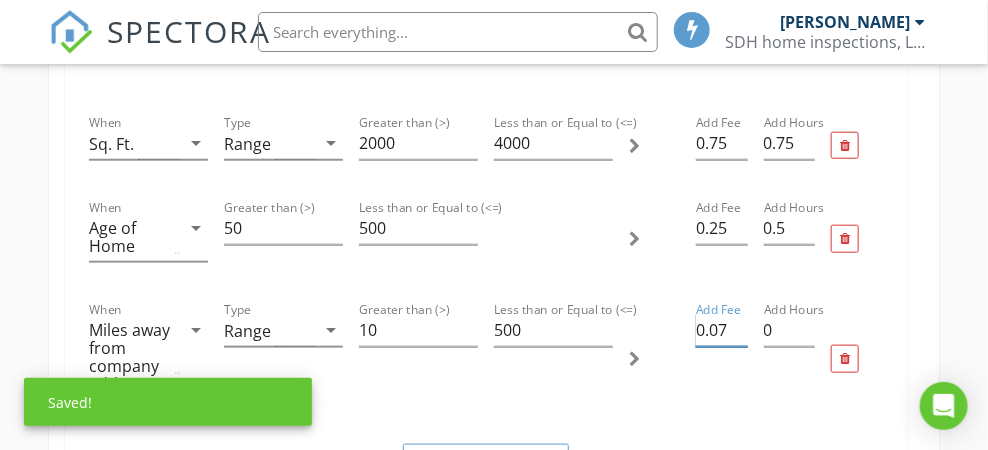 click on "0.07" at bounding box center (721, 330) 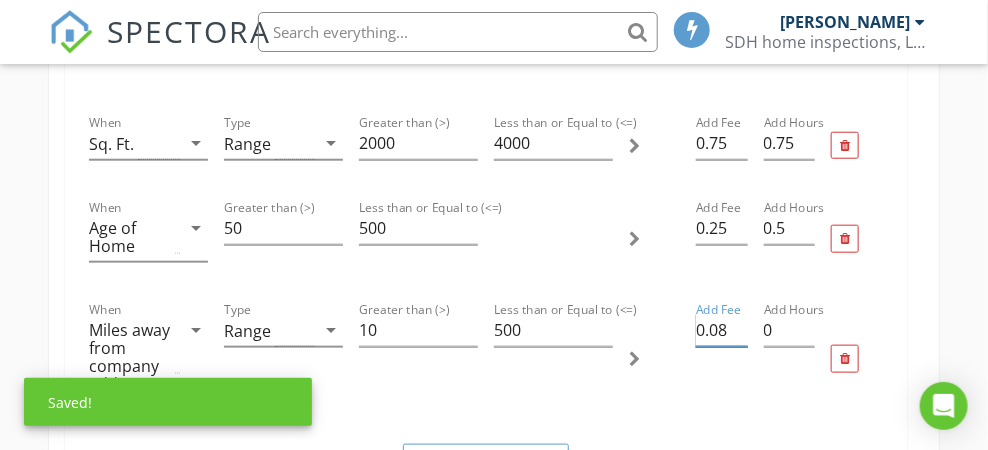click on "0.08" at bounding box center (721, 330) 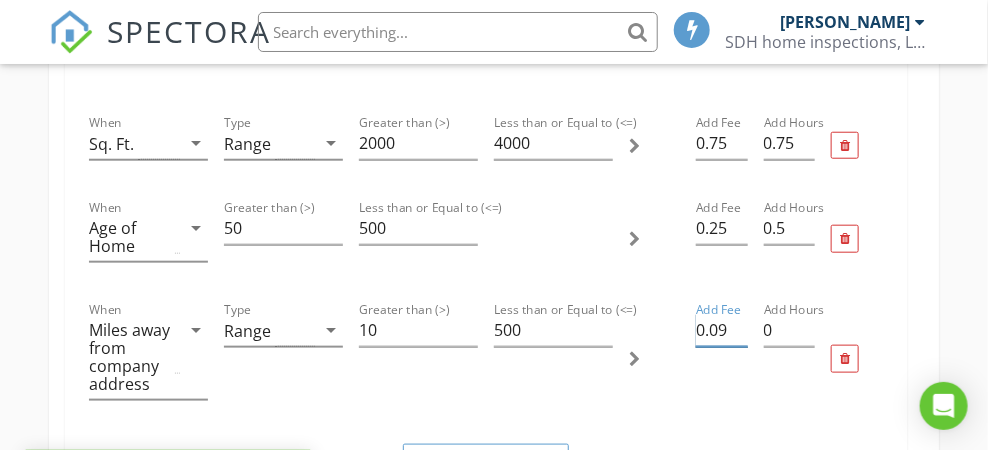 click on "0.09" at bounding box center [721, 330] 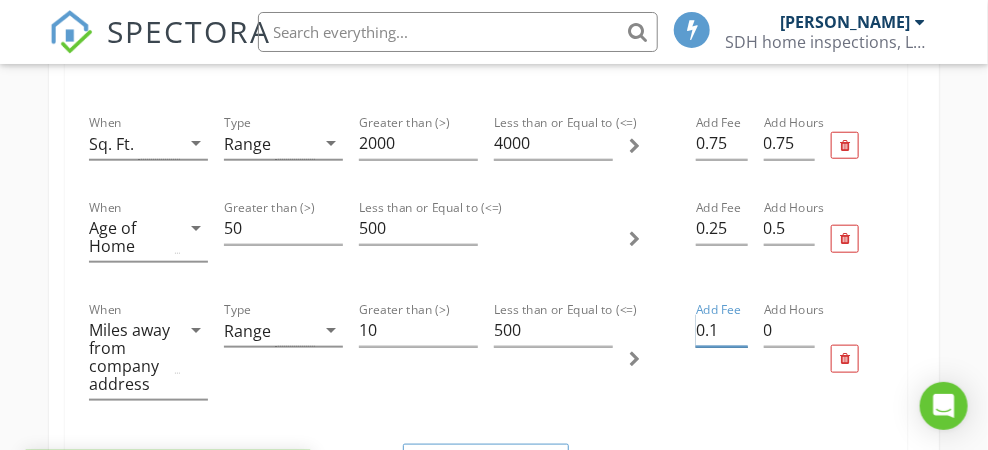 click on "0.1" at bounding box center (721, 330) 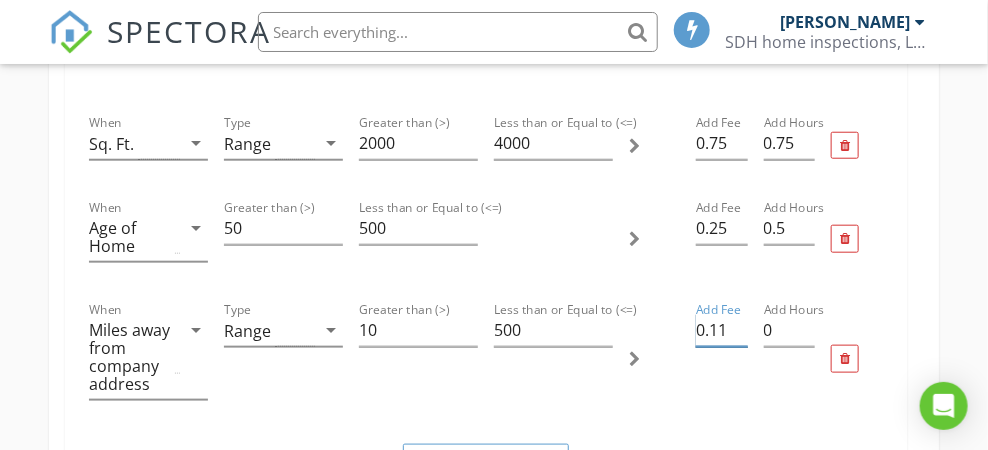 click on "0.11" at bounding box center [721, 330] 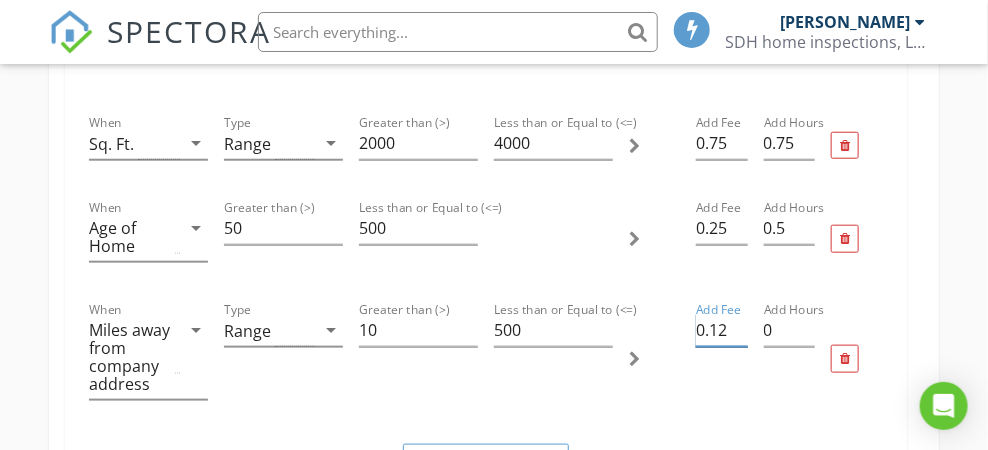 click on "0.12" at bounding box center [721, 330] 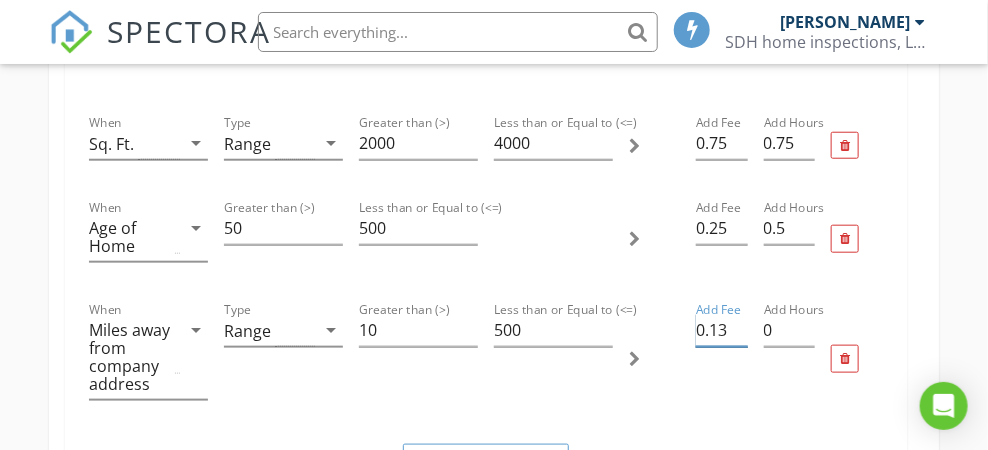 click on "0.13" at bounding box center (721, 330) 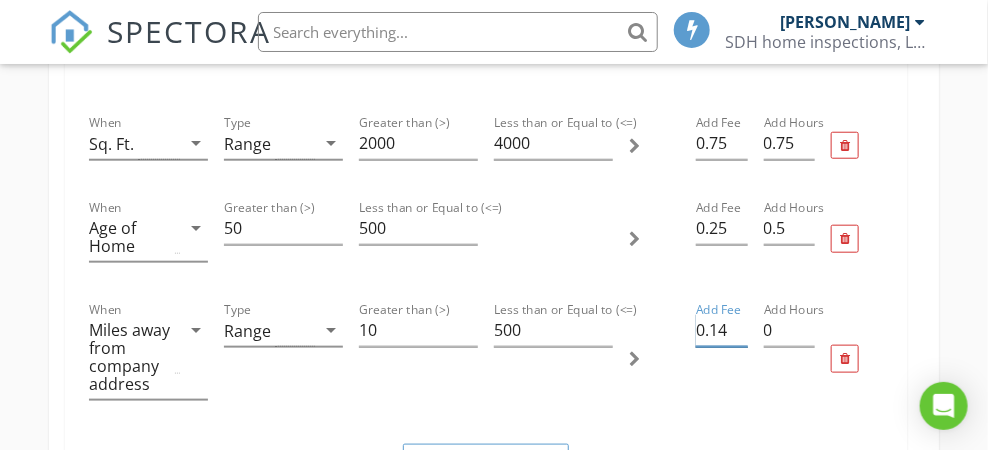 click on "0.14" at bounding box center [721, 330] 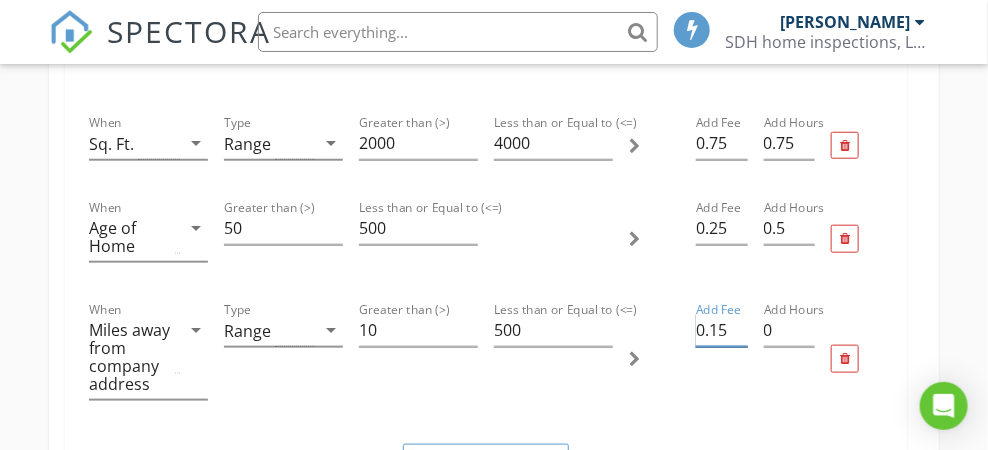 click on "0.15" at bounding box center (721, 330) 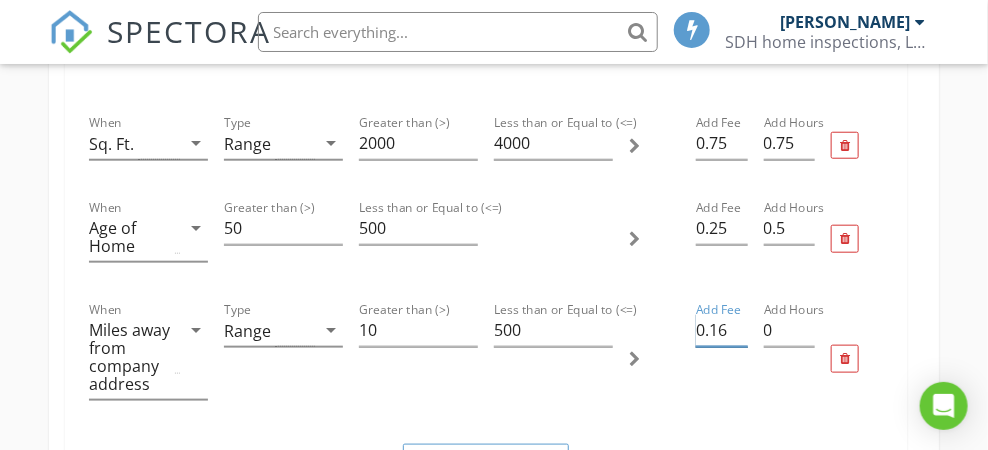 click on "0.16" at bounding box center [721, 330] 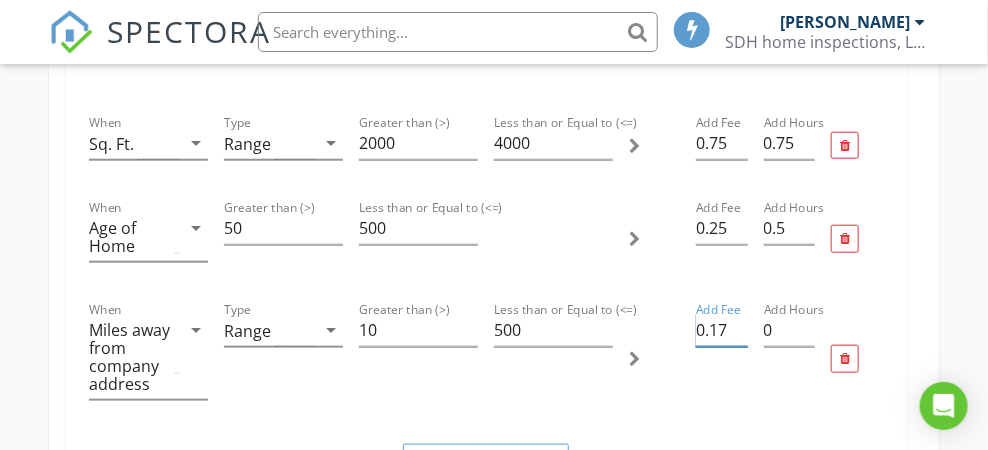 click on "0.17" at bounding box center [721, 330] 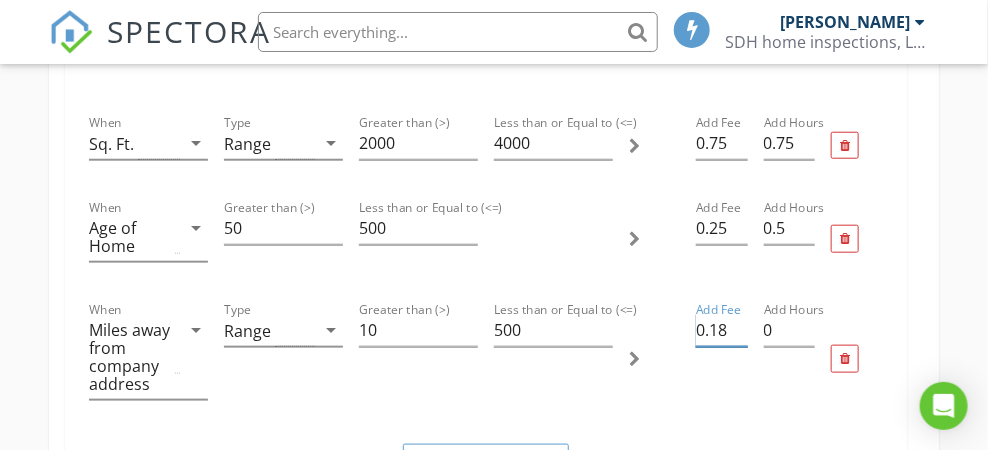 click on "0.18" at bounding box center [721, 330] 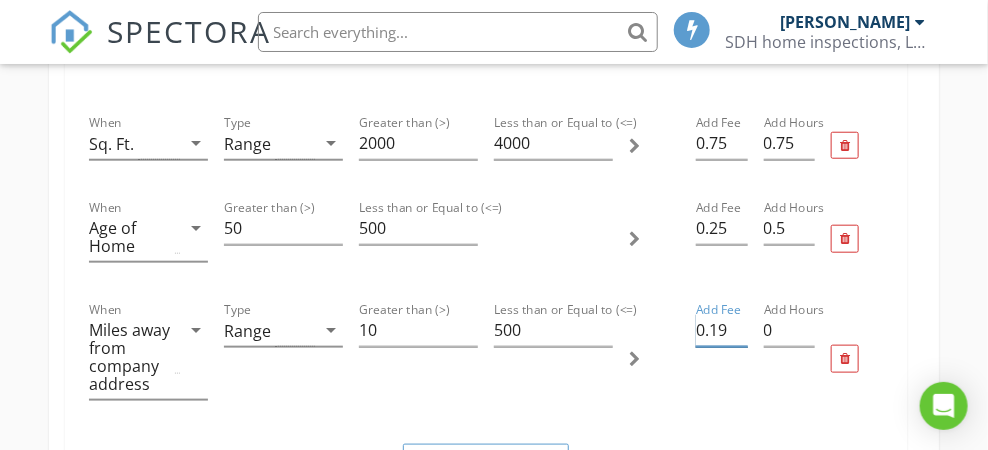 click on "0.19" at bounding box center [721, 330] 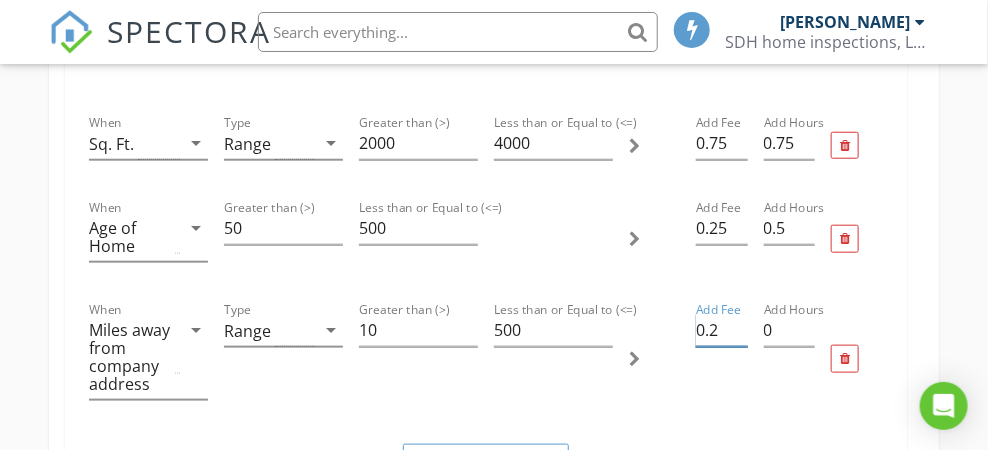 click on "0.2" at bounding box center (721, 330) 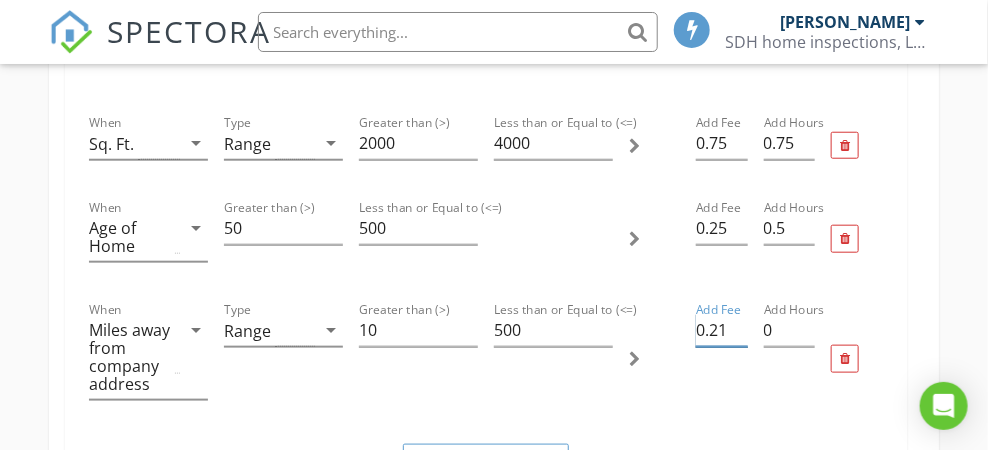 click on "0.21" at bounding box center (721, 330) 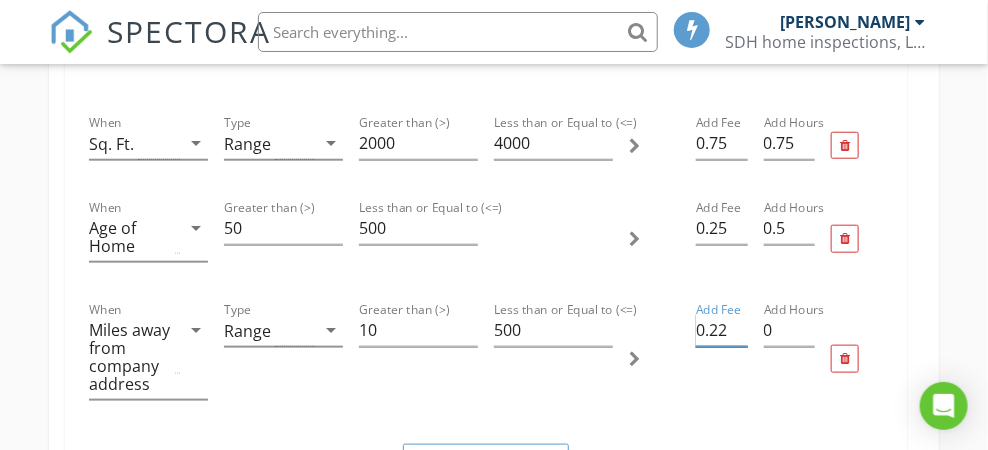 click on "0.22" at bounding box center (721, 330) 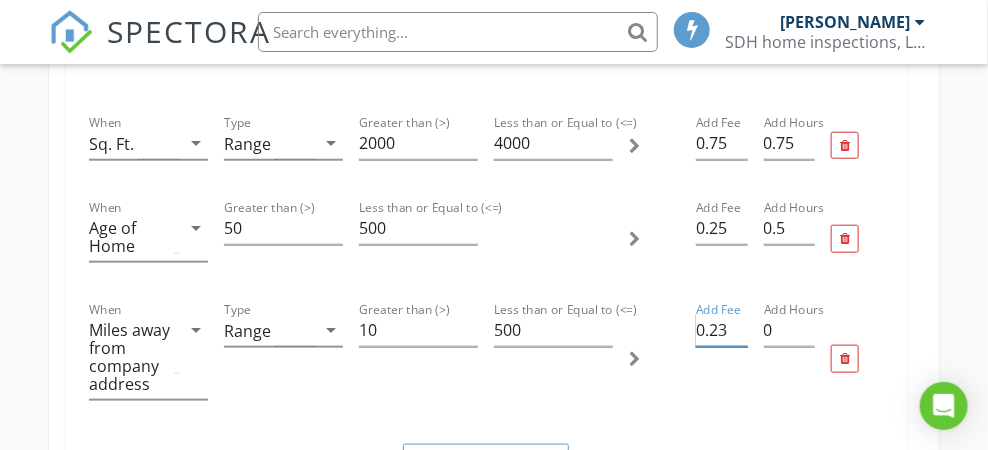 click on "0.23" at bounding box center (721, 330) 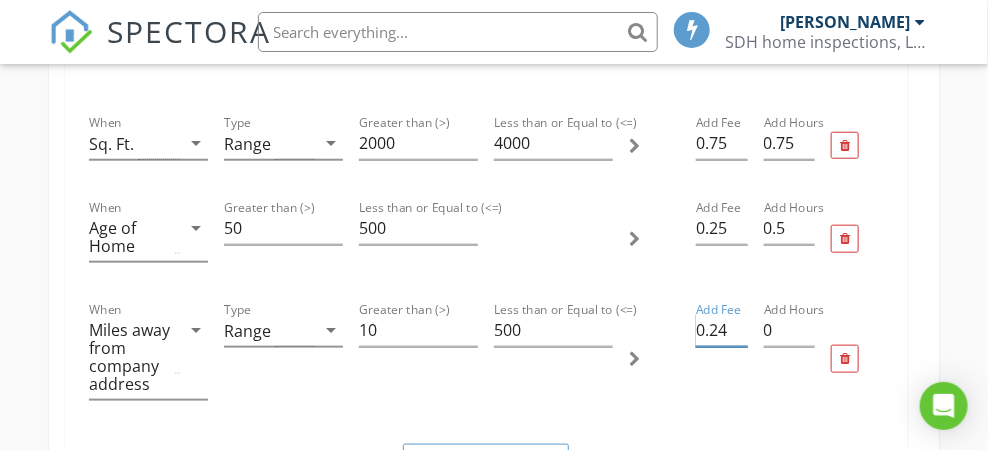 click on "0.24" at bounding box center (721, 330) 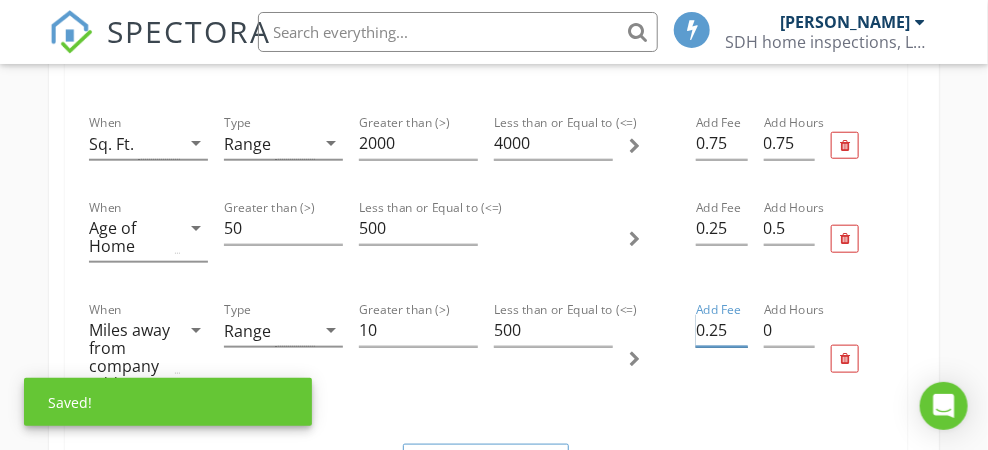 type on "0.25" 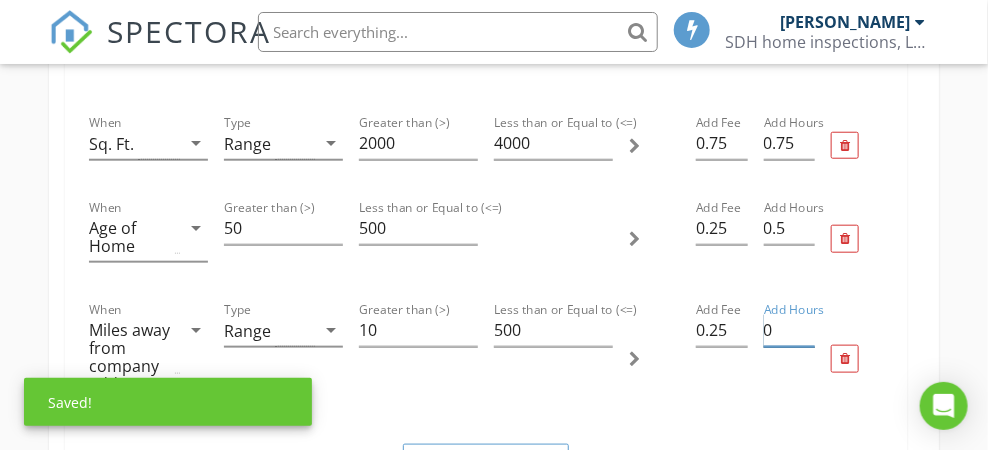 click on "0" at bounding box center [789, 330] 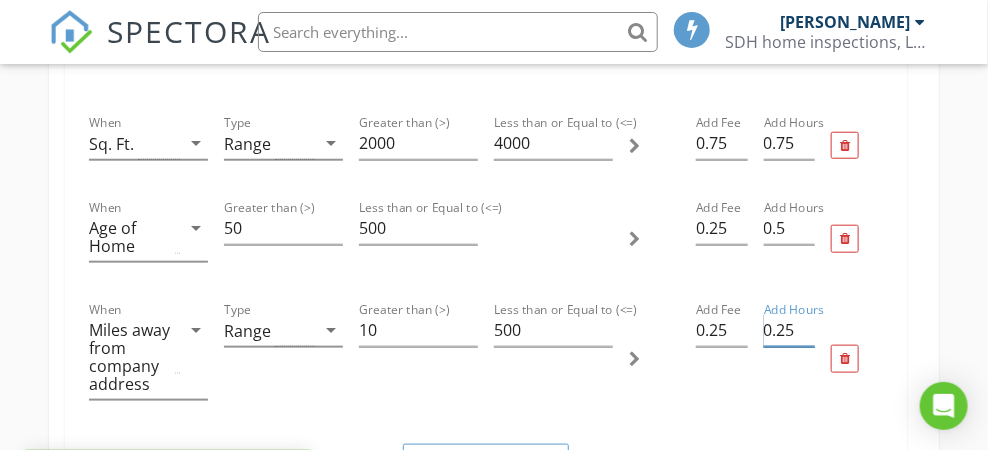 type on "0.25" 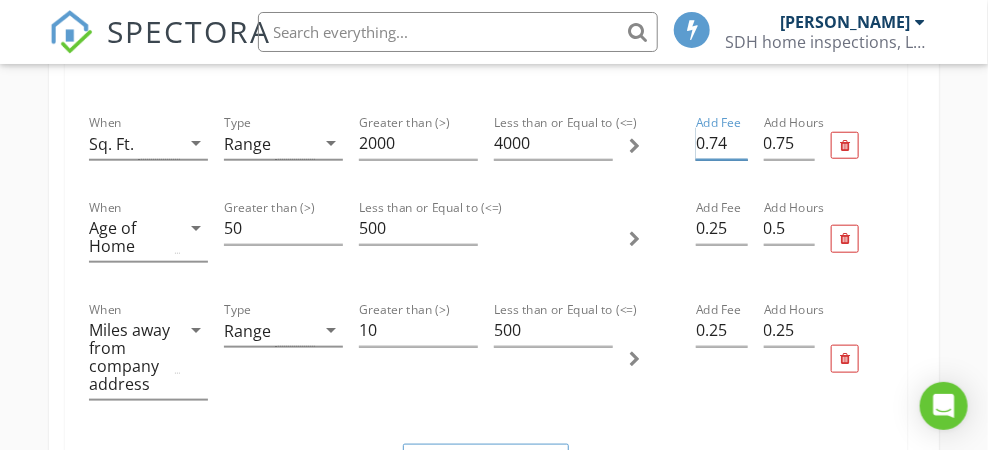 scroll, scrollTop: 0, scrollLeft: 3, axis: horizontal 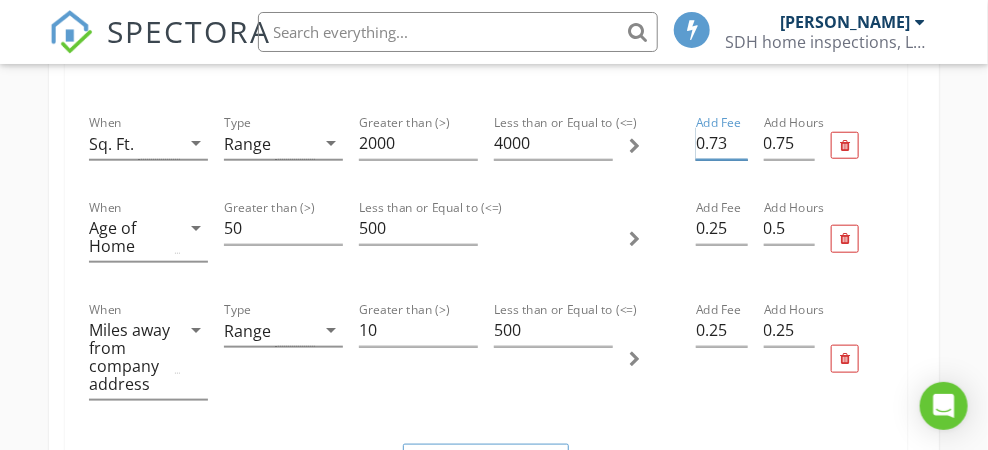 click on "0.73" at bounding box center [721, 143] 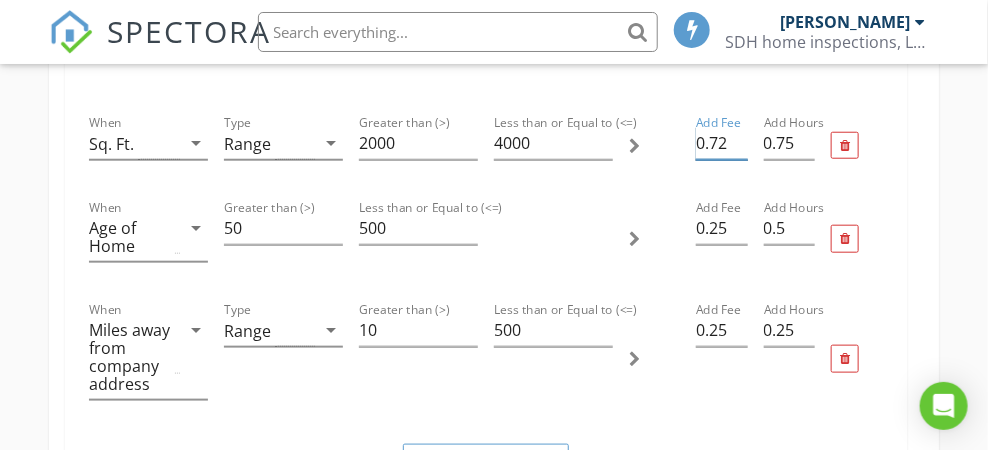 click on "0.72" at bounding box center [721, 143] 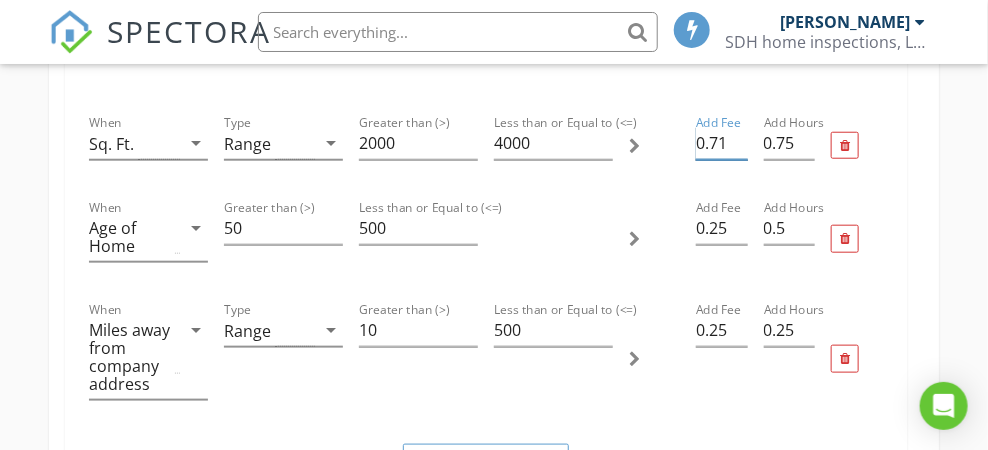 click on "0.71" at bounding box center (721, 143) 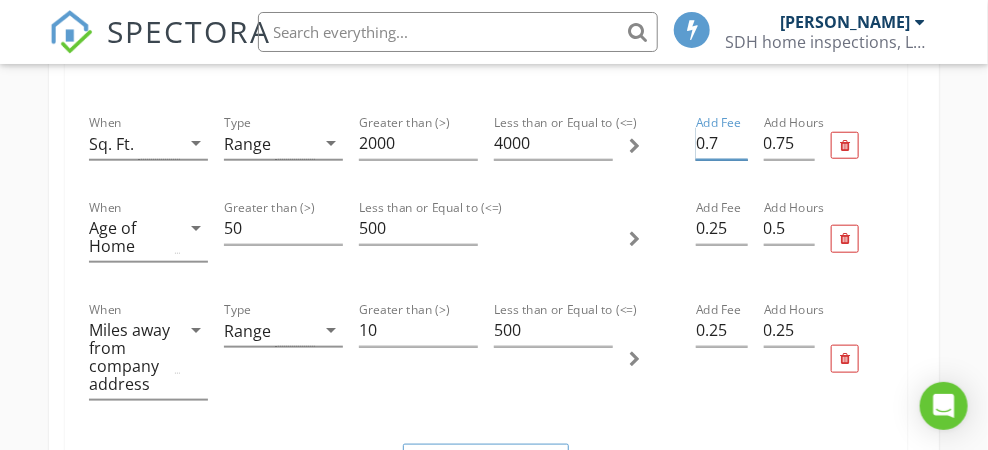 scroll, scrollTop: 0, scrollLeft: 0, axis: both 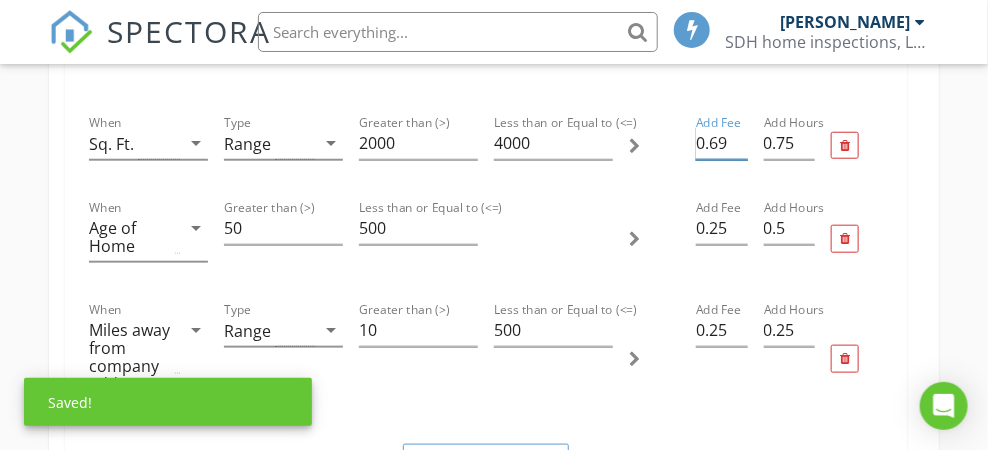 click on "0.69" at bounding box center [721, 143] 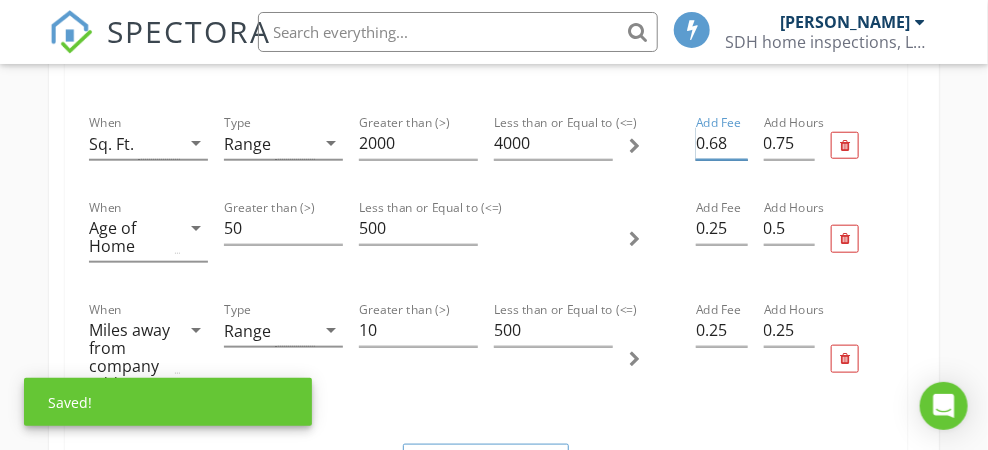 click on "0.68" at bounding box center [721, 143] 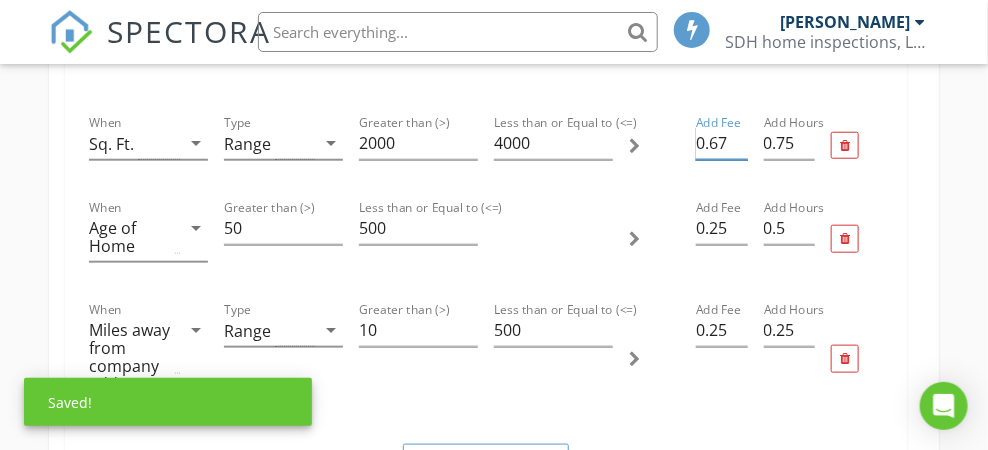 click on "0.67" at bounding box center [721, 143] 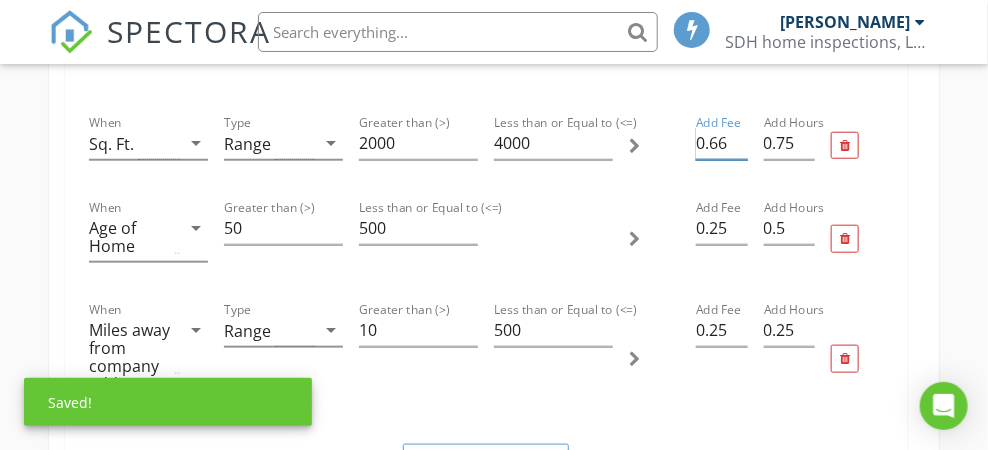 click on "0.66" at bounding box center (721, 143) 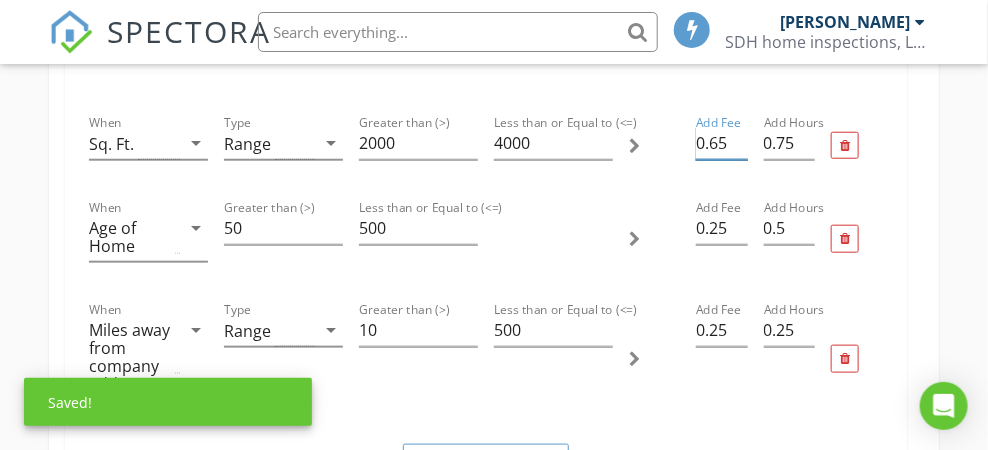 click on "0.65" at bounding box center [721, 143] 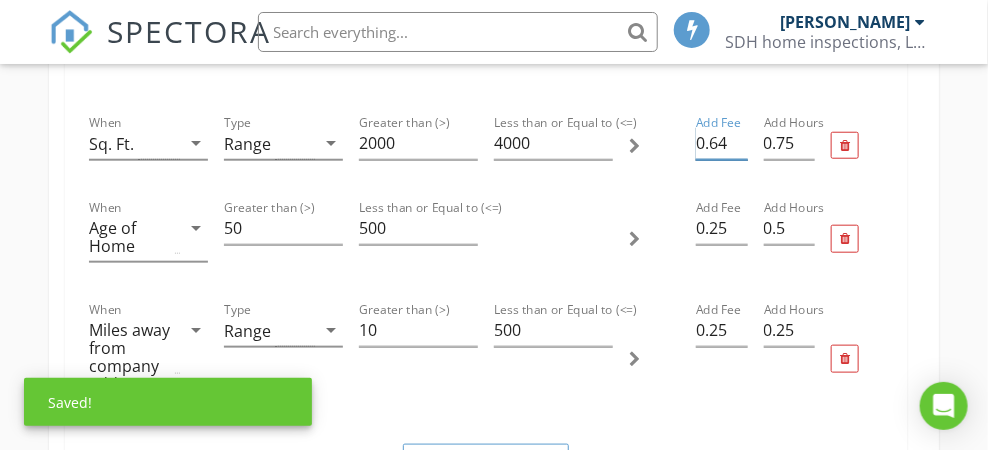 click on "0.64" at bounding box center (721, 143) 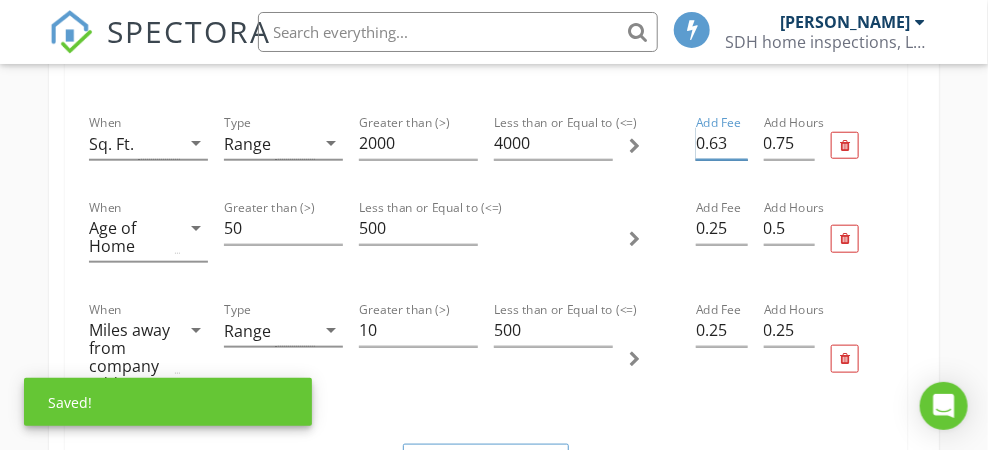 click on "0.63" at bounding box center [721, 143] 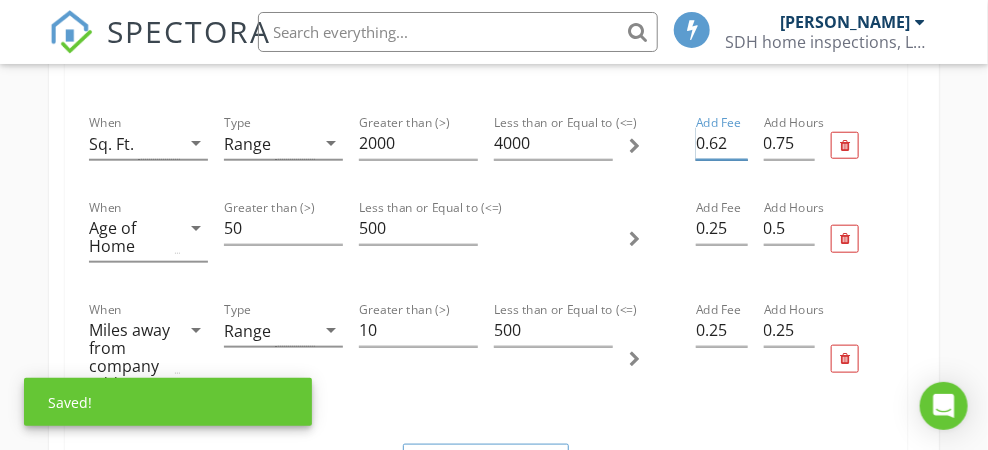 click on "0.62" at bounding box center (721, 143) 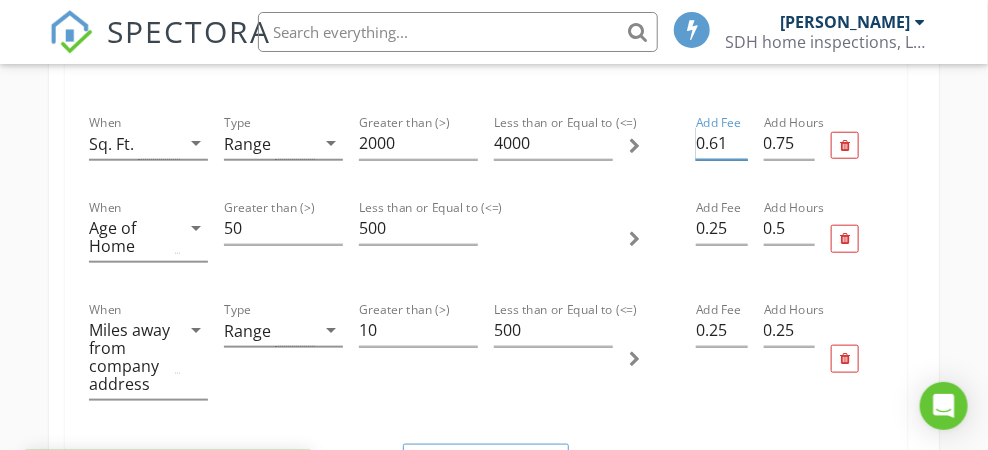 click on "0.61" at bounding box center (721, 143) 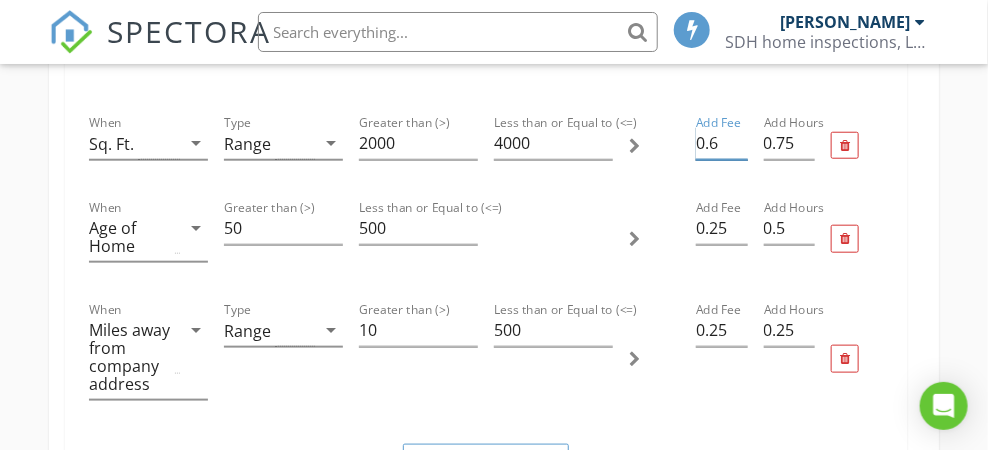 click on "0.6" at bounding box center (721, 143) 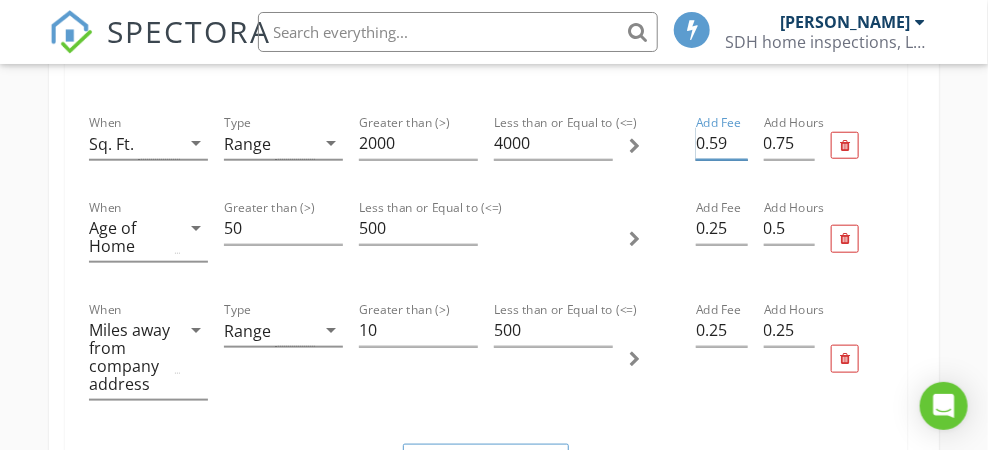 click on "0.59" at bounding box center (721, 143) 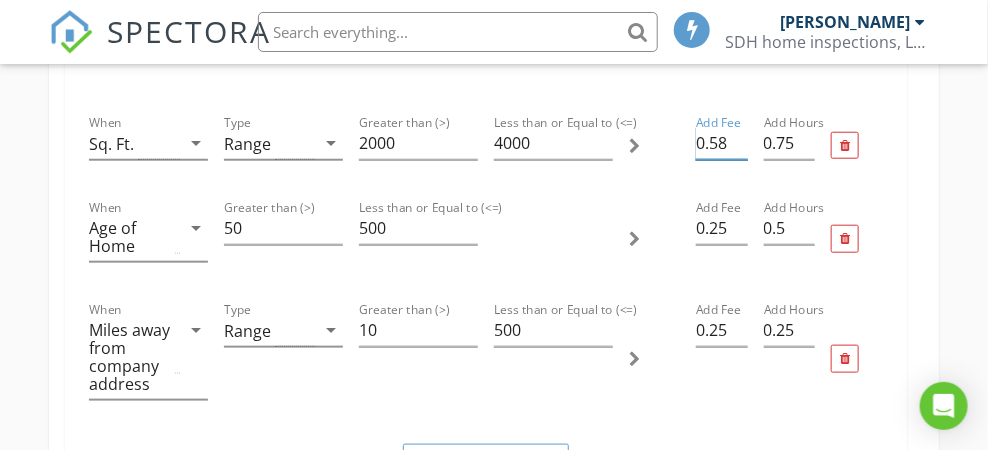 click on "0.58" at bounding box center [721, 143] 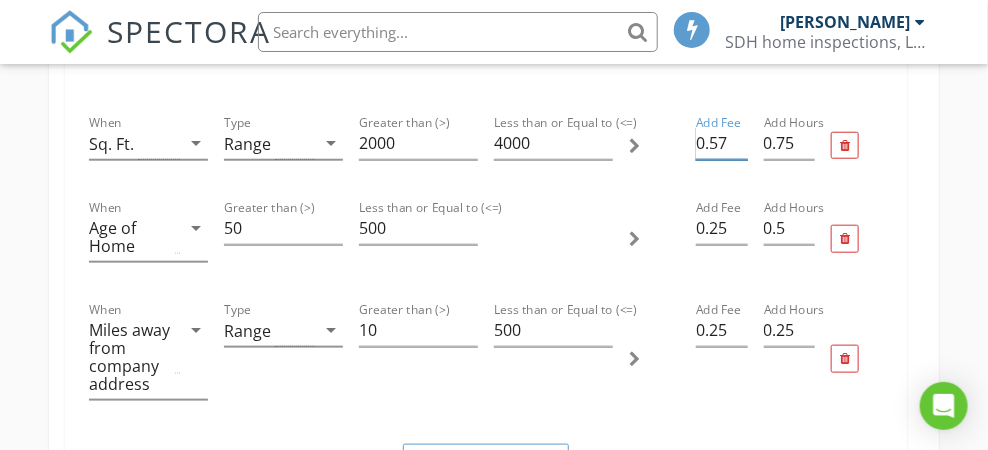 click on "0.57" at bounding box center (721, 143) 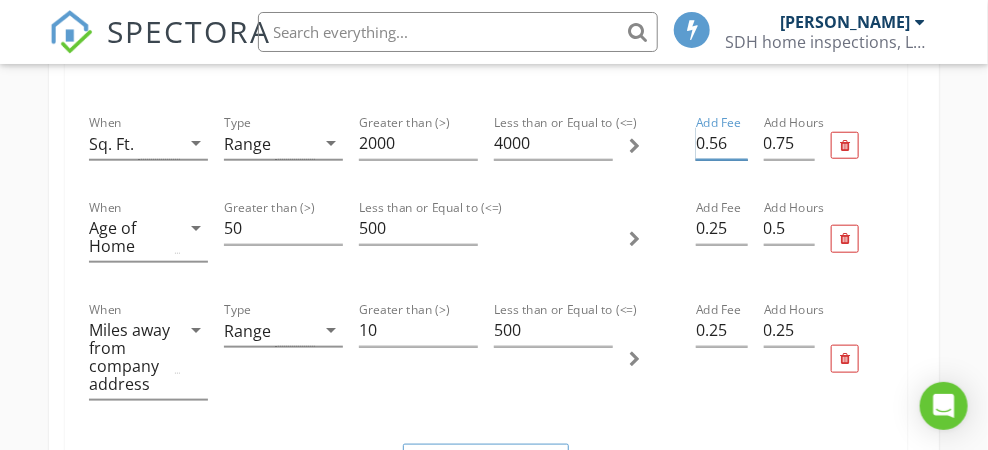 click on "0.56" at bounding box center (721, 143) 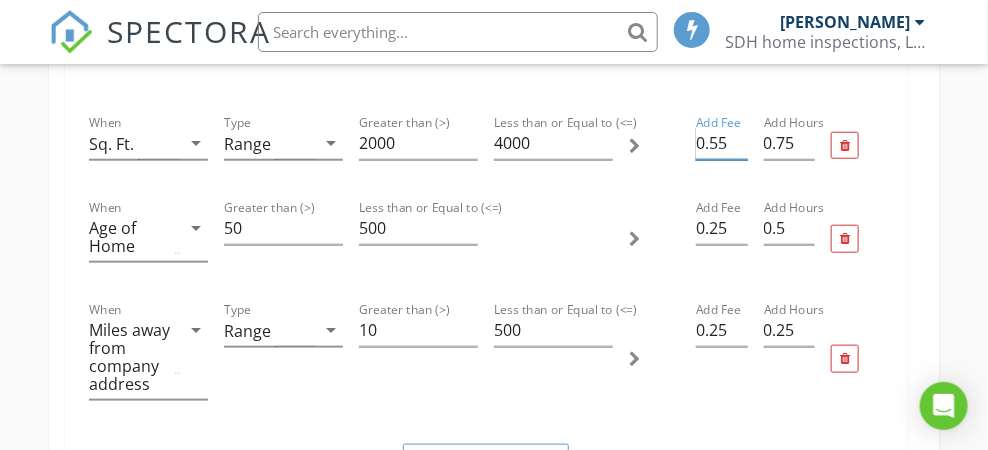 click on "0.55" at bounding box center [721, 143] 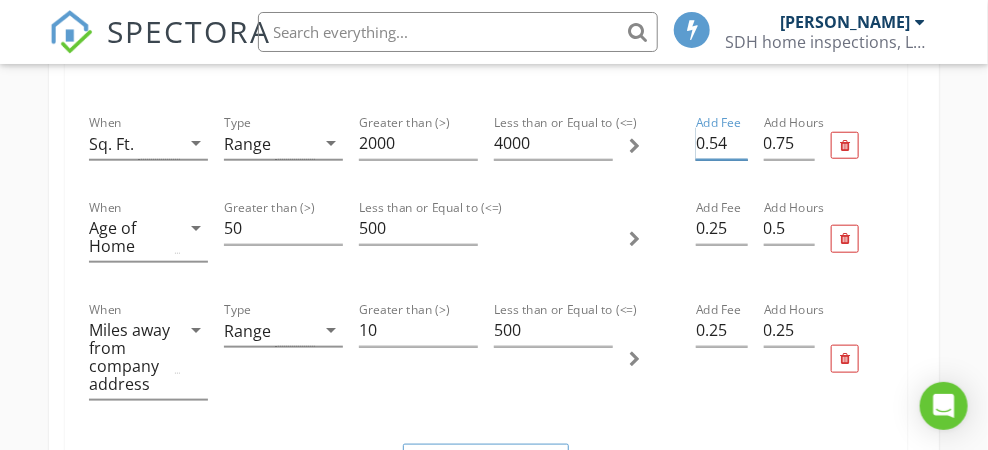 click on "0.54" at bounding box center [721, 143] 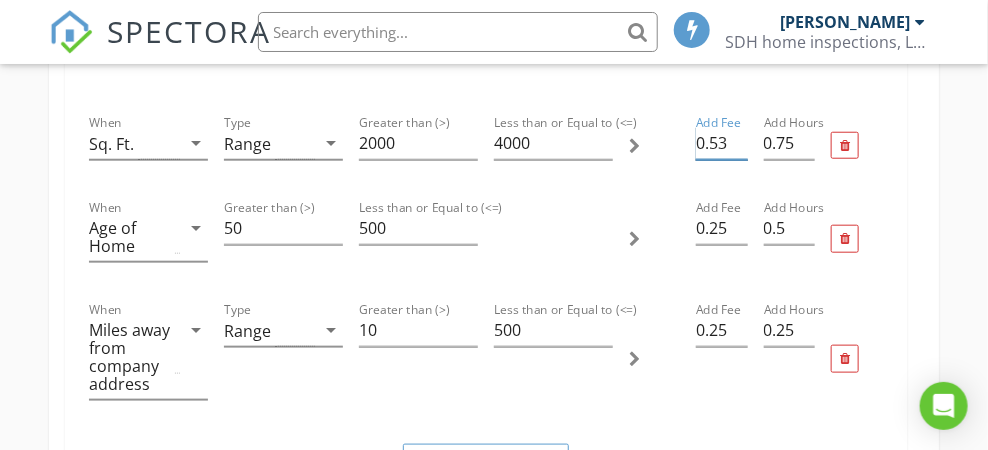 click on "0.53" at bounding box center [721, 143] 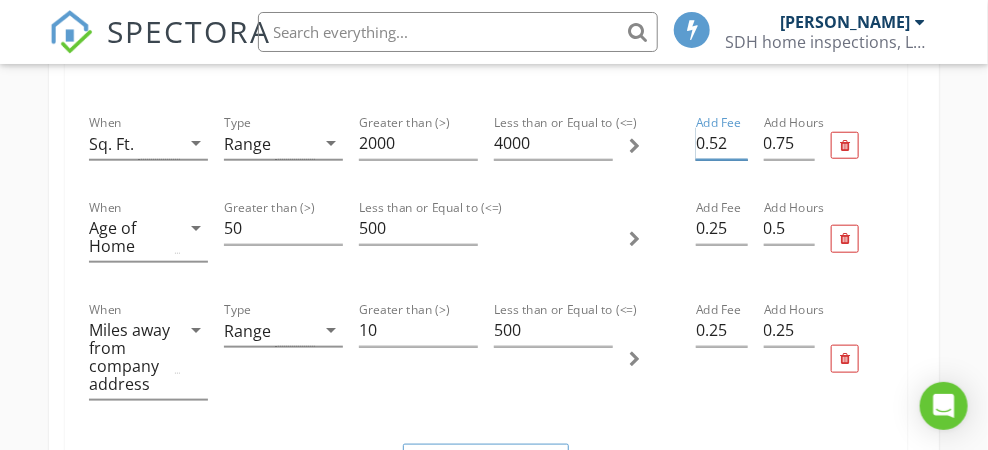 click on "0.52" at bounding box center (721, 143) 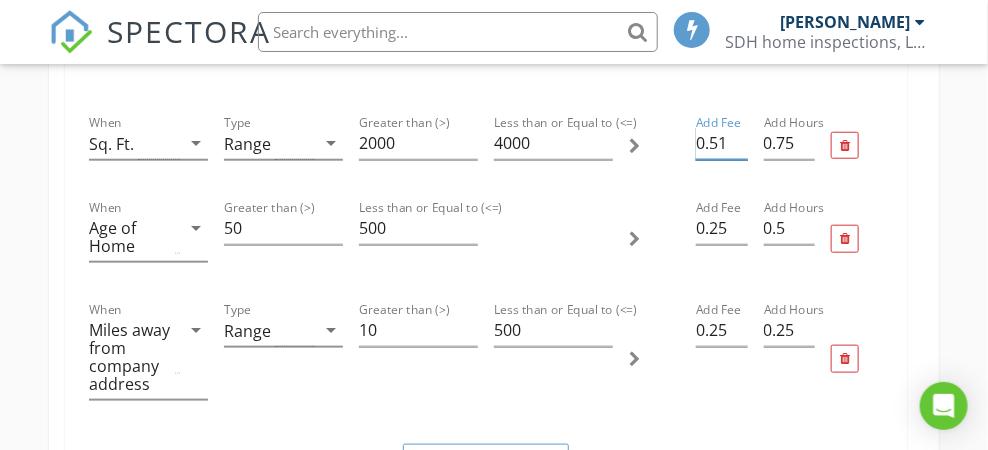 click on "0.51" at bounding box center [721, 143] 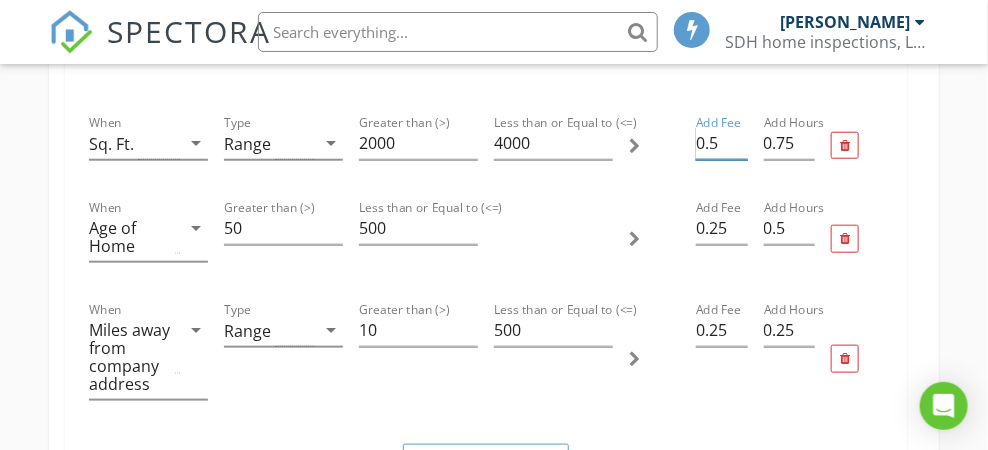 click on "0.5" at bounding box center [721, 143] 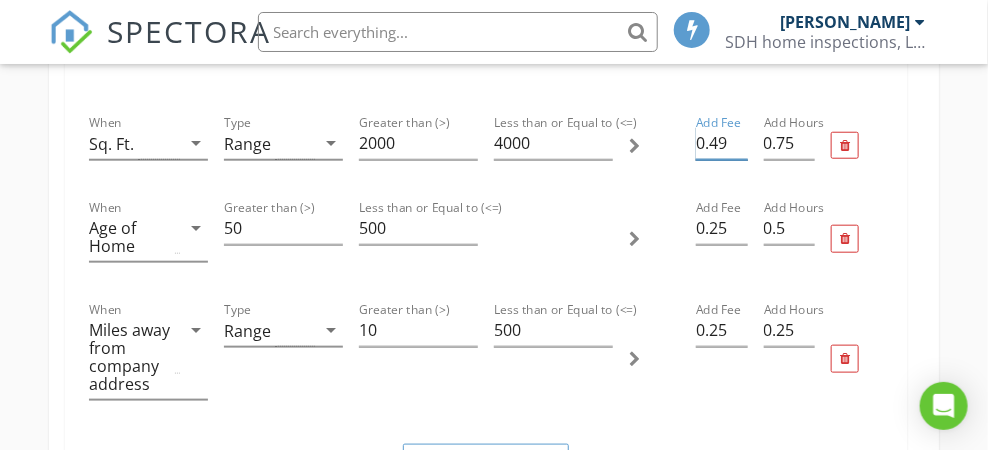 click on "0.49" at bounding box center (721, 143) 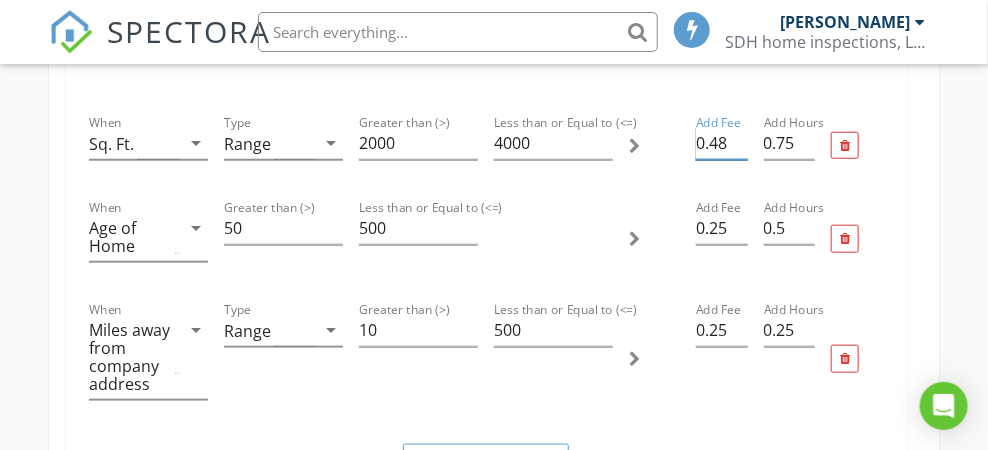 click on "0.48" at bounding box center [721, 143] 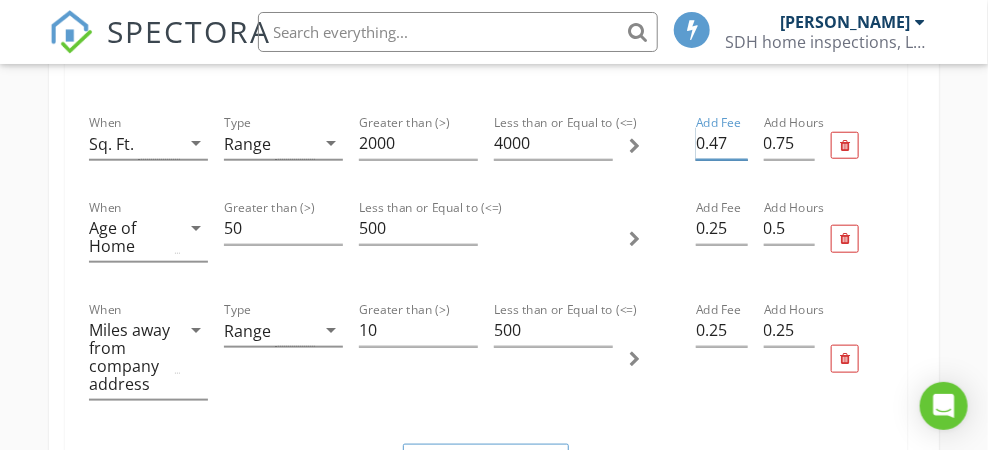 click on "0.47" at bounding box center (721, 143) 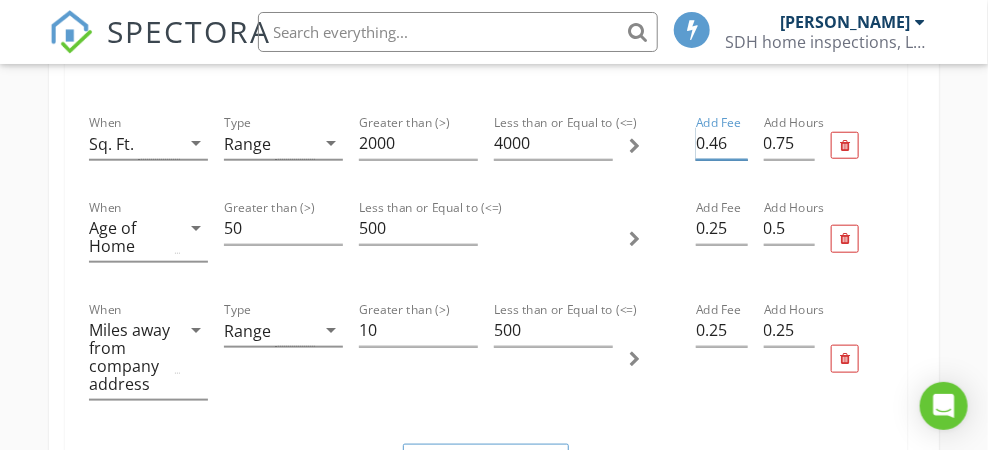 click on "0.46" at bounding box center (721, 143) 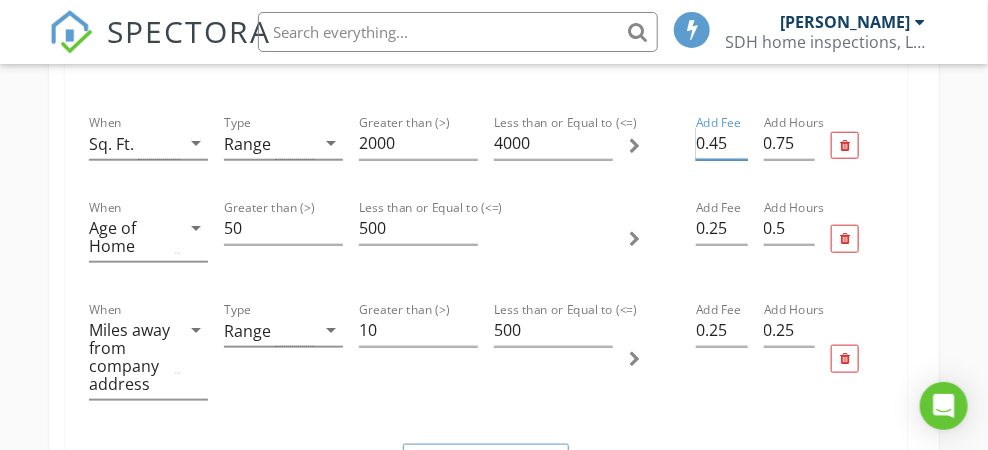 click on "0.45" at bounding box center [721, 143] 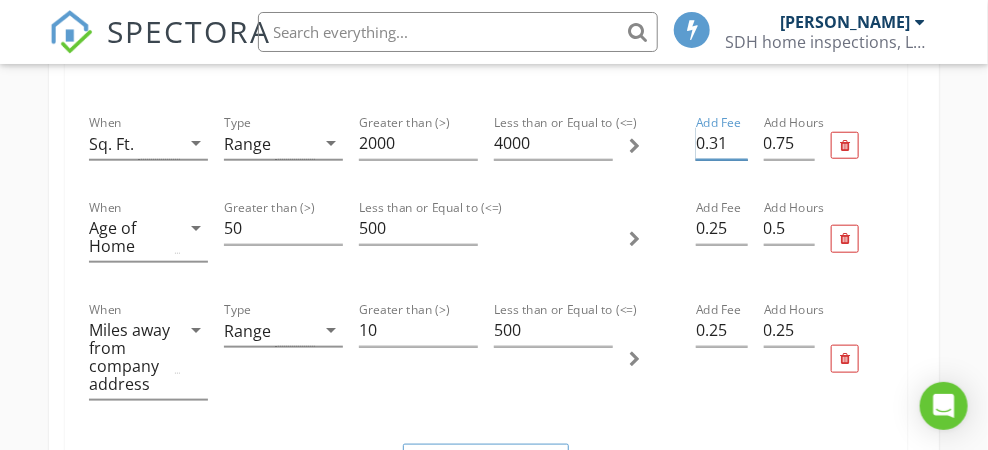 click on "0.31" at bounding box center (721, 143) 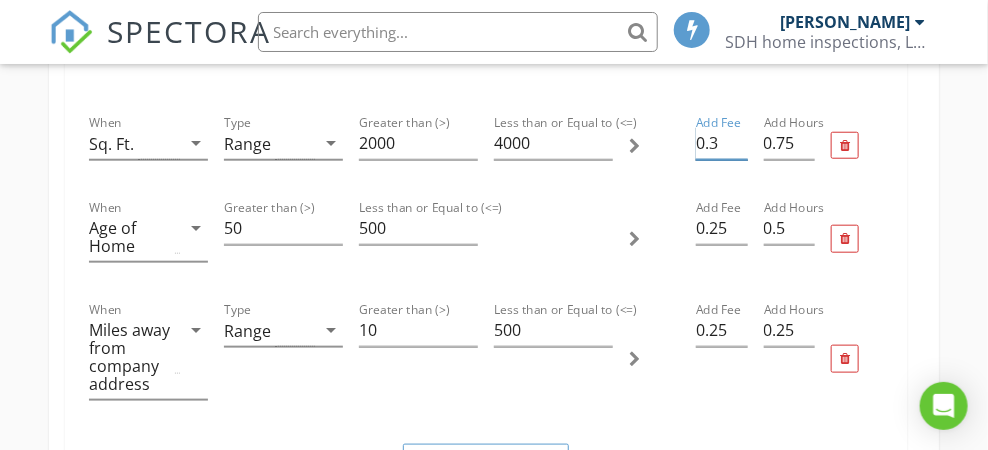 click on "0.3" at bounding box center (721, 143) 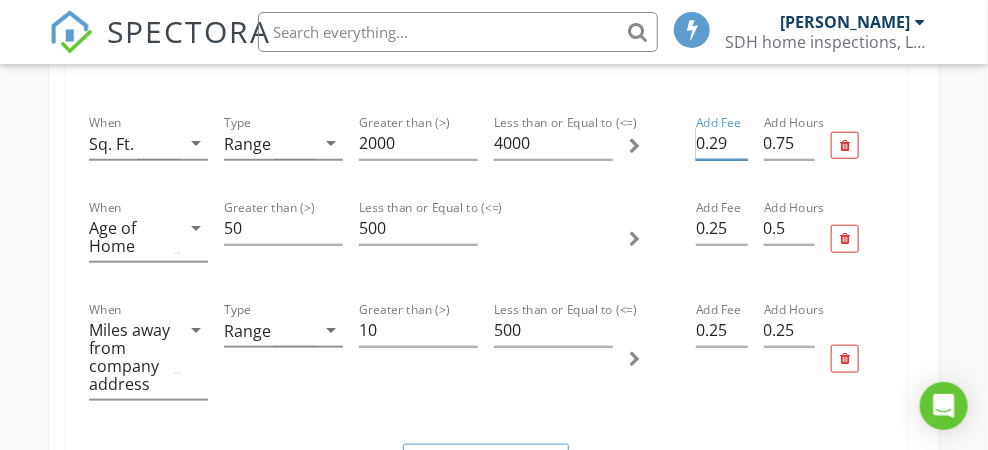 click on "0.29" at bounding box center [721, 143] 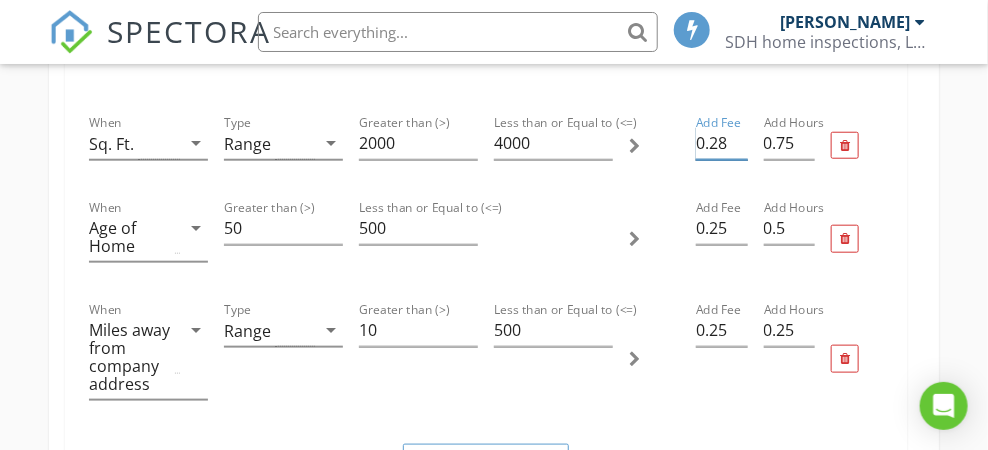 click on "0.28" at bounding box center (721, 143) 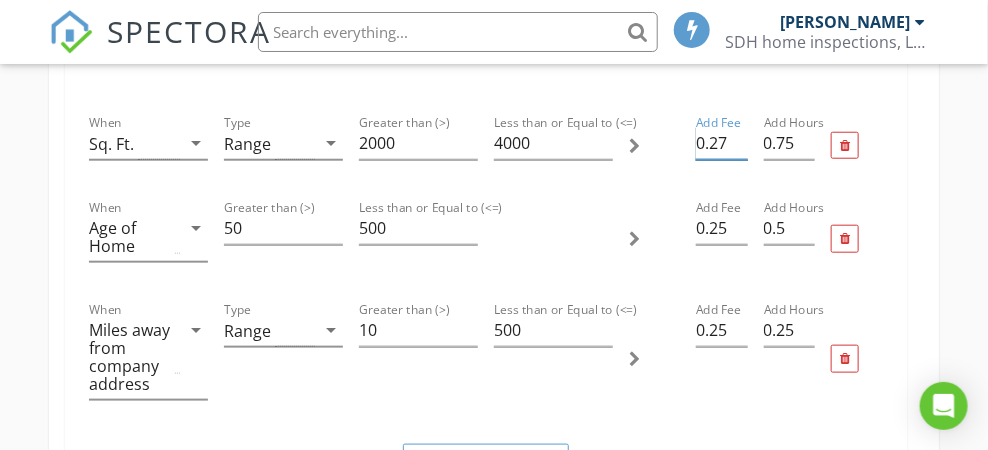 click on "0.27" at bounding box center (721, 143) 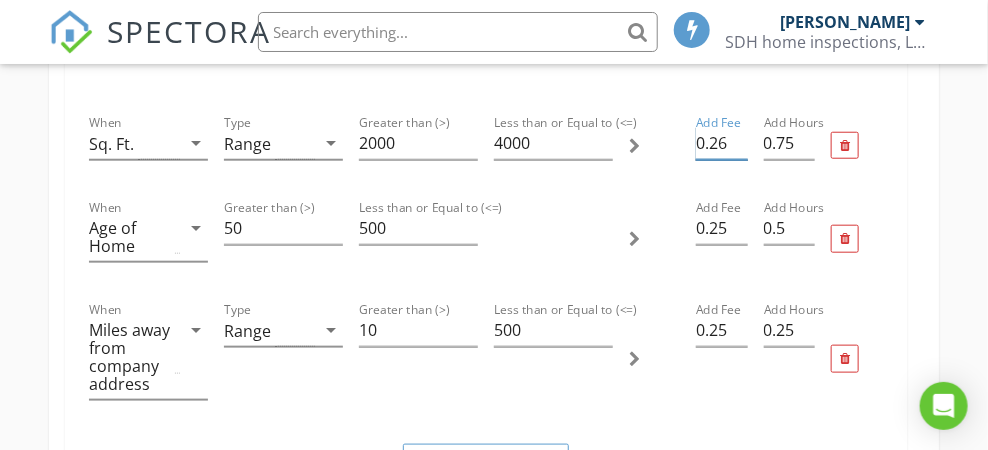 click on "0.26" at bounding box center [721, 143] 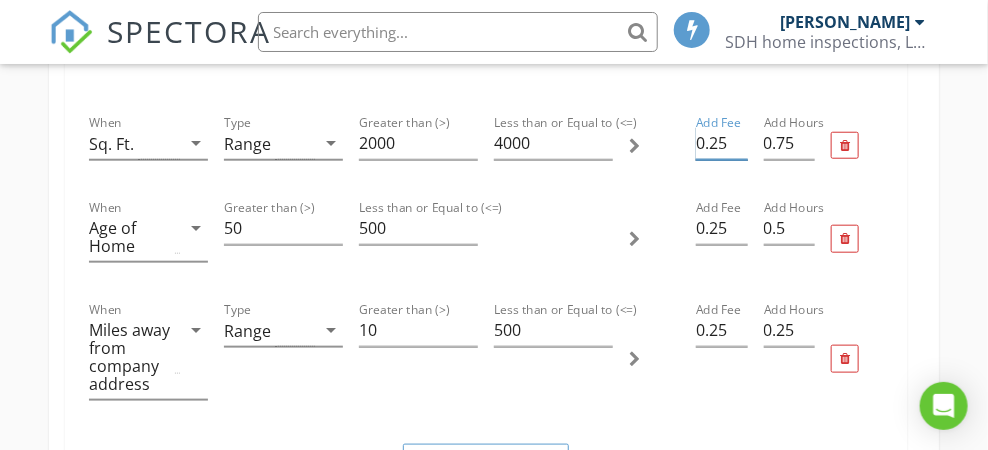 type on "0.25" 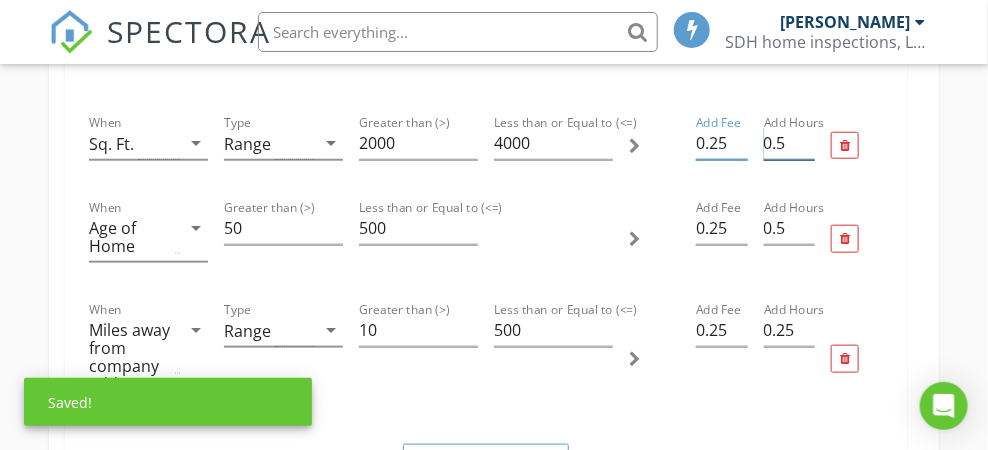 scroll, scrollTop: 0, scrollLeft: 0, axis: both 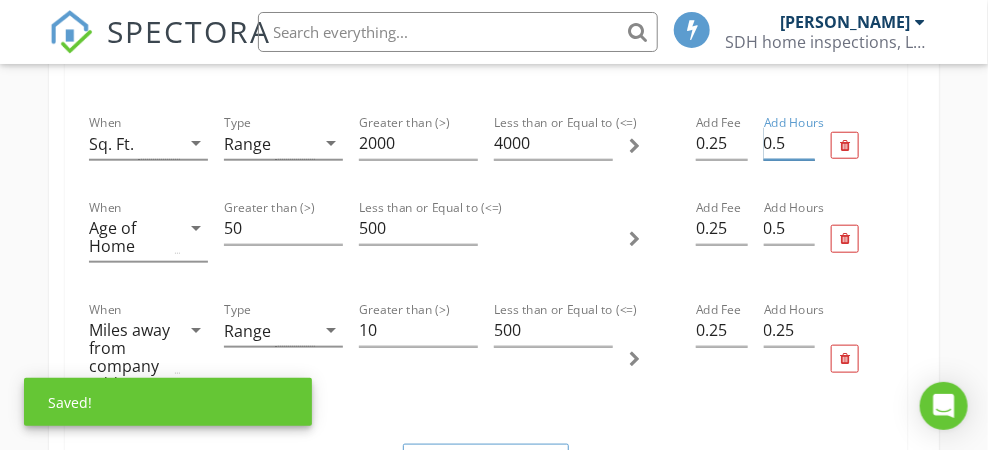 click on "0.5" at bounding box center (789, 143) 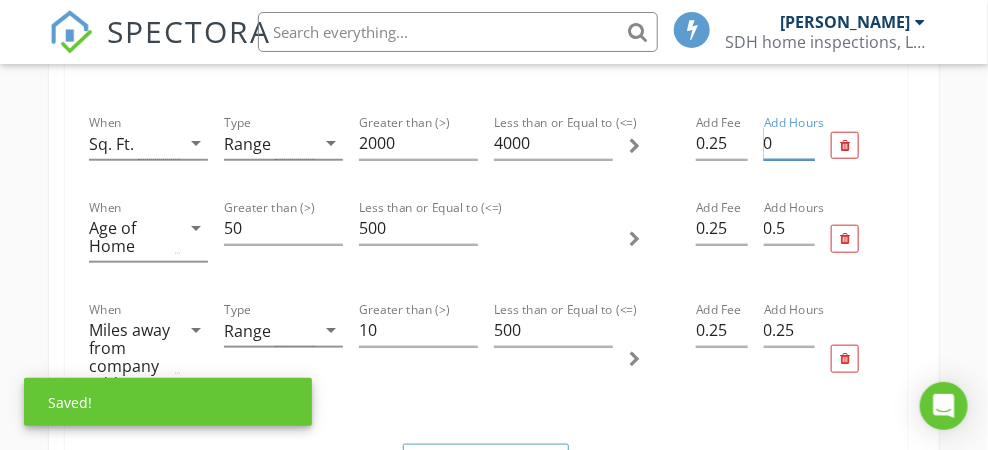 click on "0" at bounding box center (789, 143) 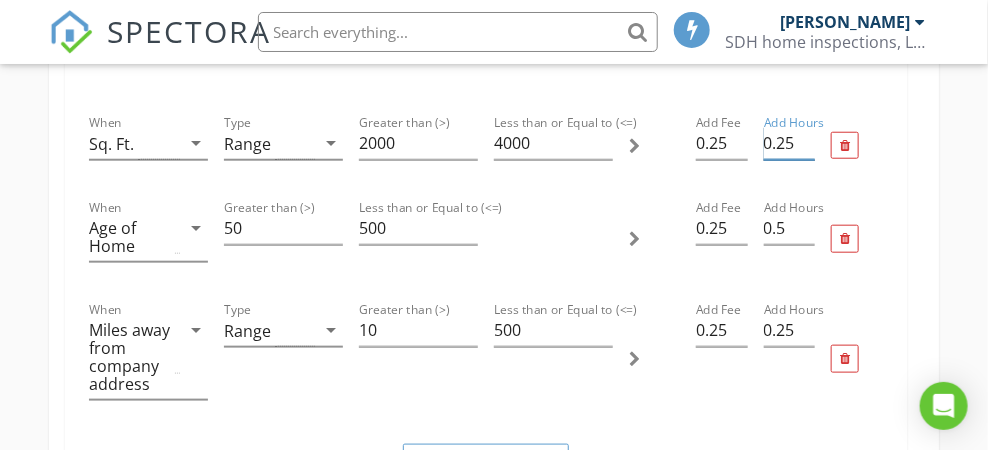 type on "0.25" 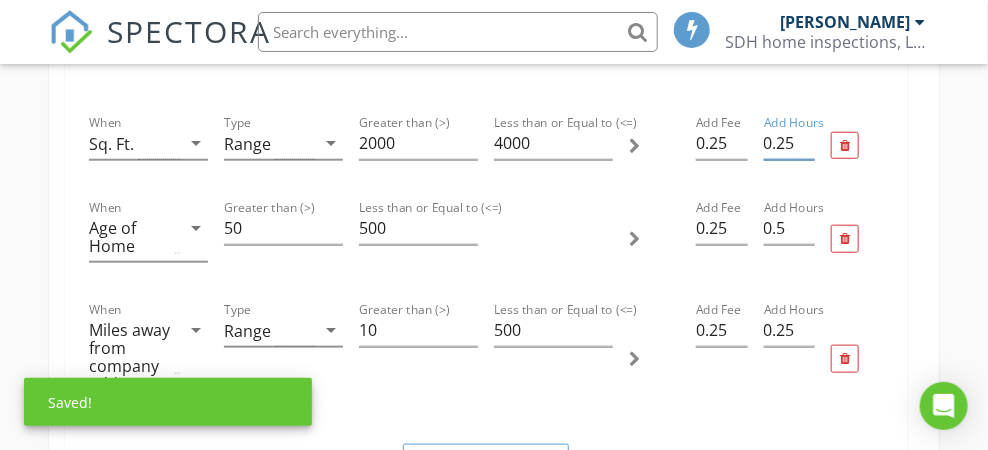 click on "Add Fee 0.25" at bounding box center (721, 359) 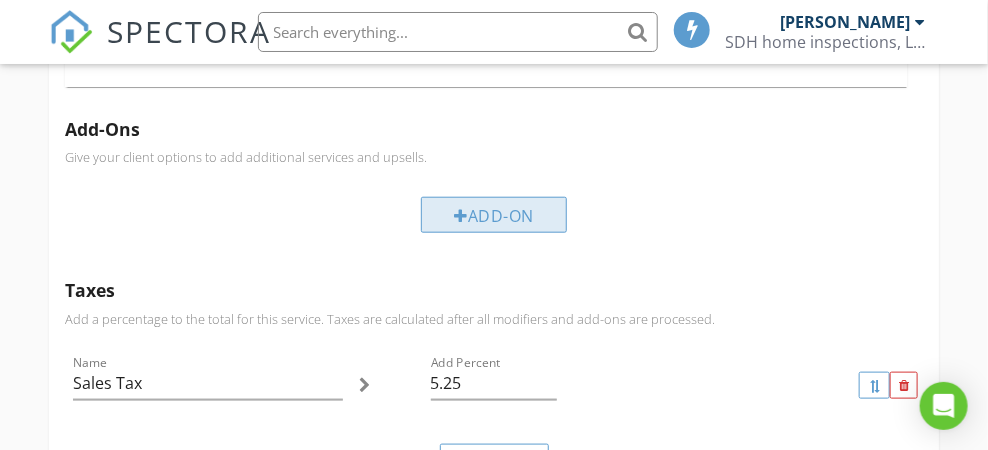 click on "Add-On" at bounding box center (494, 215) 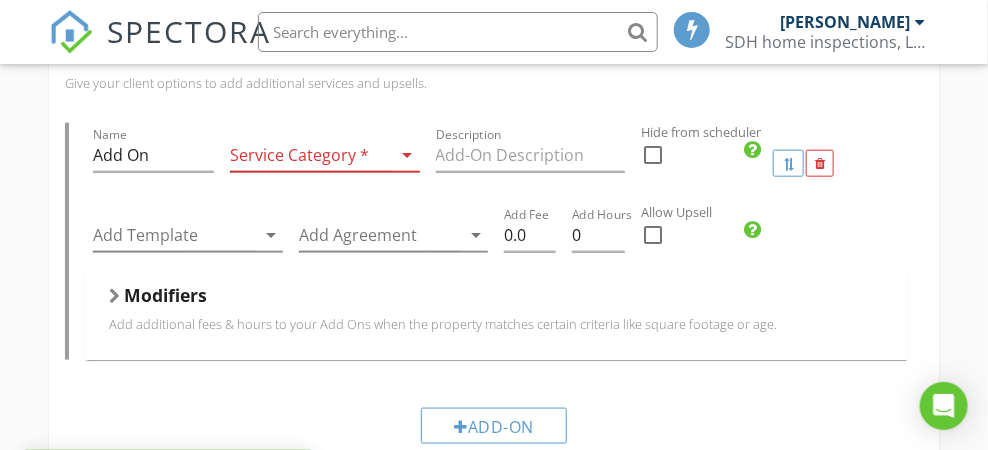 scroll, scrollTop: 600, scrollLeft: 0, axis: vertical 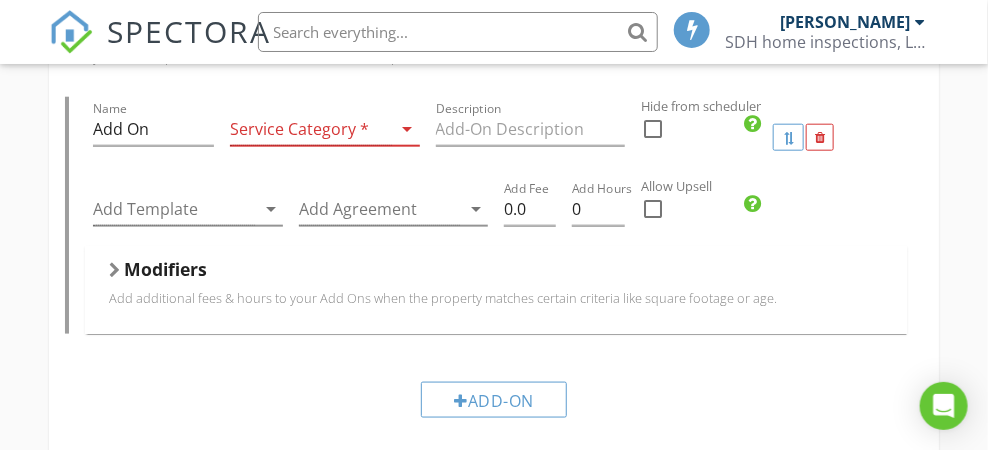 click on "arrow_drop_down" at bounding box center [408, 129] 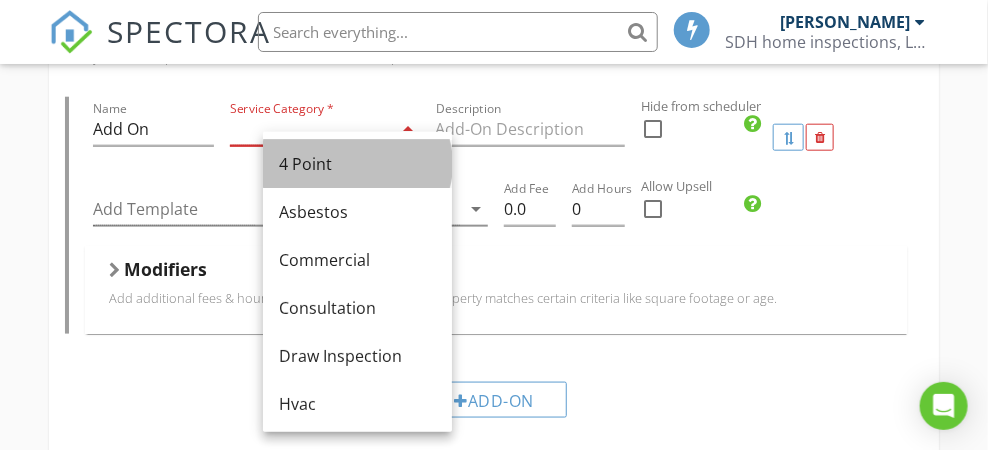 click on "4 Point" at bounding box center (357, 164) 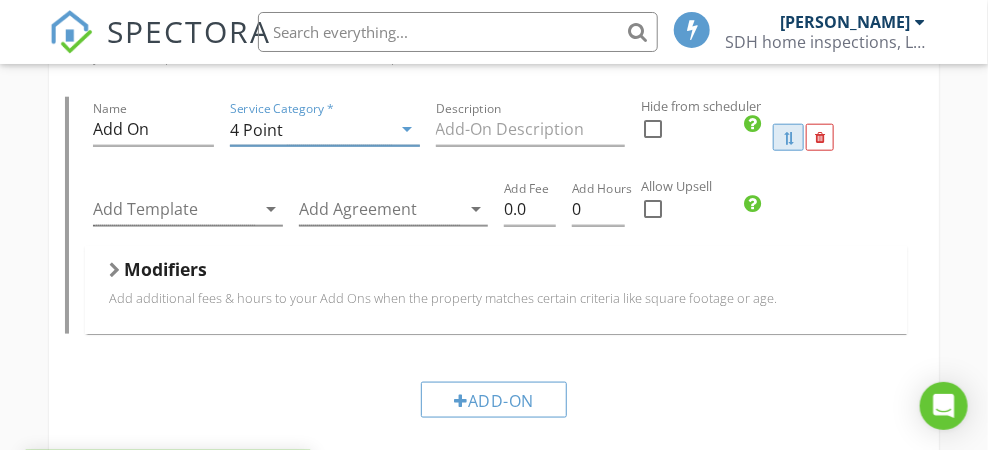 click at bounding box center (789, 137) 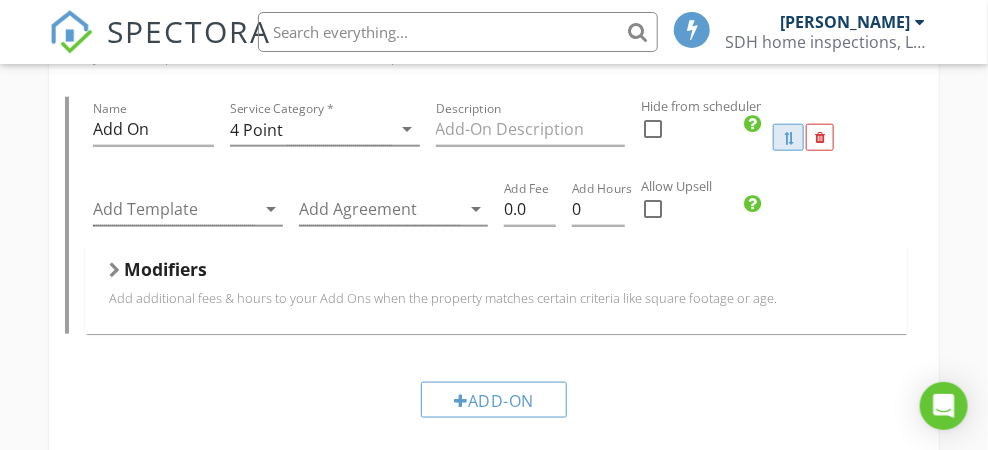 click at bounding box center (789, 137) 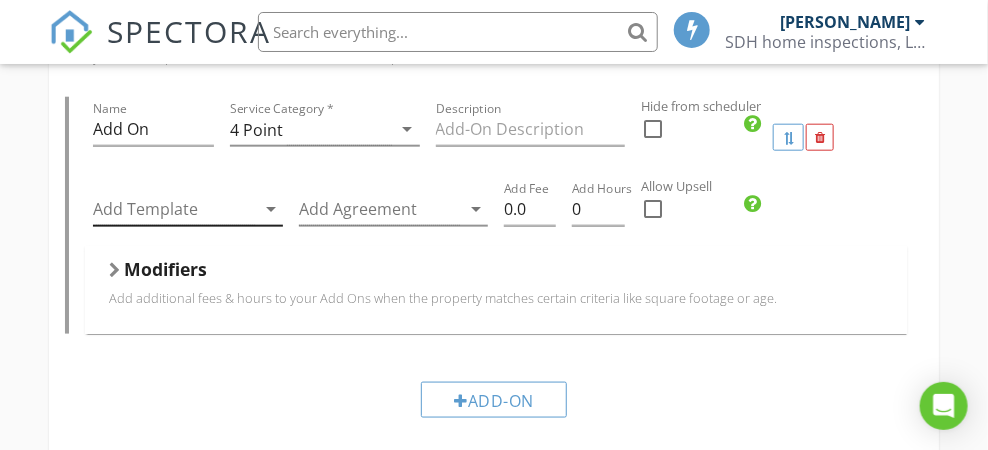click on "arrow_drop_down" at bounding box center [271, 209] 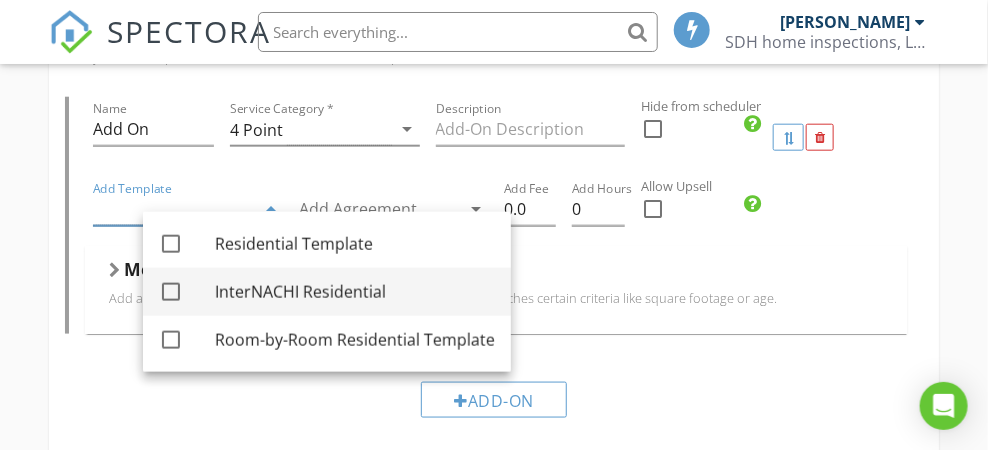click at bounding box center (171, 292) 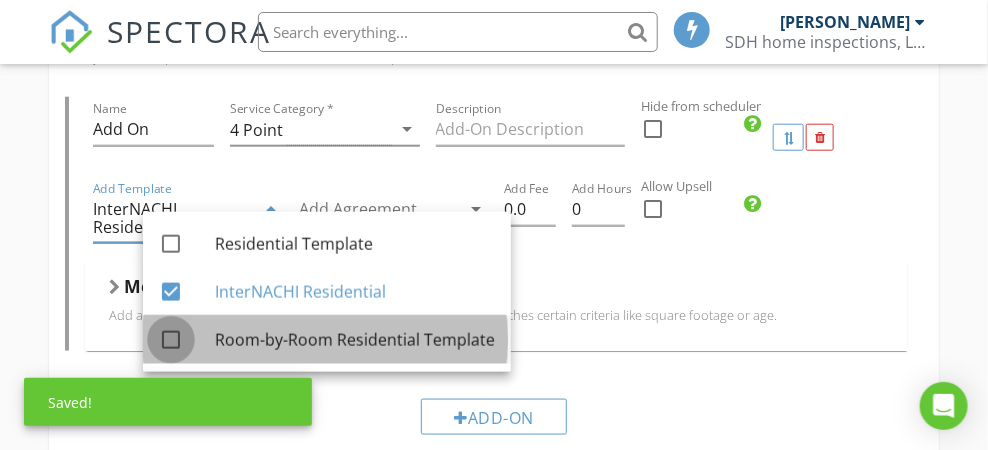 click at bounding box center (171, 340) 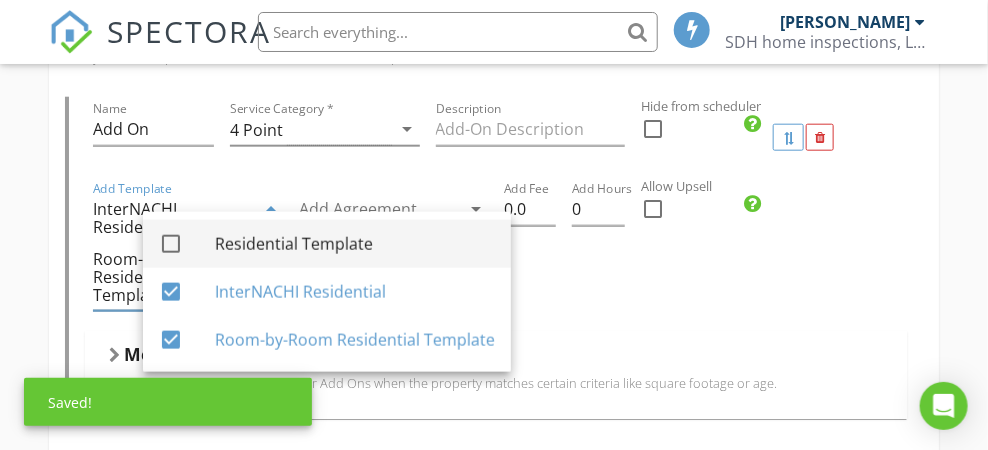 click at bounding box center [171, 244] 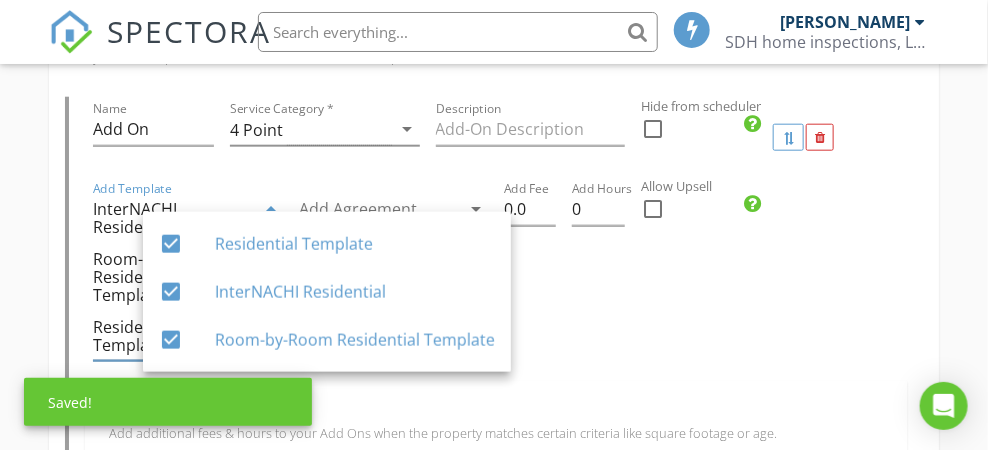 click on "Add Hours 0" at bounding box center (598, 279) 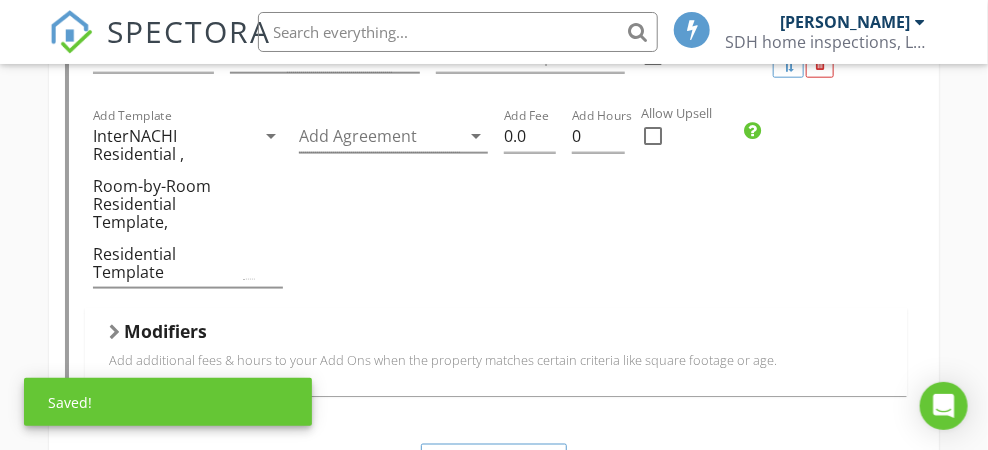 scroll, scrollTop: 700, scrollLeft: 0, axis: vertical 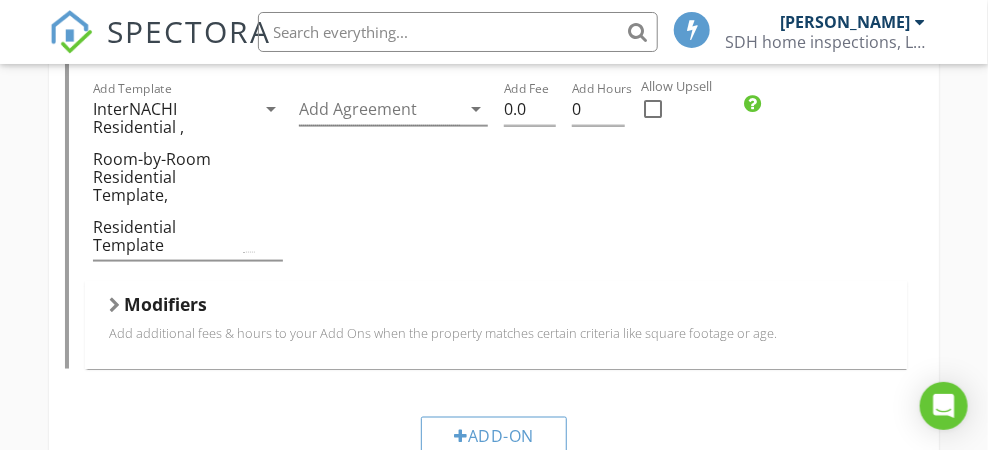 click on "Add additional fees & hours to your Add Ons when the property
matches certain criteria like square footage or age." at bounding box center [495, 333] 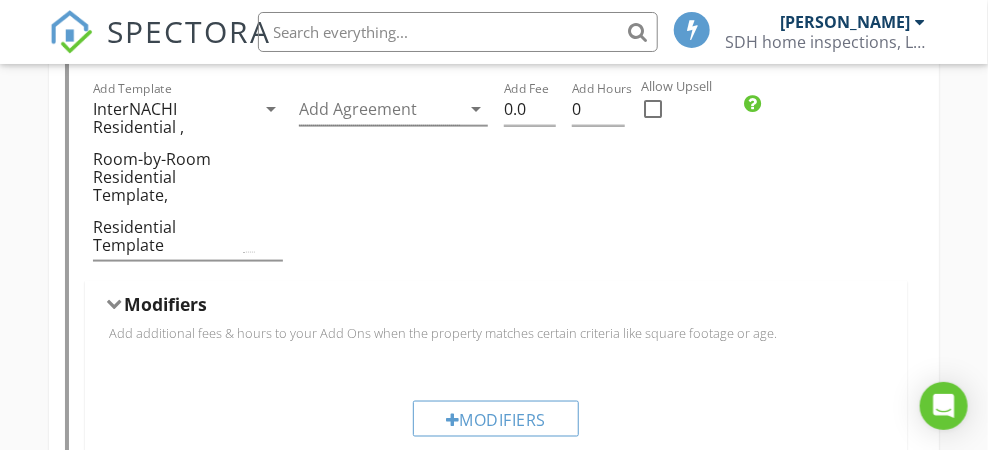 scroll, scrollTop: 800, scrollLeft: 0, axis: vertical 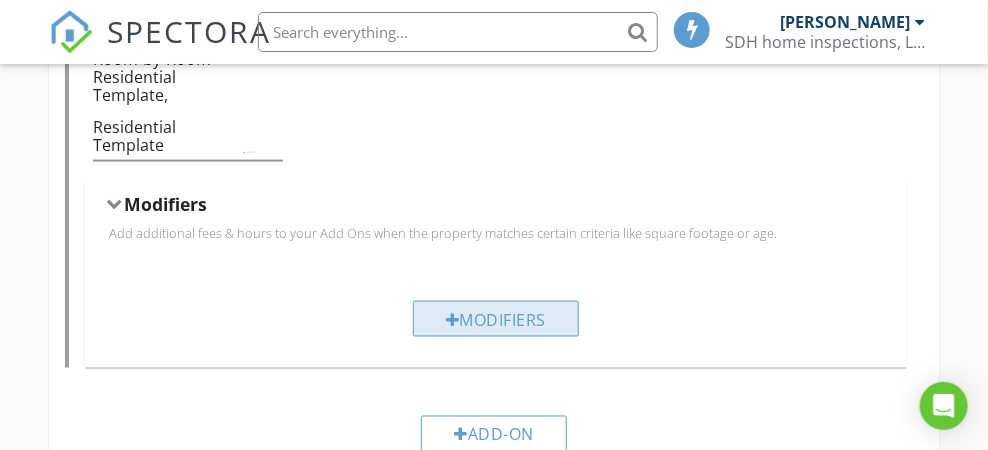 click on "Modifiers" at bounding box center (496, 319) 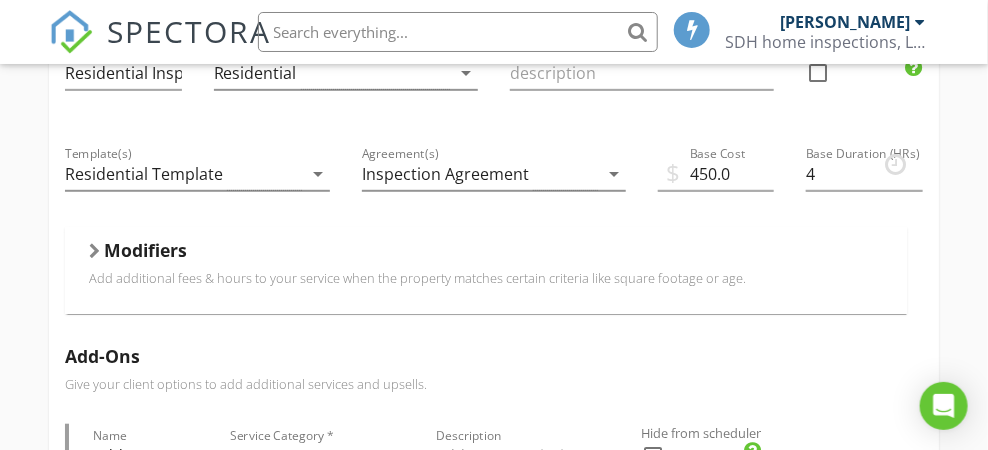 scroll, scrollTop: 300, scrollLeft: 0, axis: vertical 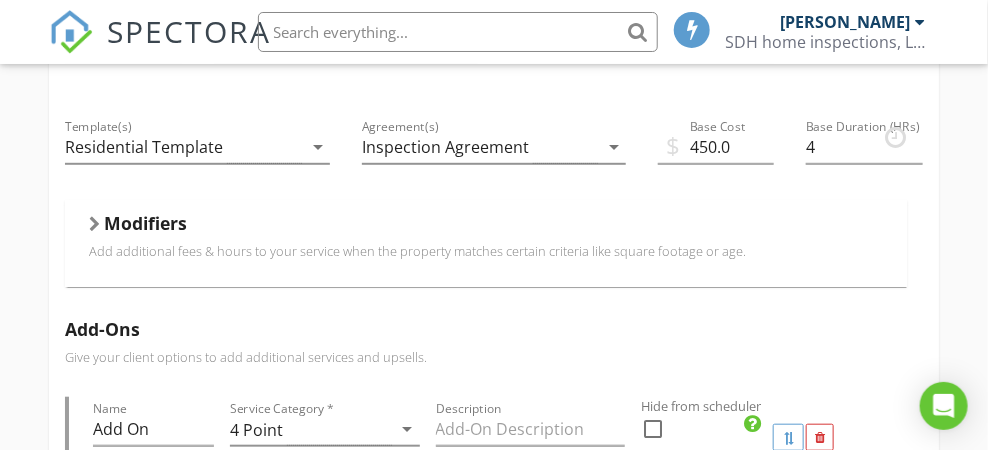 click on "Add additional fees & hours to your service when the
property matches certain criteria like square footage or age." at bounding box center [485, 251] 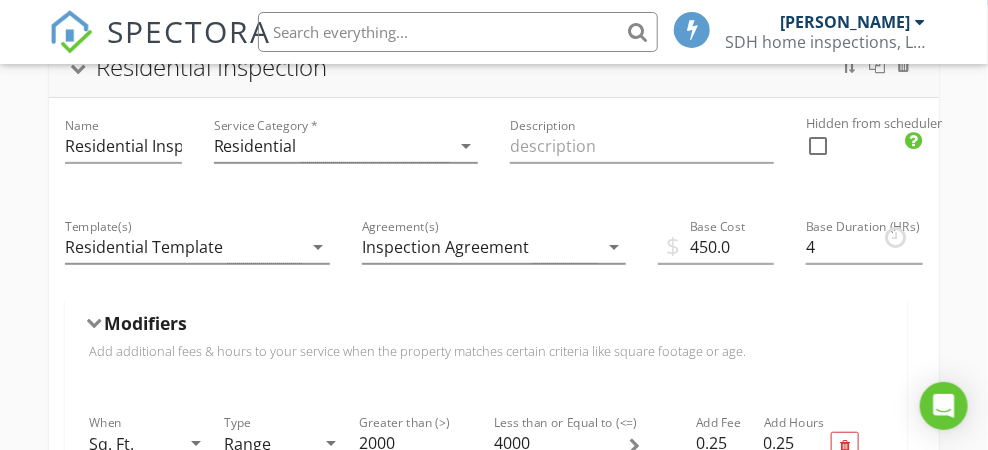 scroll, scrollTop: 0, scrollLeft: 0, axis: both 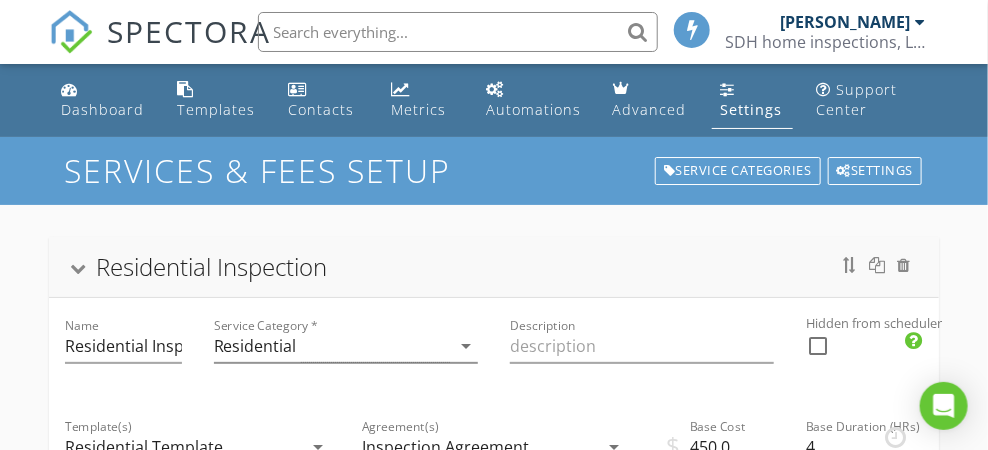 click on "Residential Inspection" at bounding box center [493, 267] 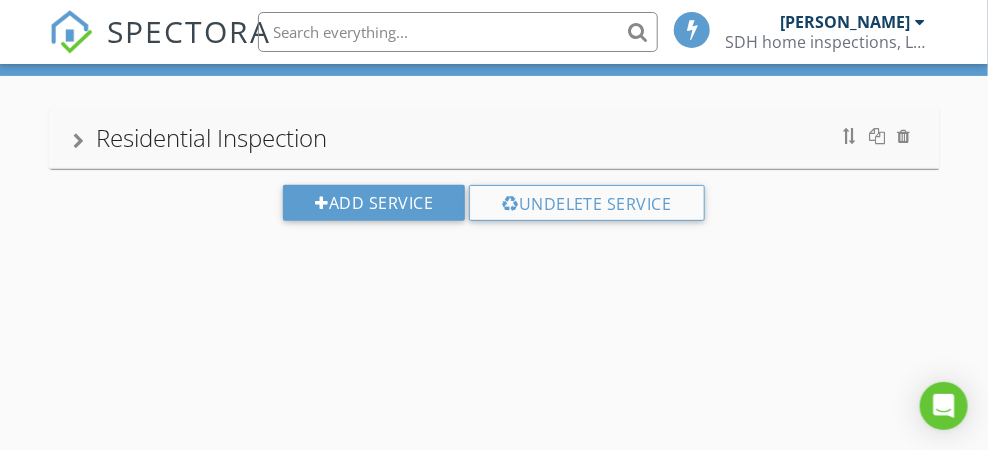 scroll, scrollTop: 157, scrollLeft: 0, axis: vertical 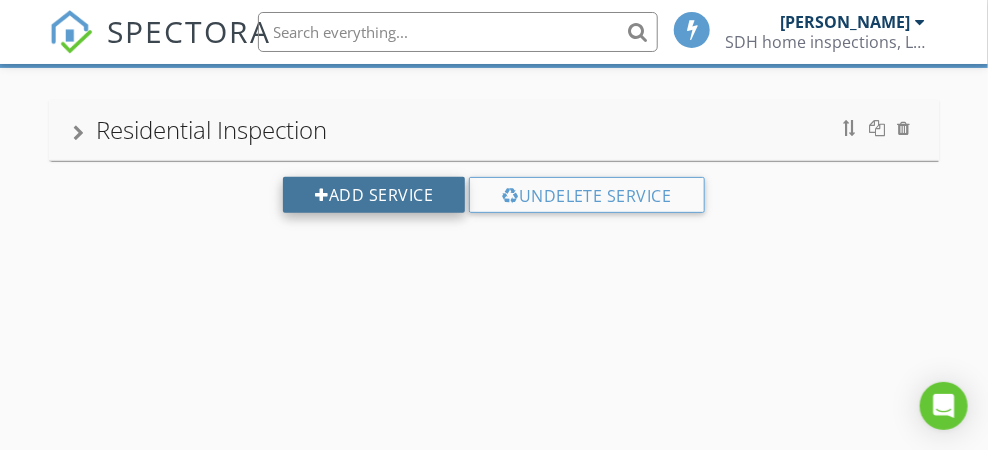 click on "Add Service" at bounding box center (374, 195) 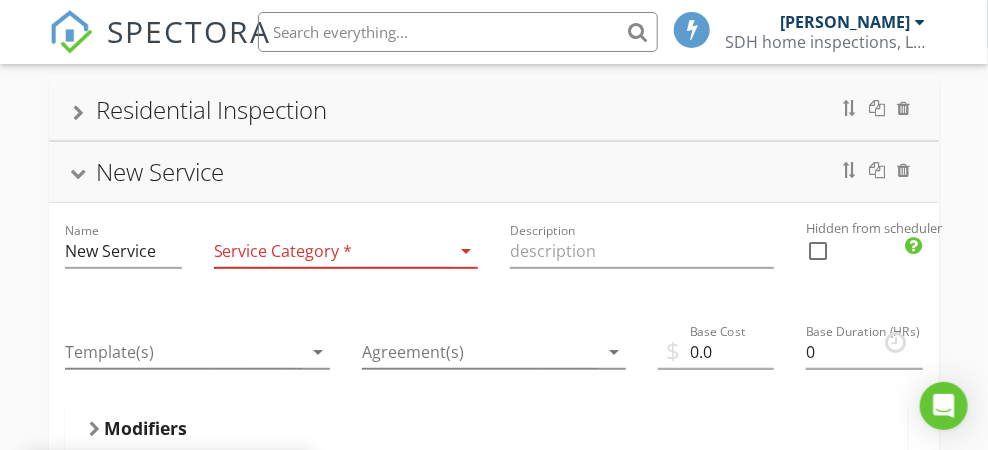 click on "arrow_drop_down" at bounding box center [466, 251] 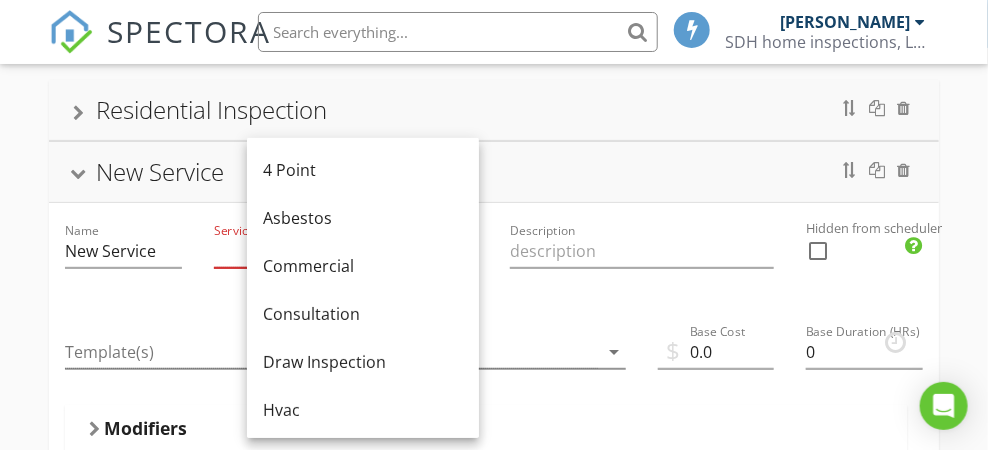 click on "New Service" at bounding box center [493, 172] 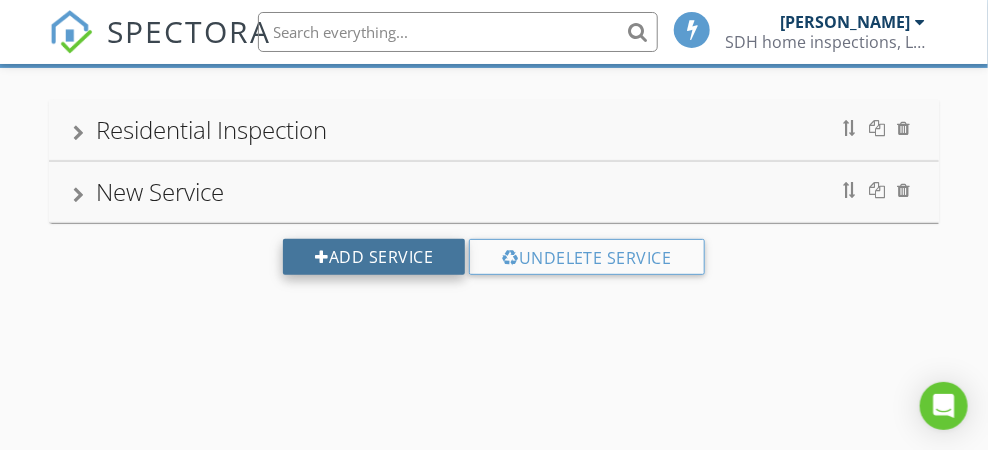 click on "Add Service" at bounding box center [374, 257] 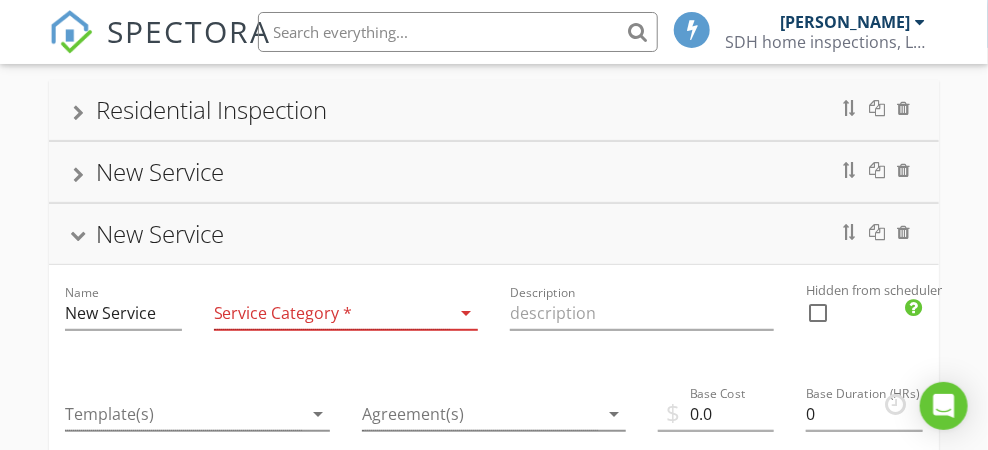 click at bounding box center (79, 236) 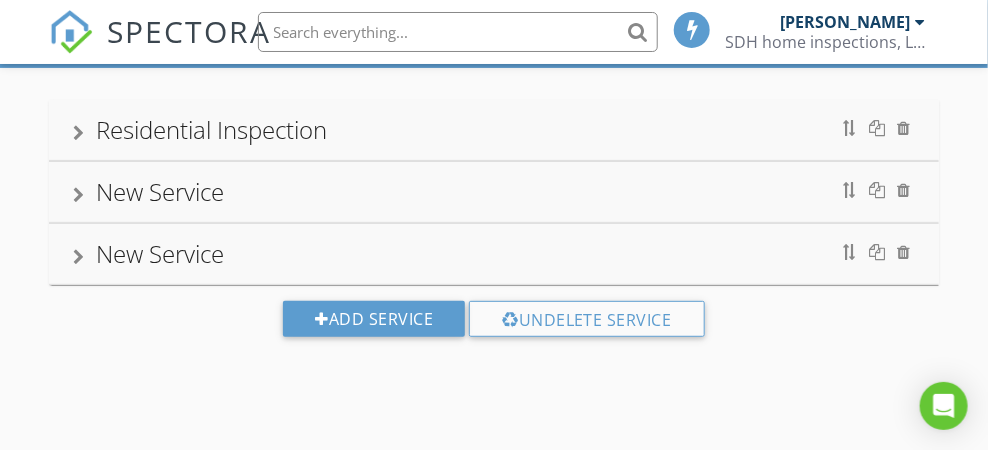 click on "New Service" at bounding box center [493, 192] 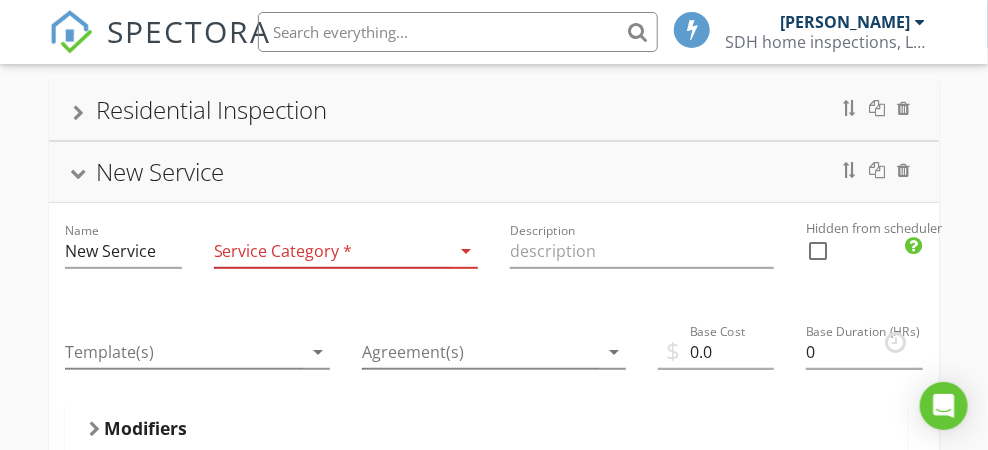 click on "arrow_drop_down" at bounding box center [466, 251] 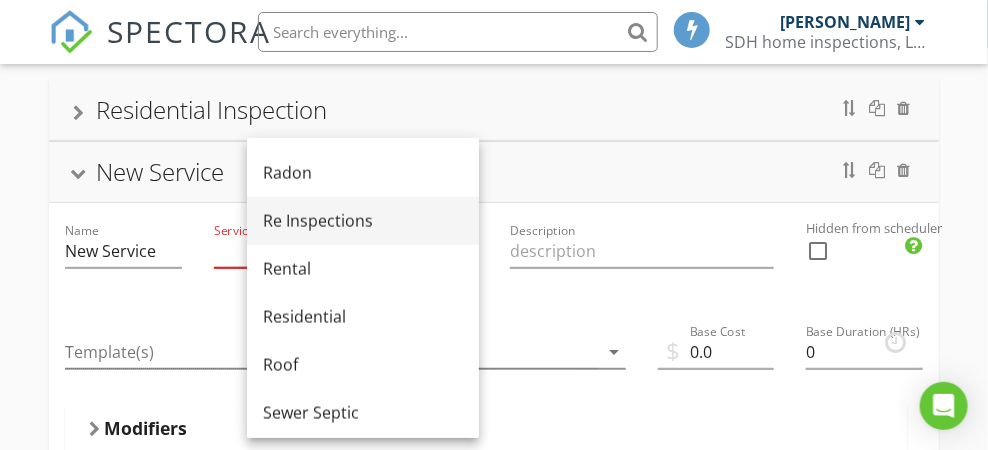 scroll, scrollTop: 900, scrollLeft: 0, axis: vertical 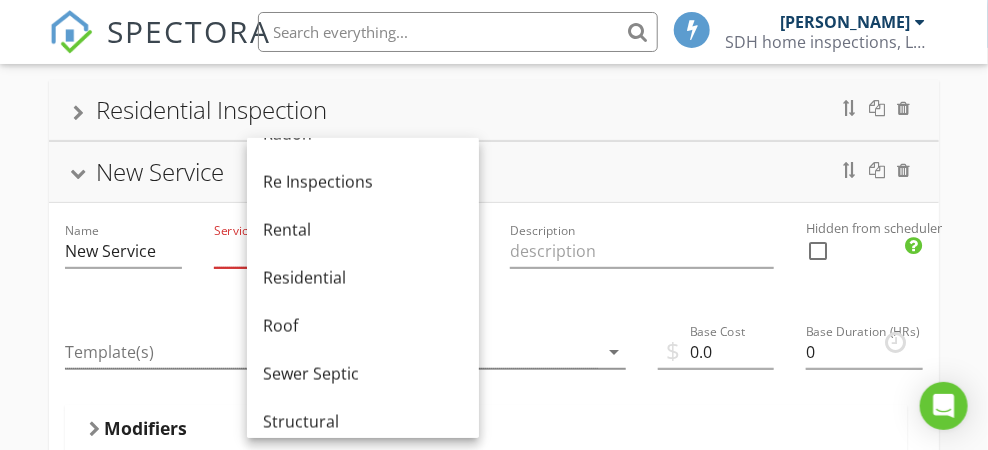 click on "Residential Inspection" at bounding box center [493, 110] 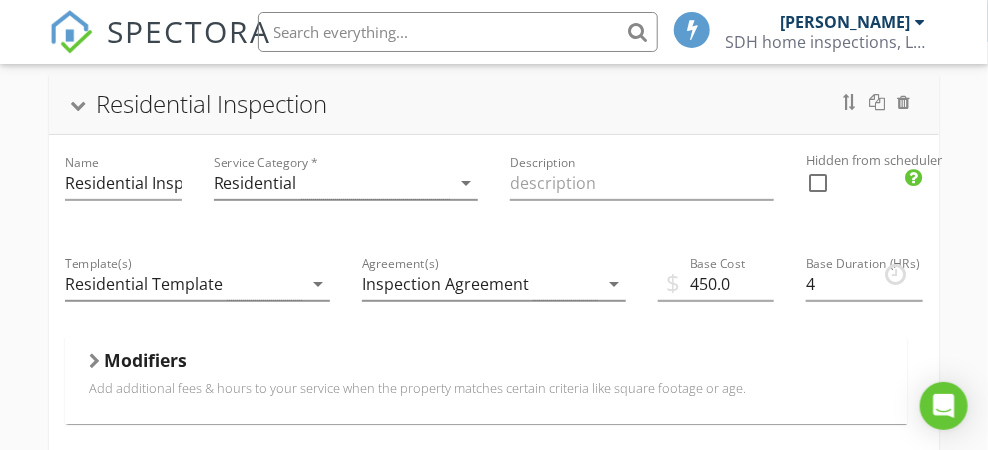 scroll, scrollTop: 200, scrollLeft: 0, axis: vertical 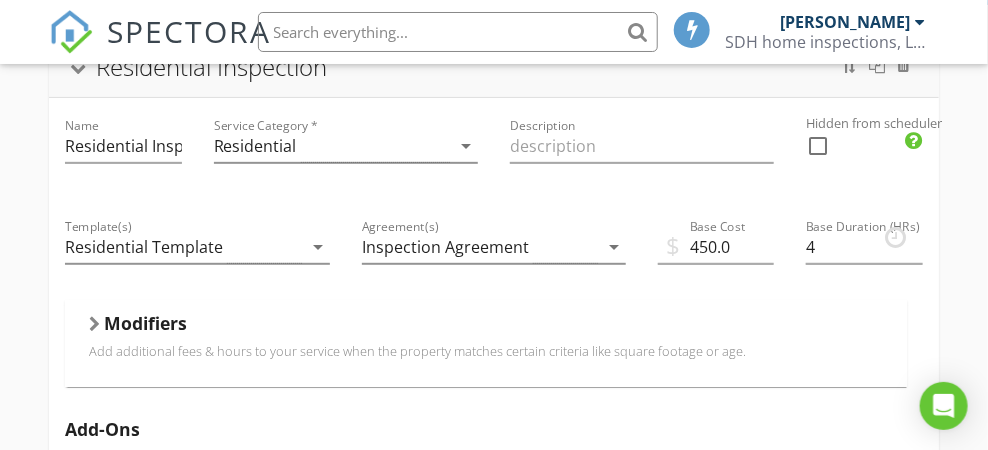 click on "Residential Inspection" at bounding box center (493, 67) 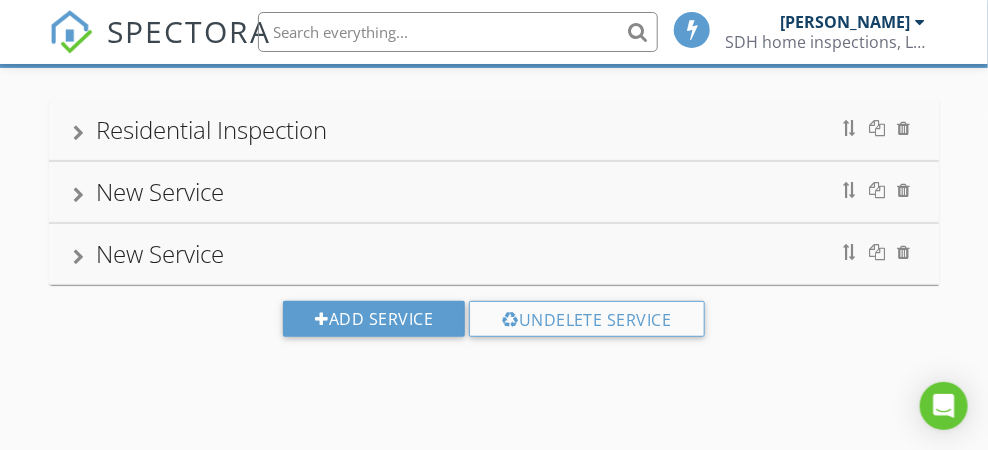 scroll, scrollTop: 157, scrollLeft: 0, axis: vertical 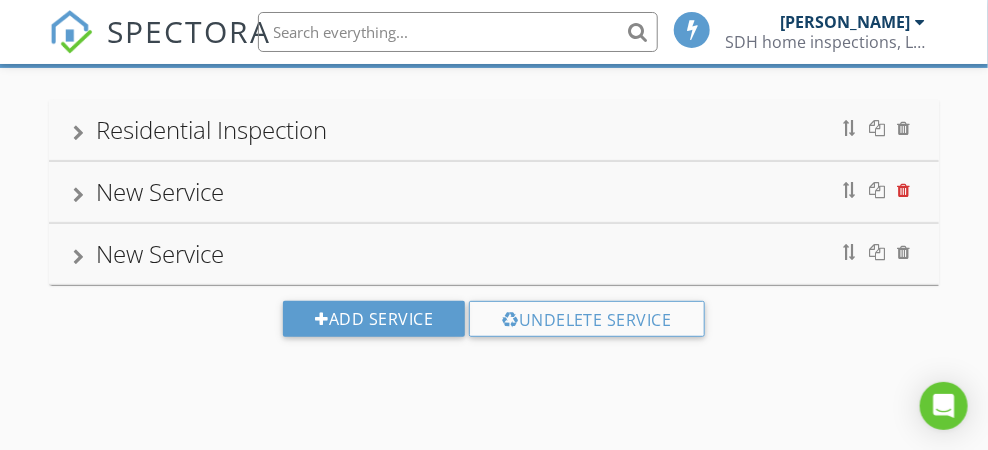 click at bounding box center (904, 190) 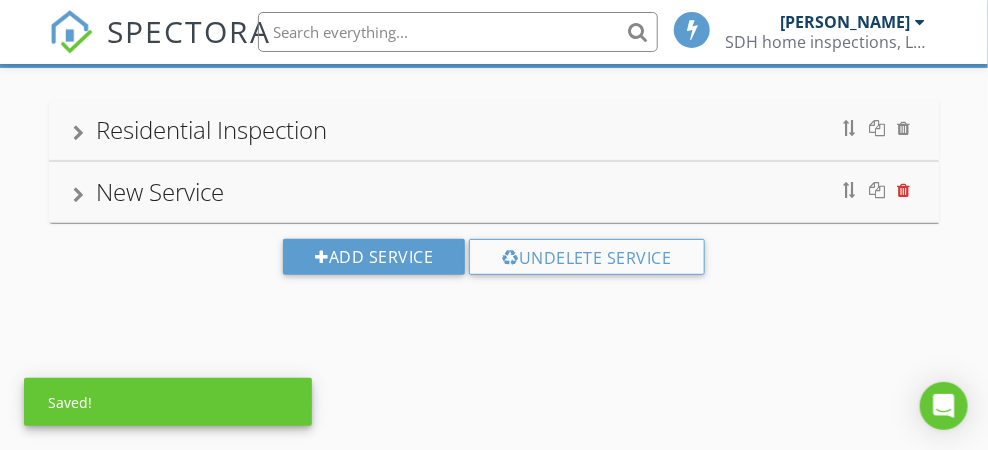 click at bounding box center [904, 190] 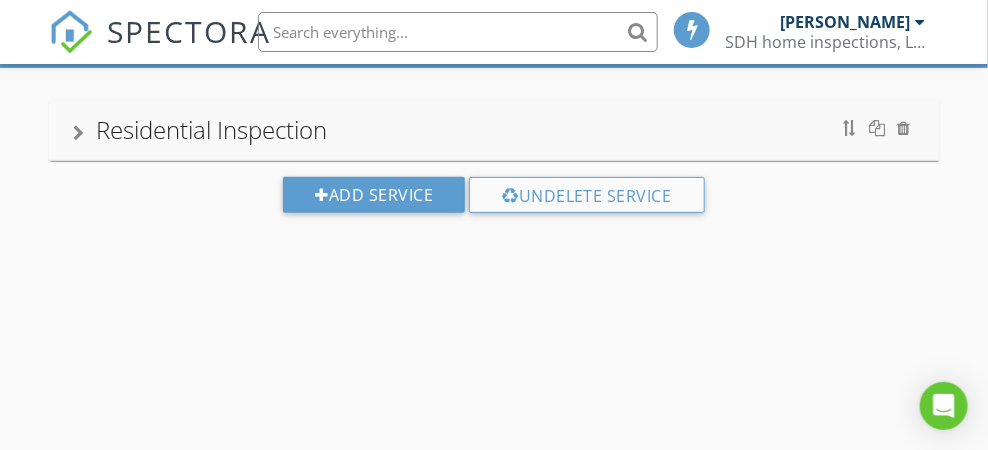click on "Residential Inspection" at bounding box center [211, 129] 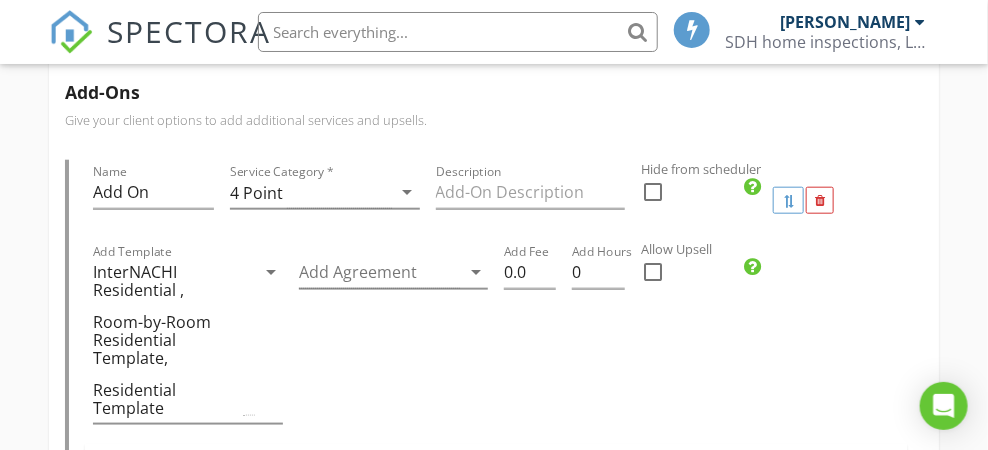 scroll, scrollTop: 557, scrollLeft: 0, axis: vertical 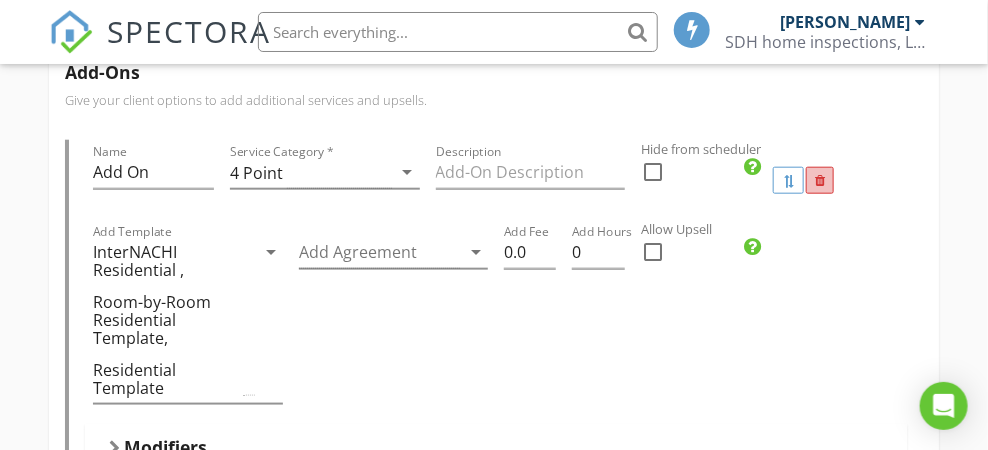 click at bounding box center (820, 181) 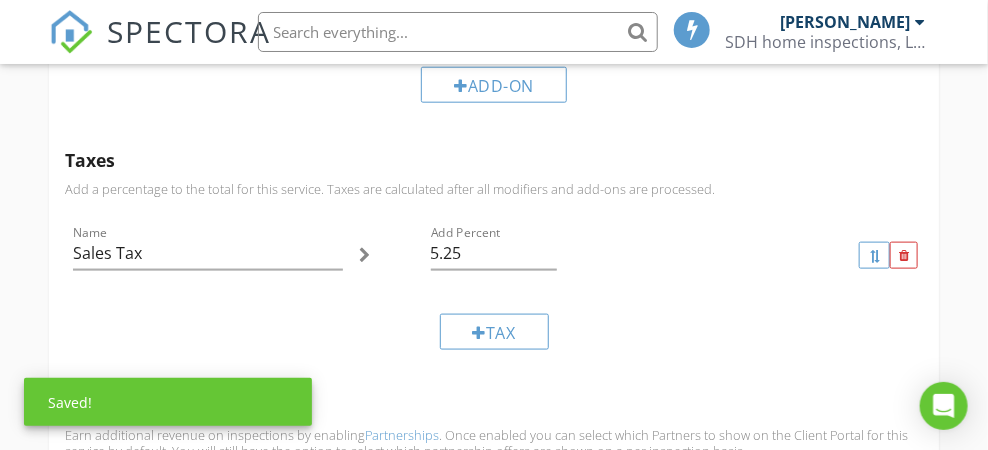 scroll, scrollTop: 657, scrollLeft: 0, axis: vertical 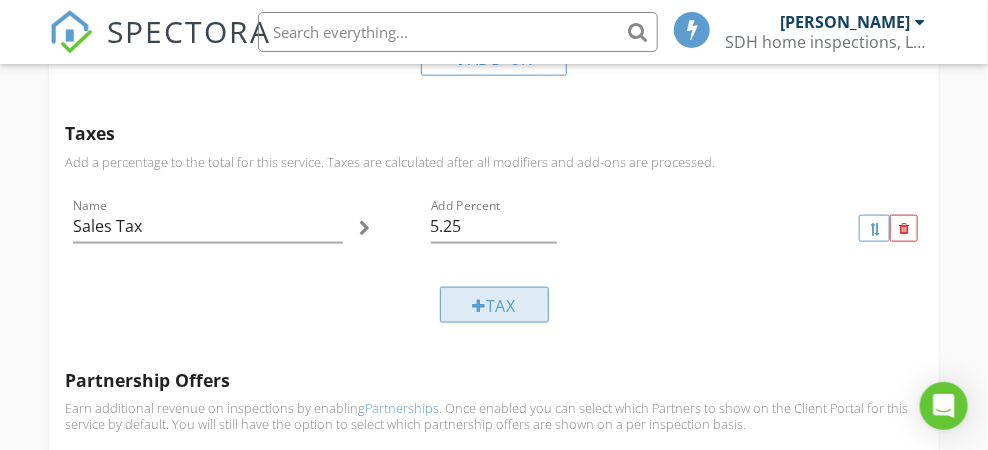 click on "Tax" at bounding box center (494, 305) 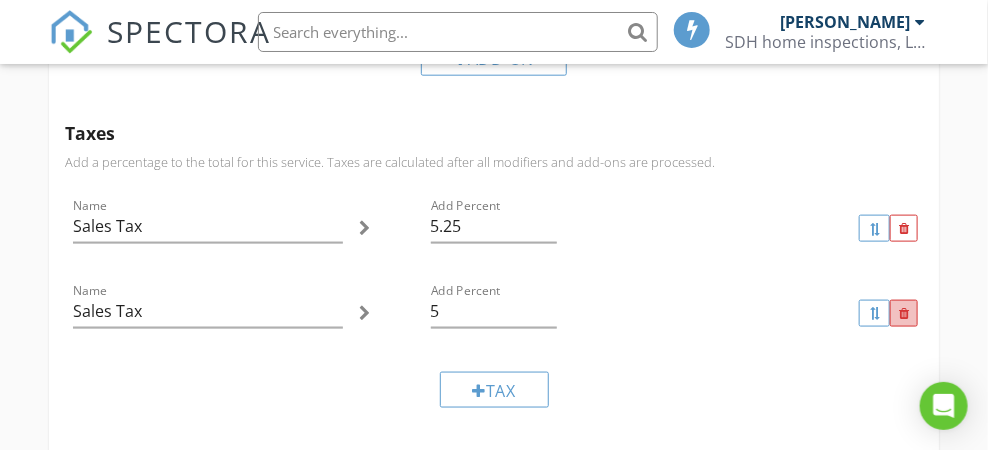 click at bounding box center (904, 314) 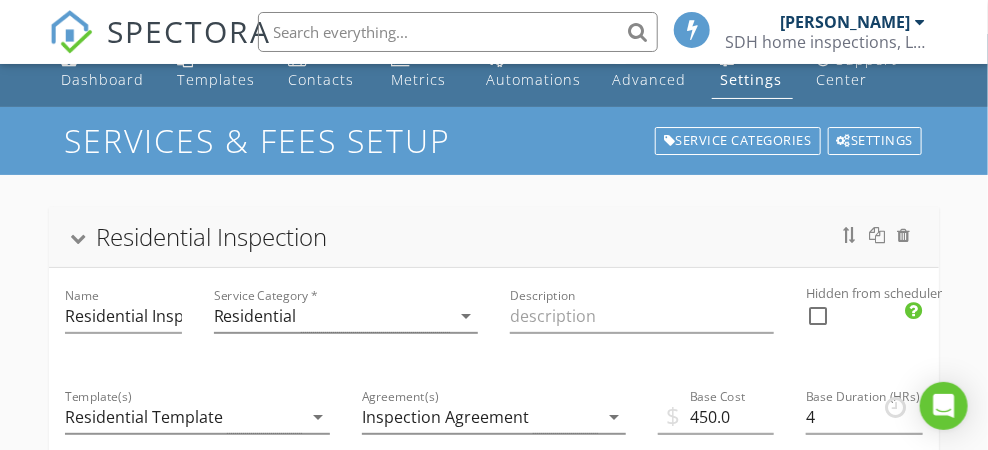 scroll, scrollTop: 0, scrollLeft: 0, axis: both 